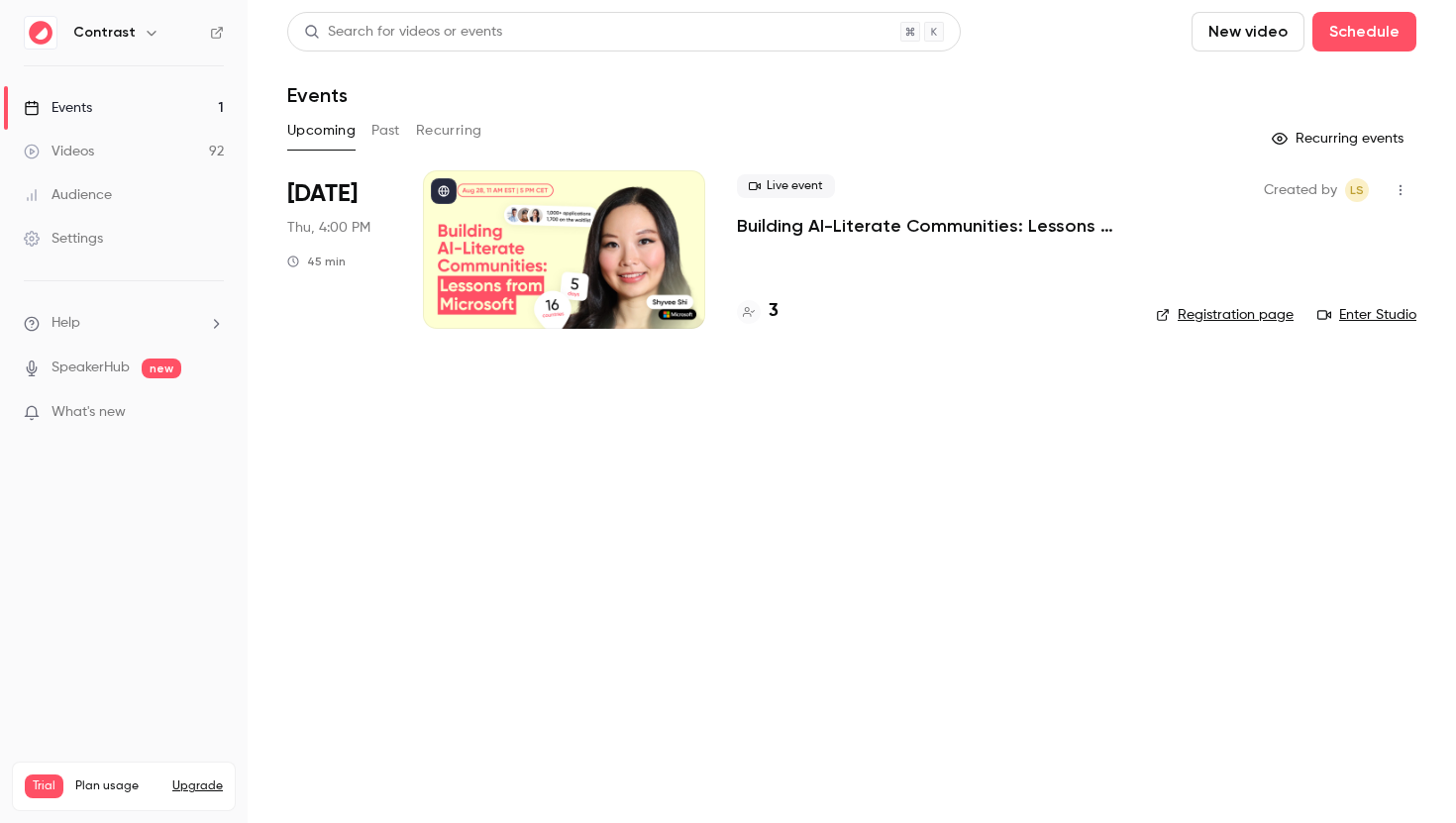 scroll, scrollTop: 0, scrollLeft: 0, axis: both 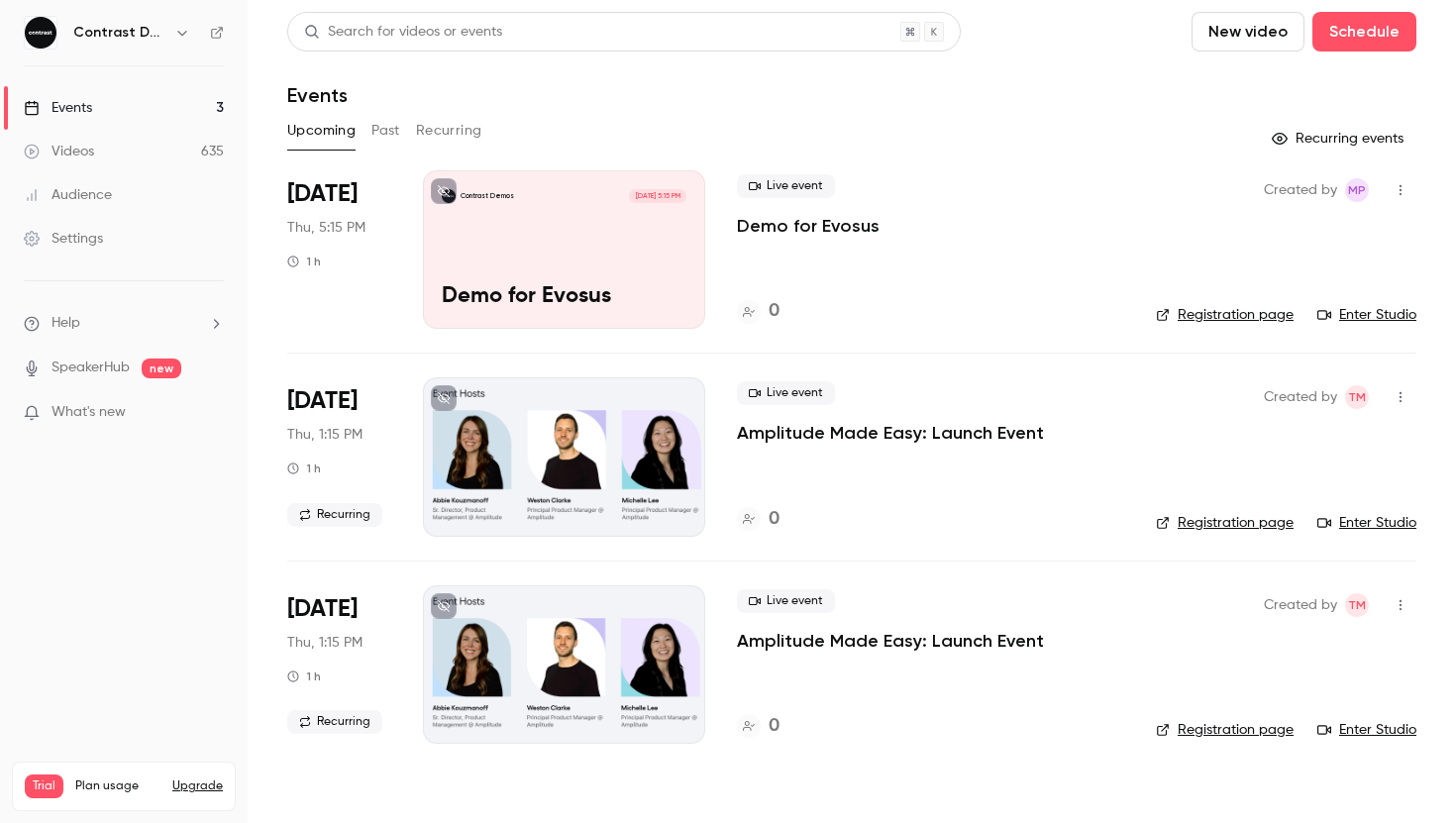 click 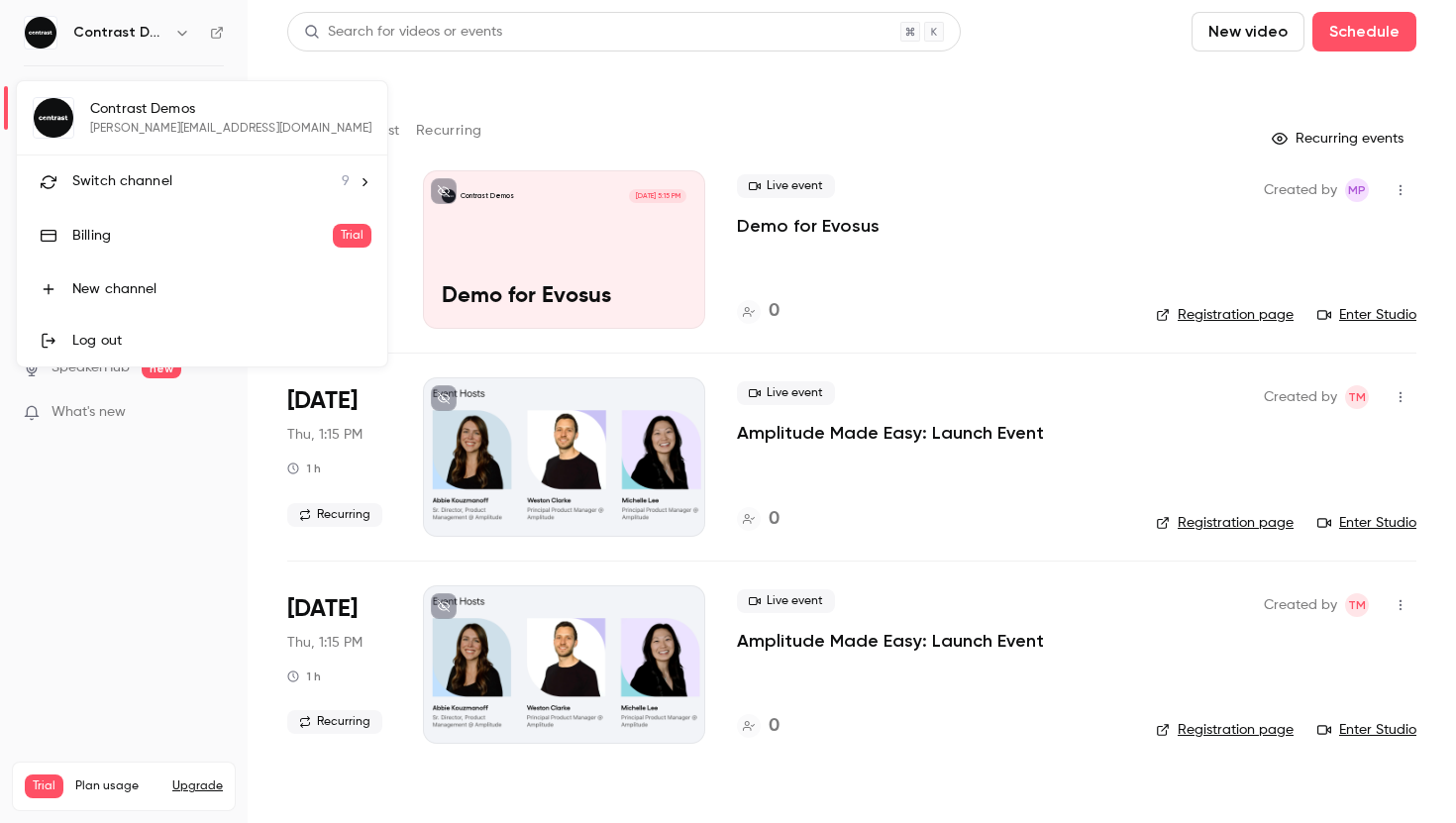 click on "Switch channel" at bounding box center (122, 181) 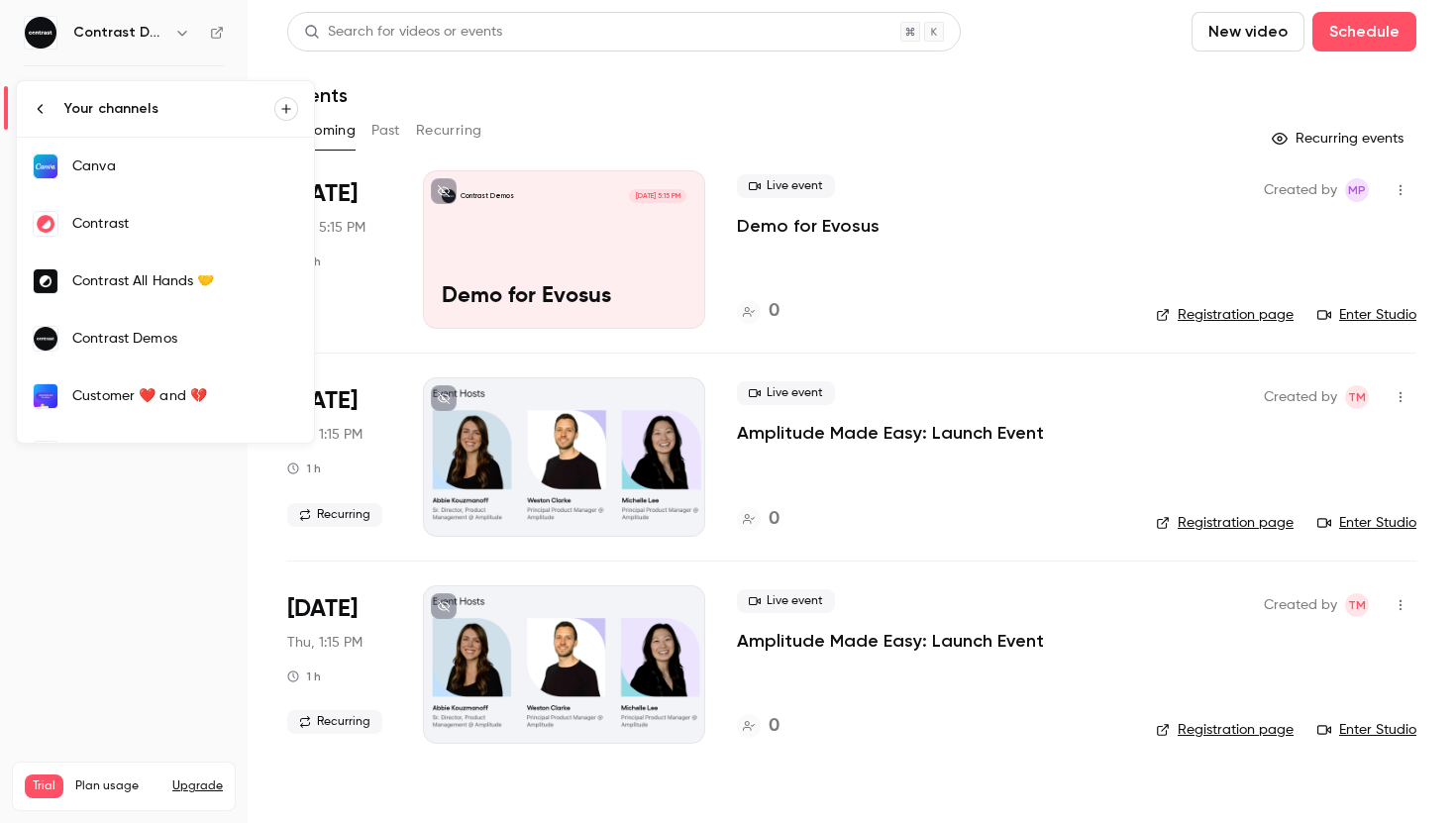 click on "Contrast" at bounding box center (185, 224) 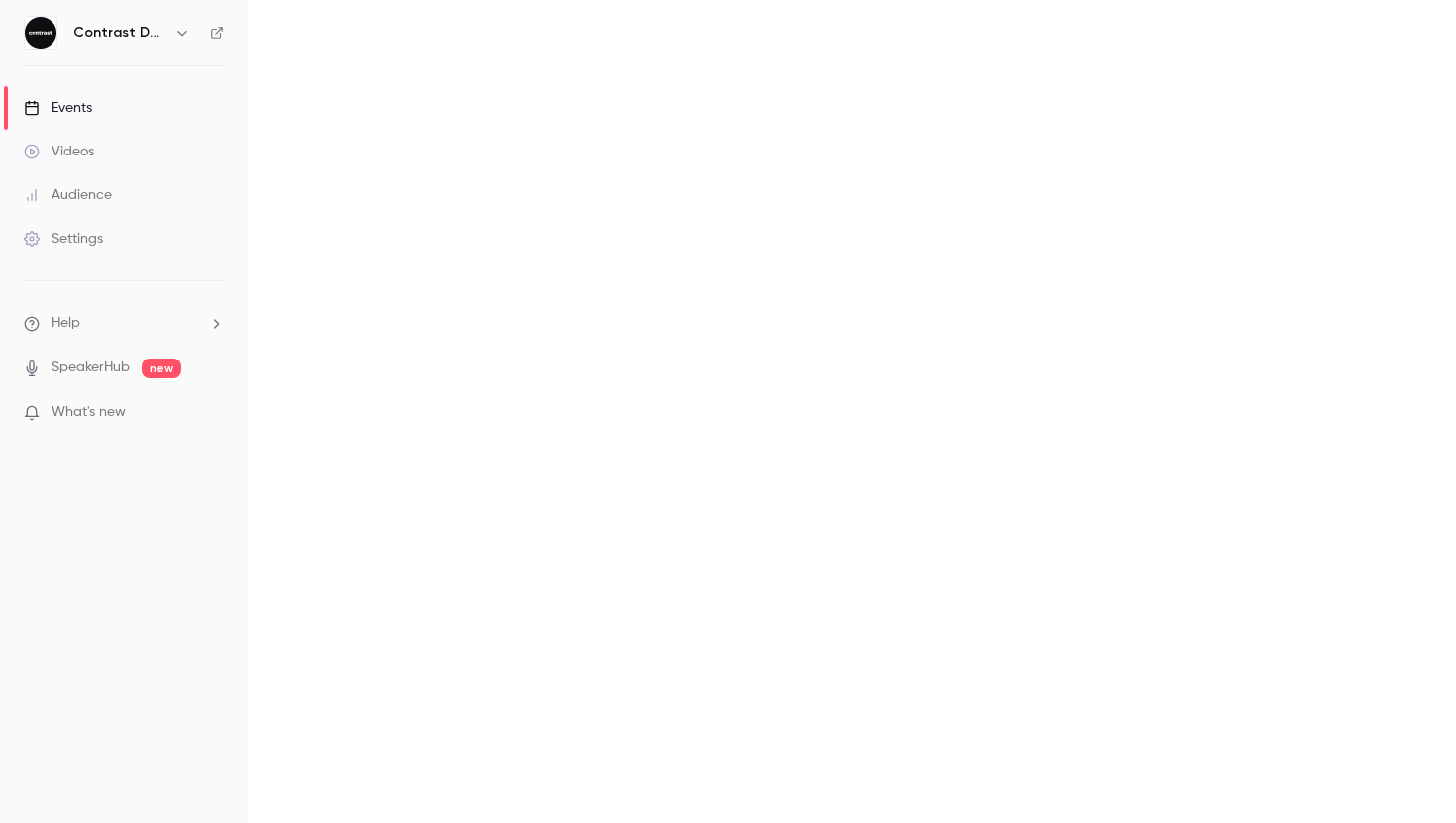 scroll, scrollTop: 0, scrollLeft: 0, axis: both 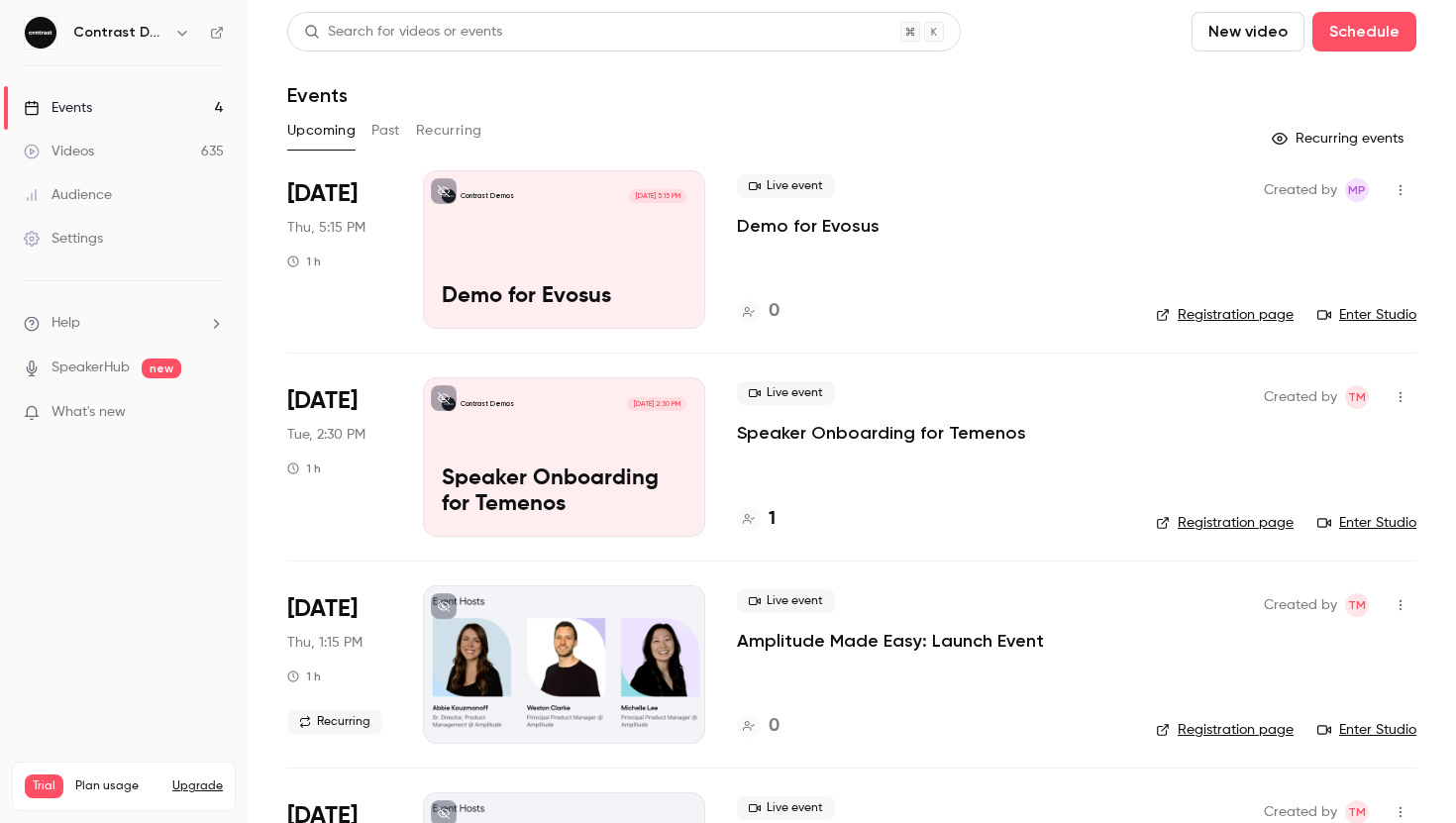 click 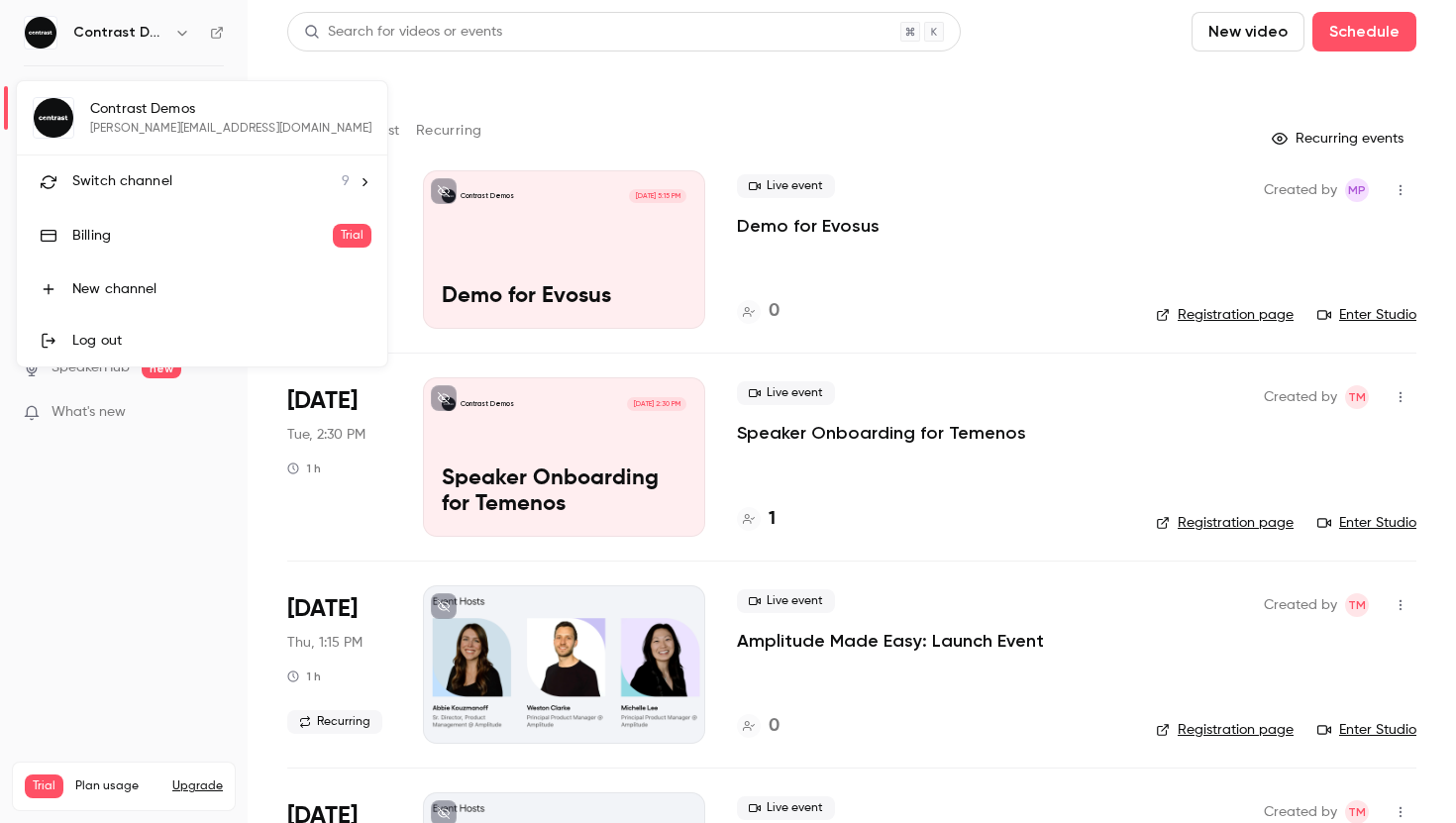 click on "Switch channel 9" at bounding box center (202, 181) 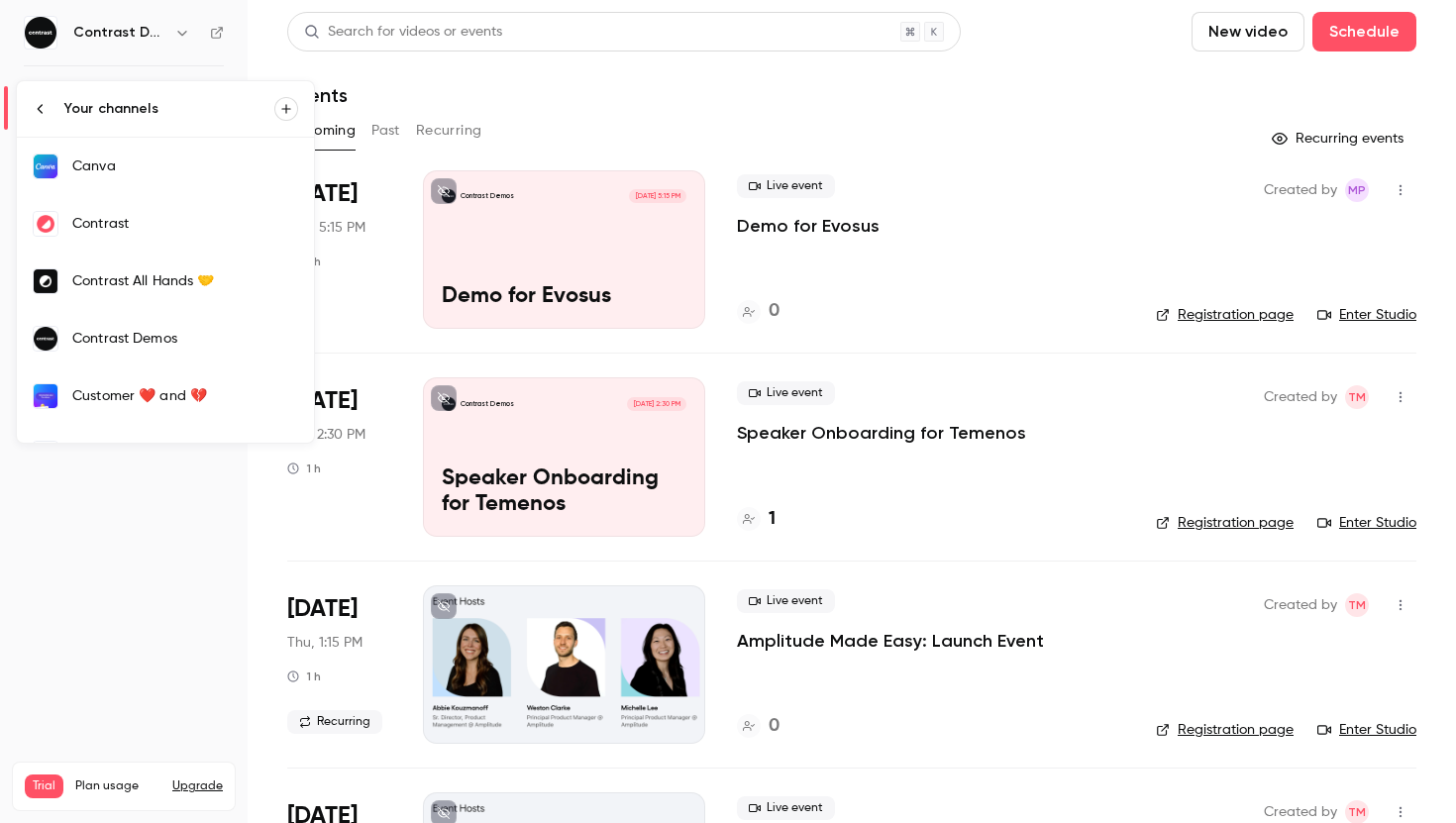 click on "Contrast" at bounding box center [165, 224] 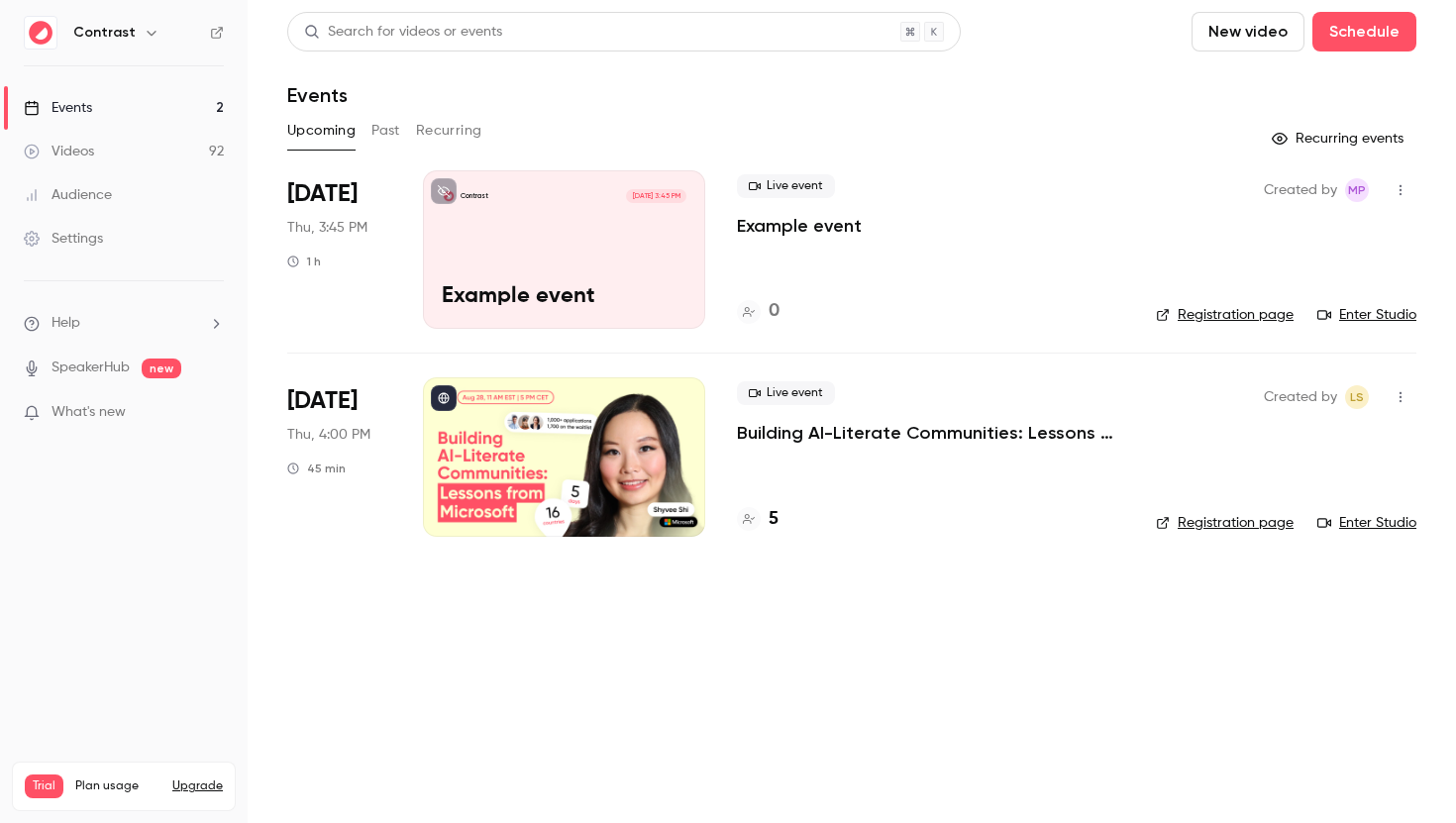 click on "Live event Example event" at bounding box center [930, 206] 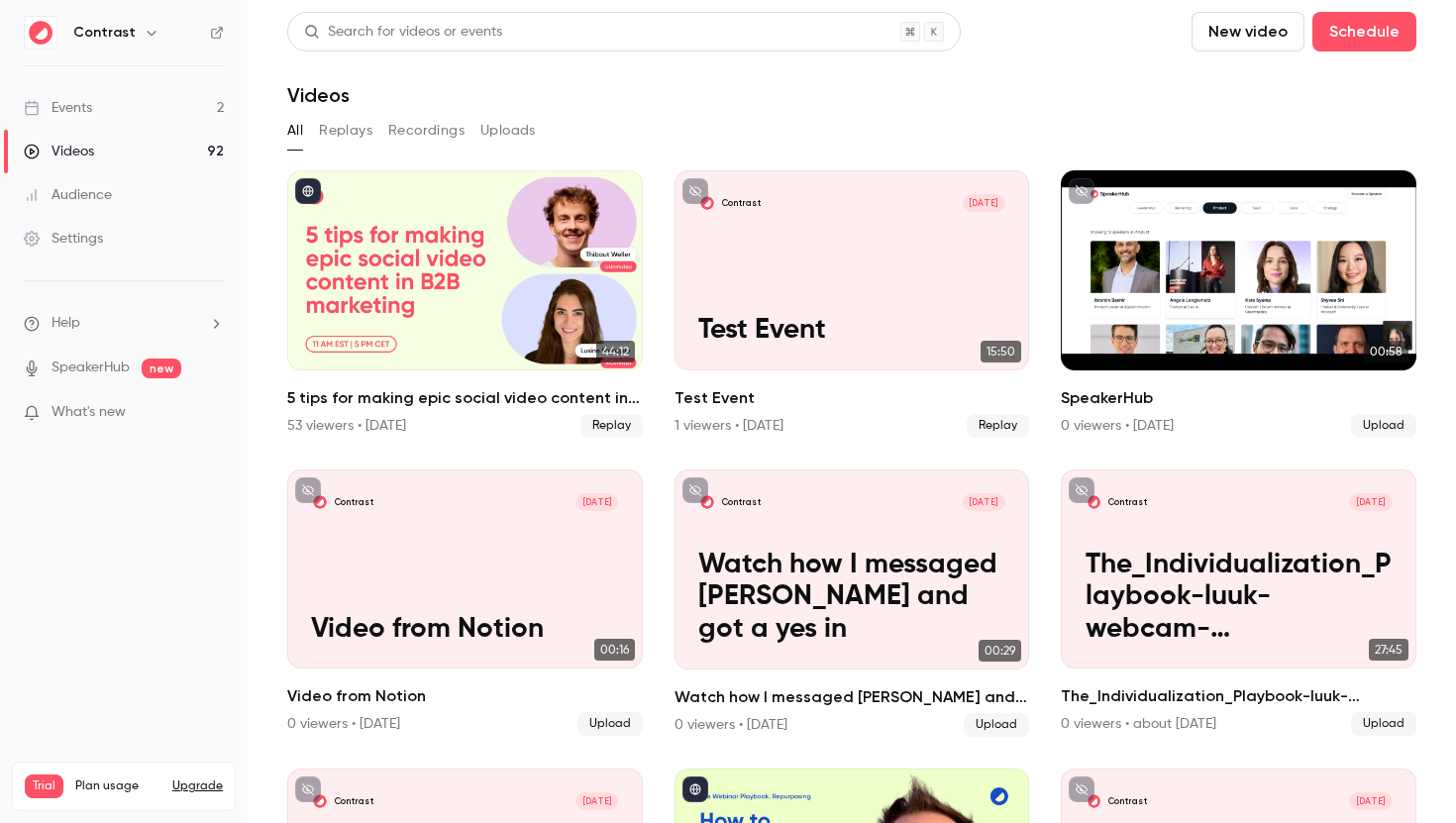 click on "Replays" at bounding box center (346, 131) 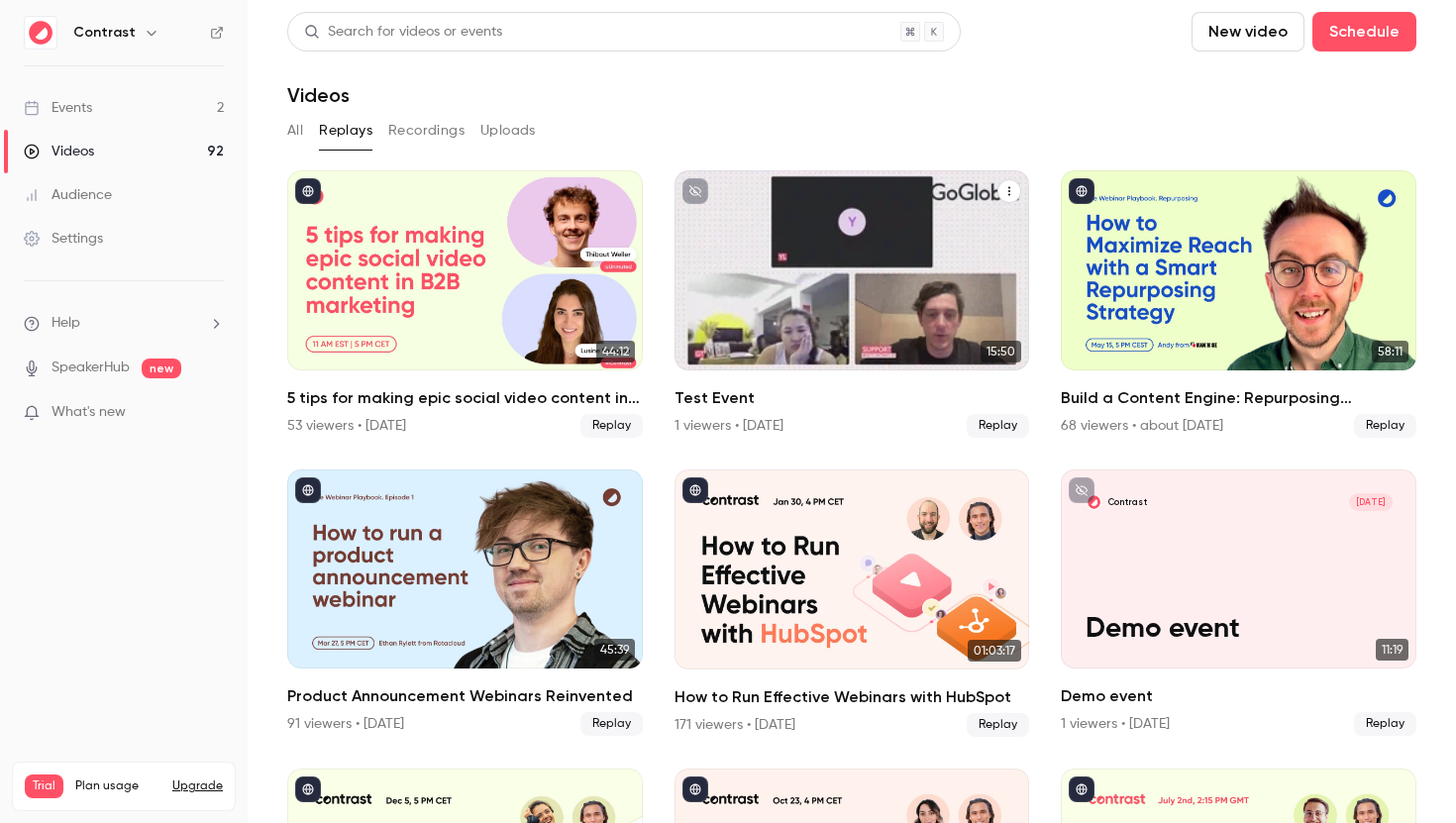 click 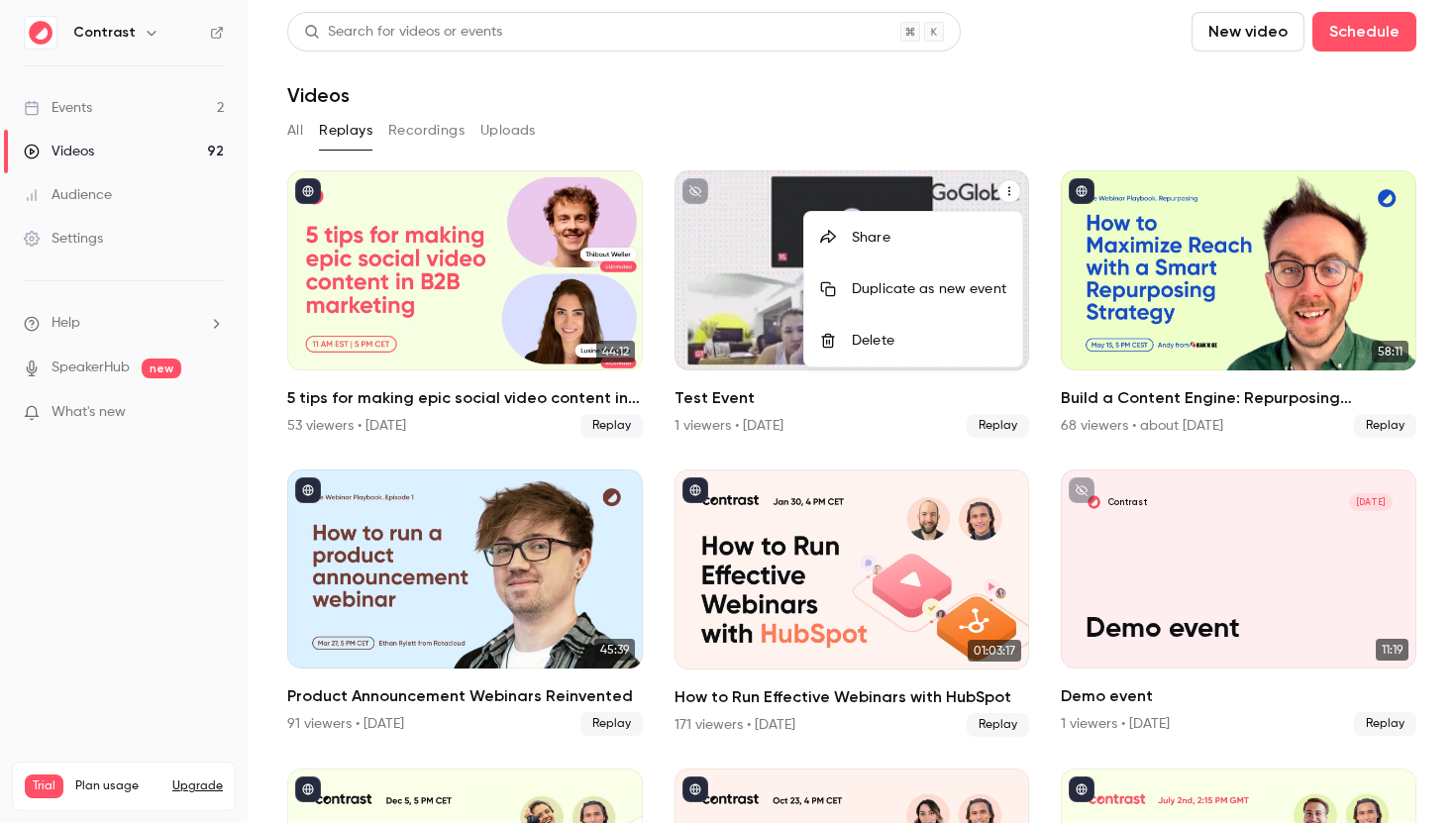 click on "Delete" at bounding box center (913, 341) 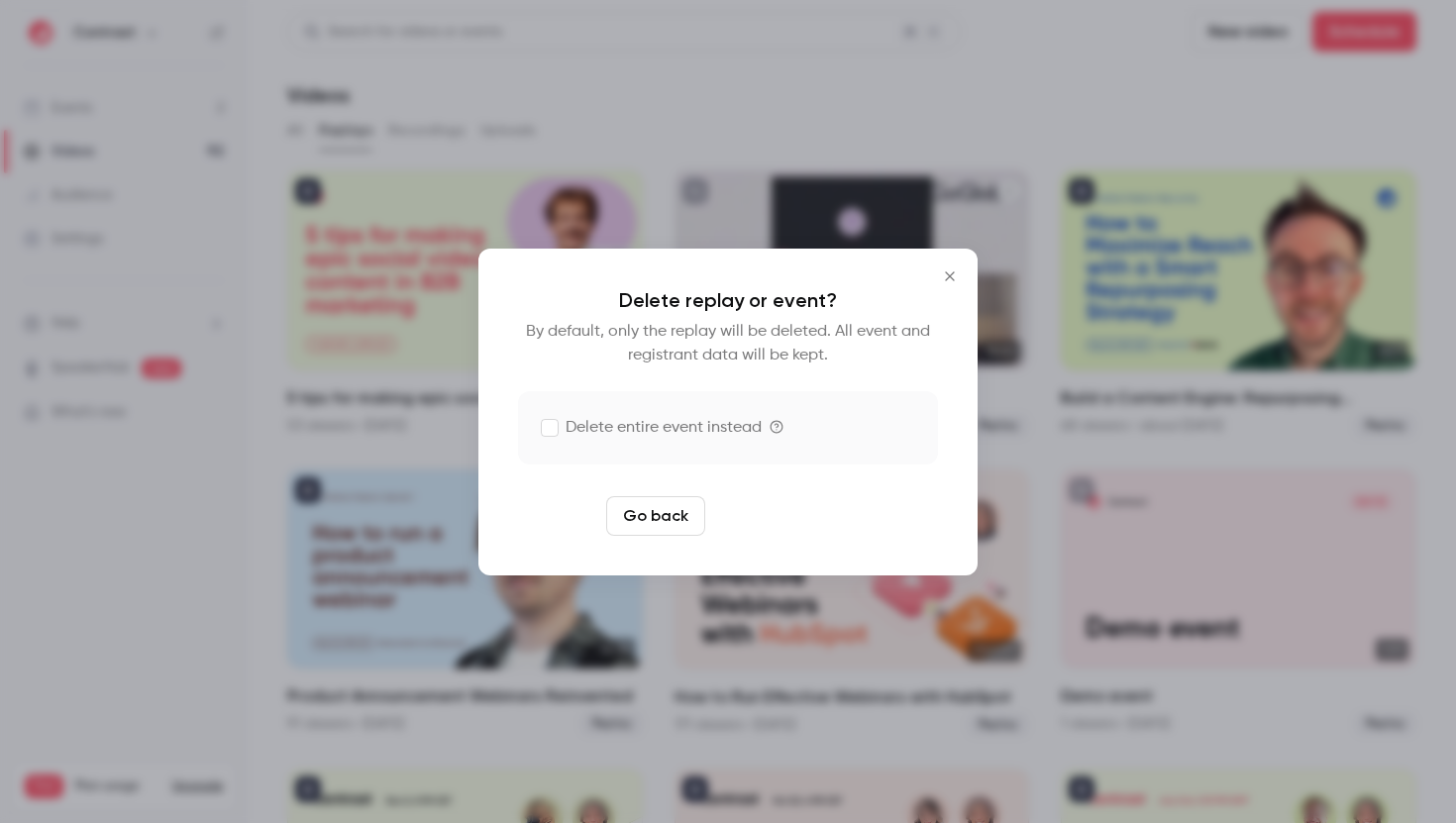 click on "Delete replay" at bounding box center [781, 516] 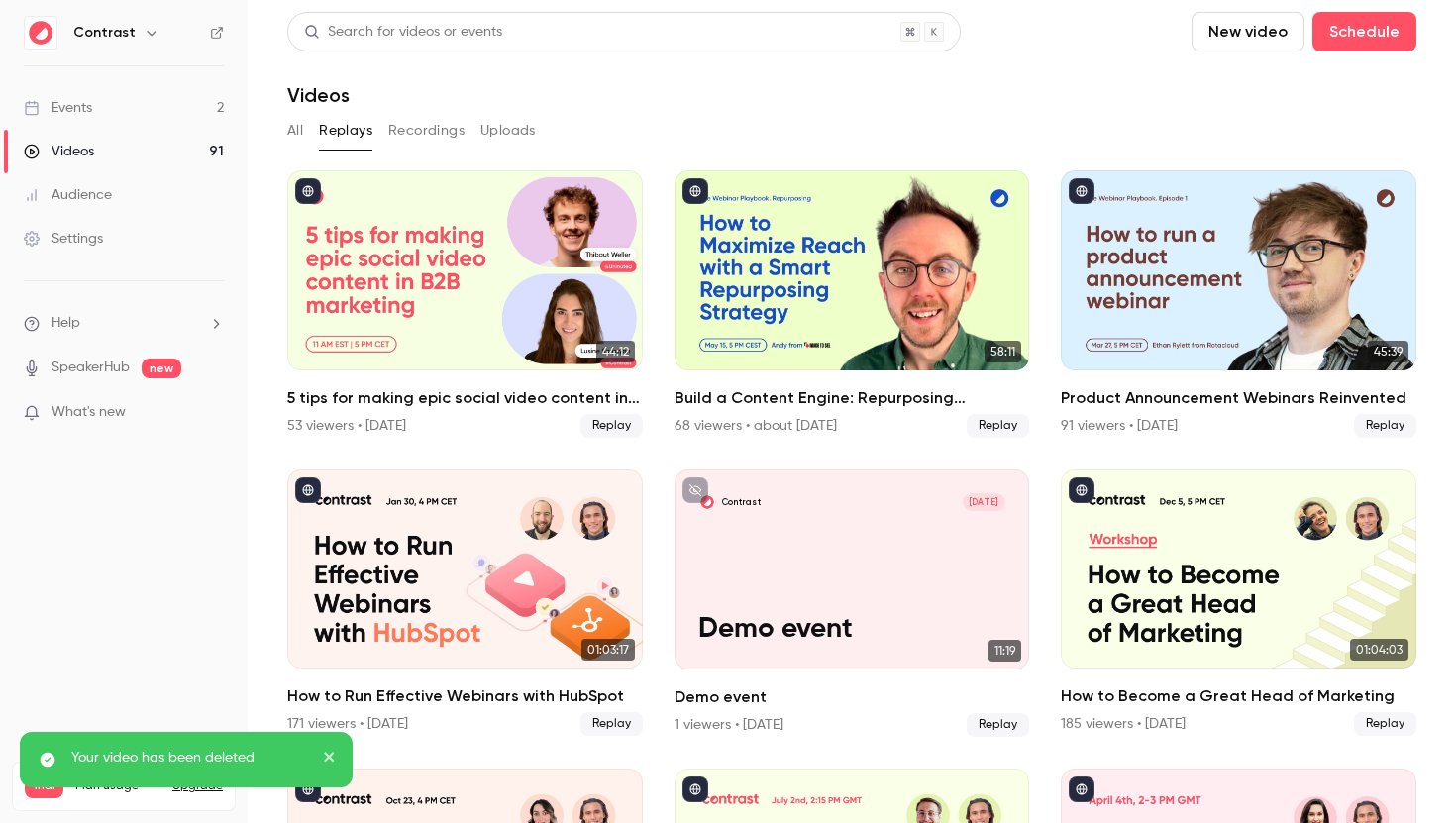 click on "Recordings" at bounding box center (426, 131) 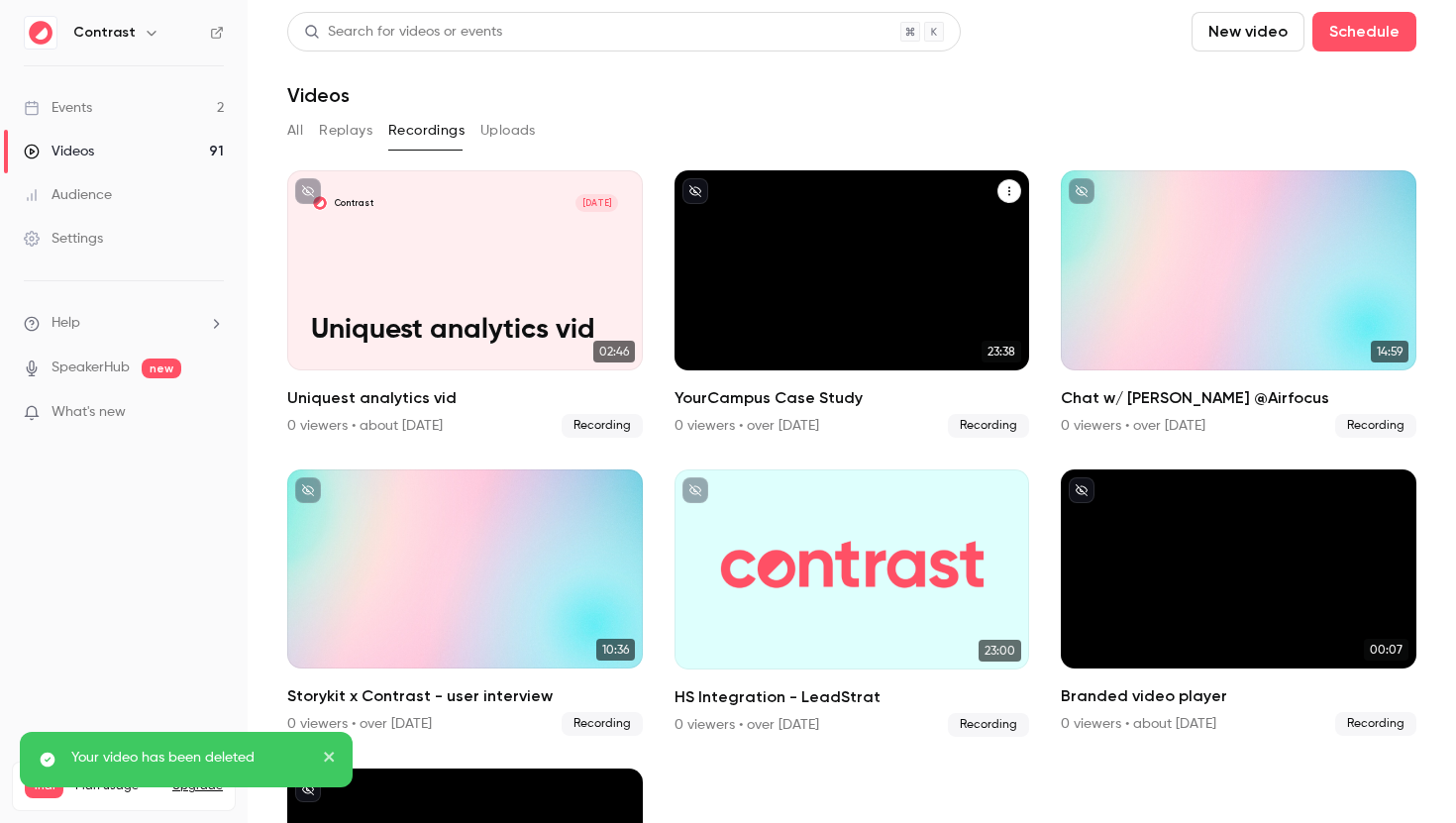 scroll, scrollTop: 13, scrollLeft: 0, axis: vertical 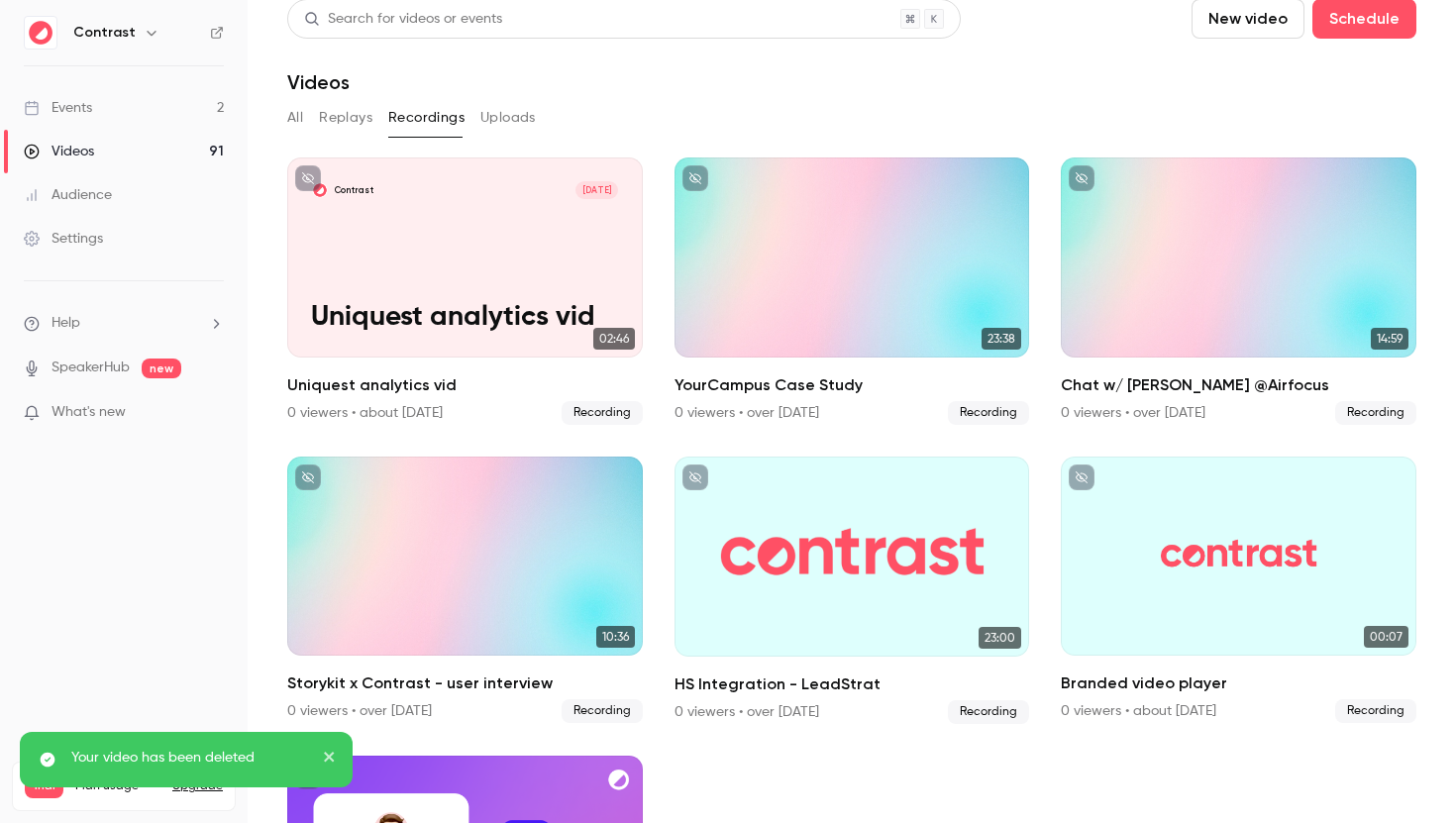 click on "Replays" at bounding box center (346, 118) 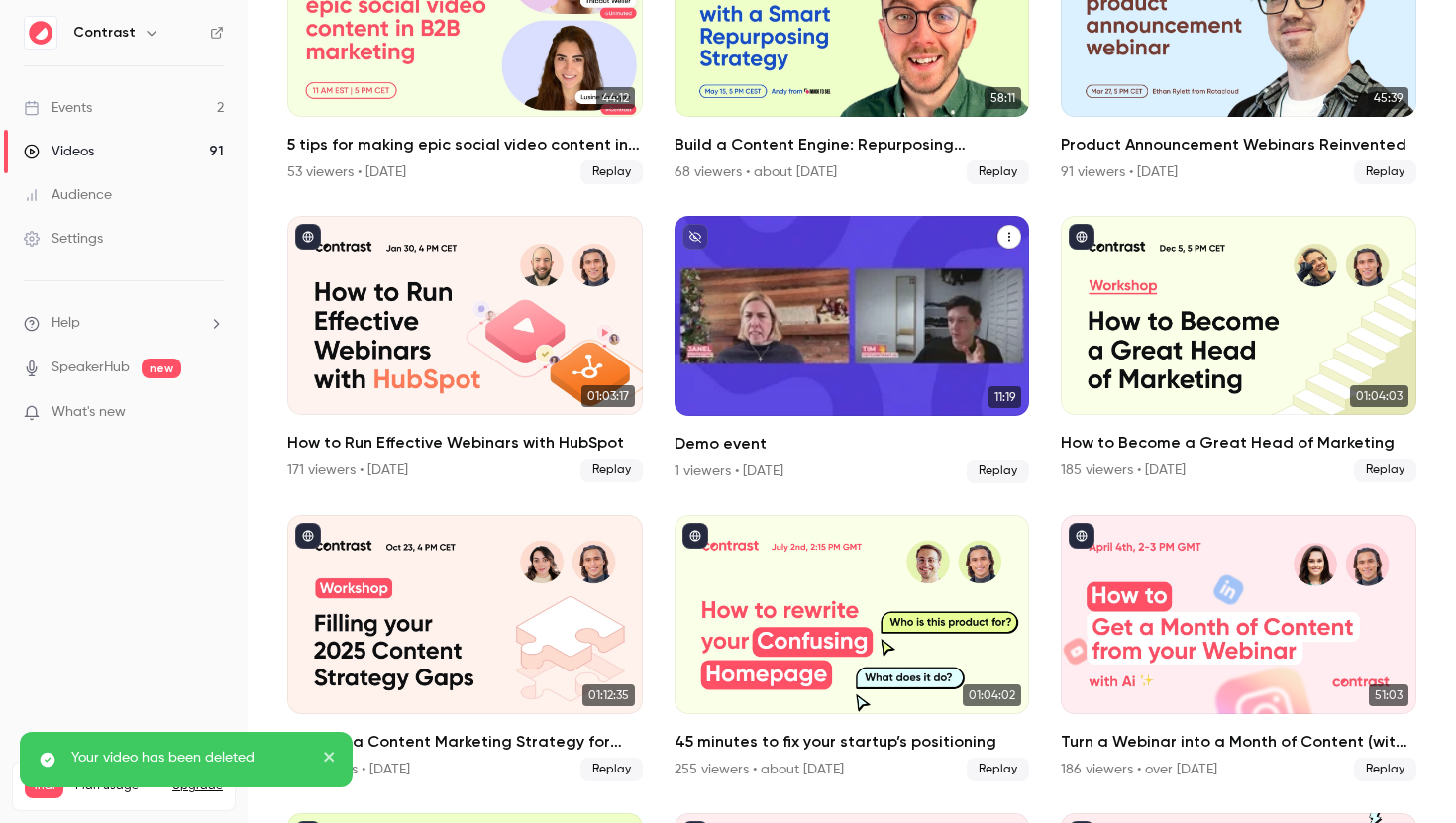 scroll, scrollTop: 242, scrollLeft: 0, axis: vertical 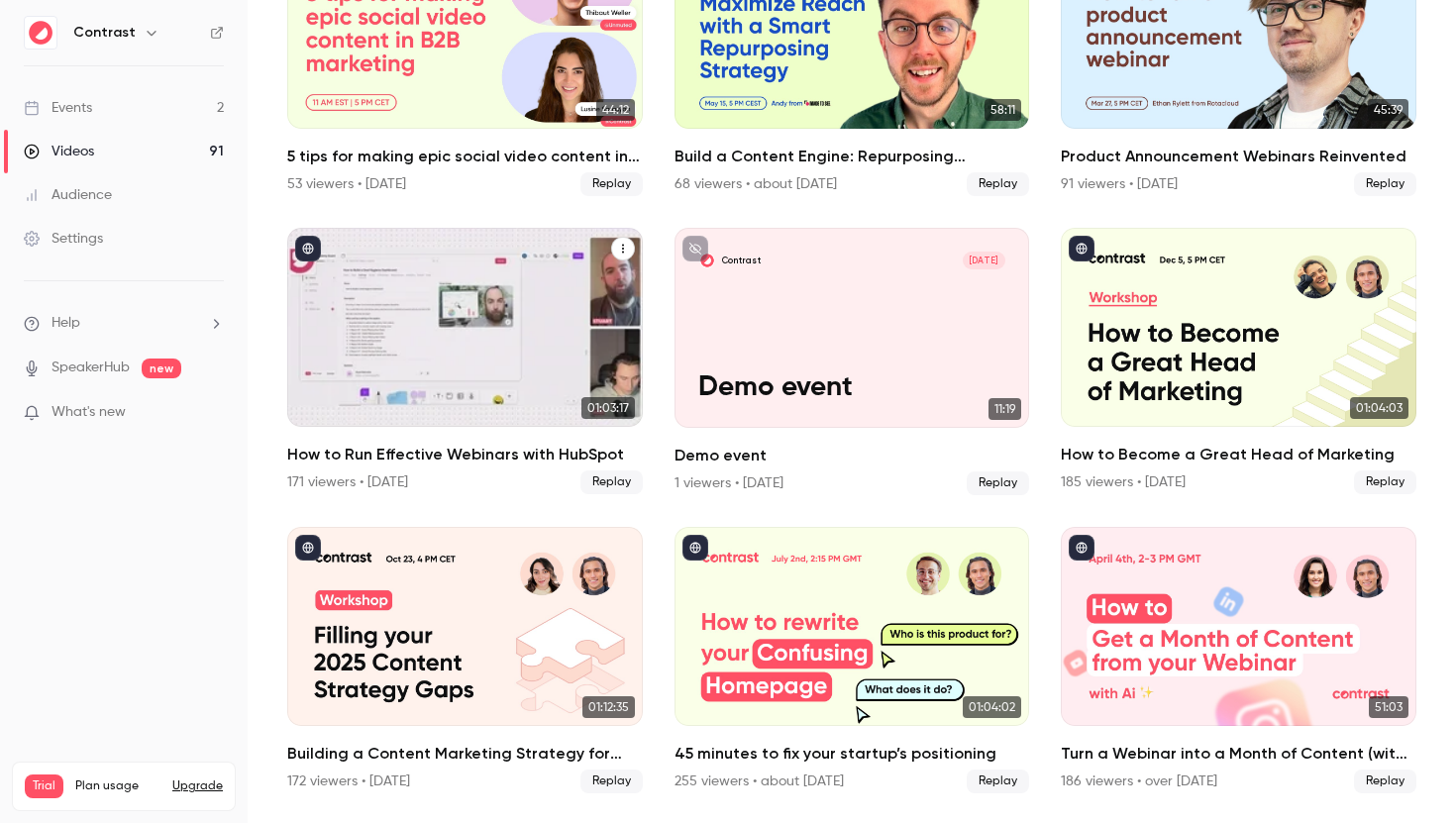type 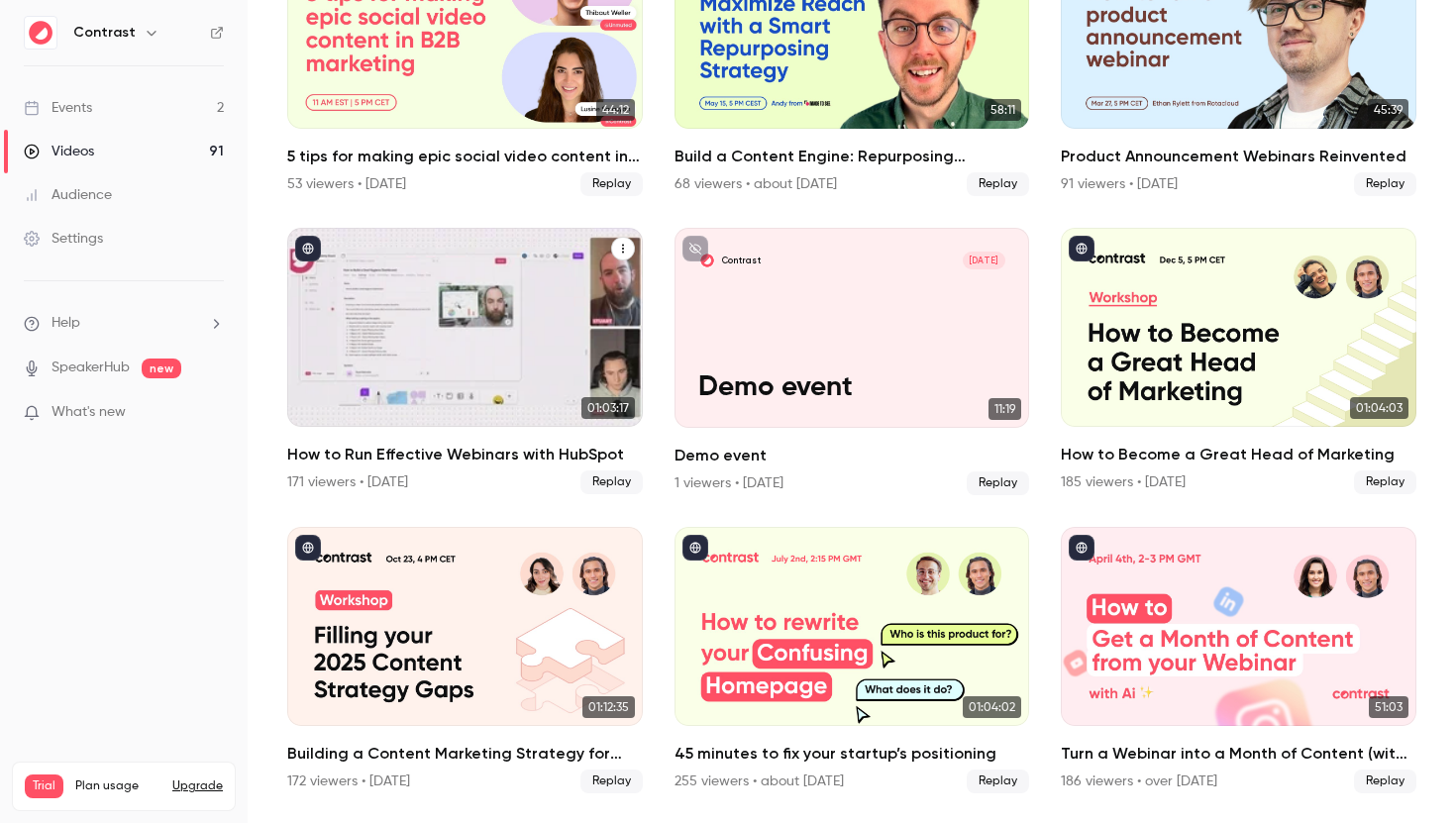 click on "How to Run Effective Webinars with HubSpot" at bounding box center [465, 455] 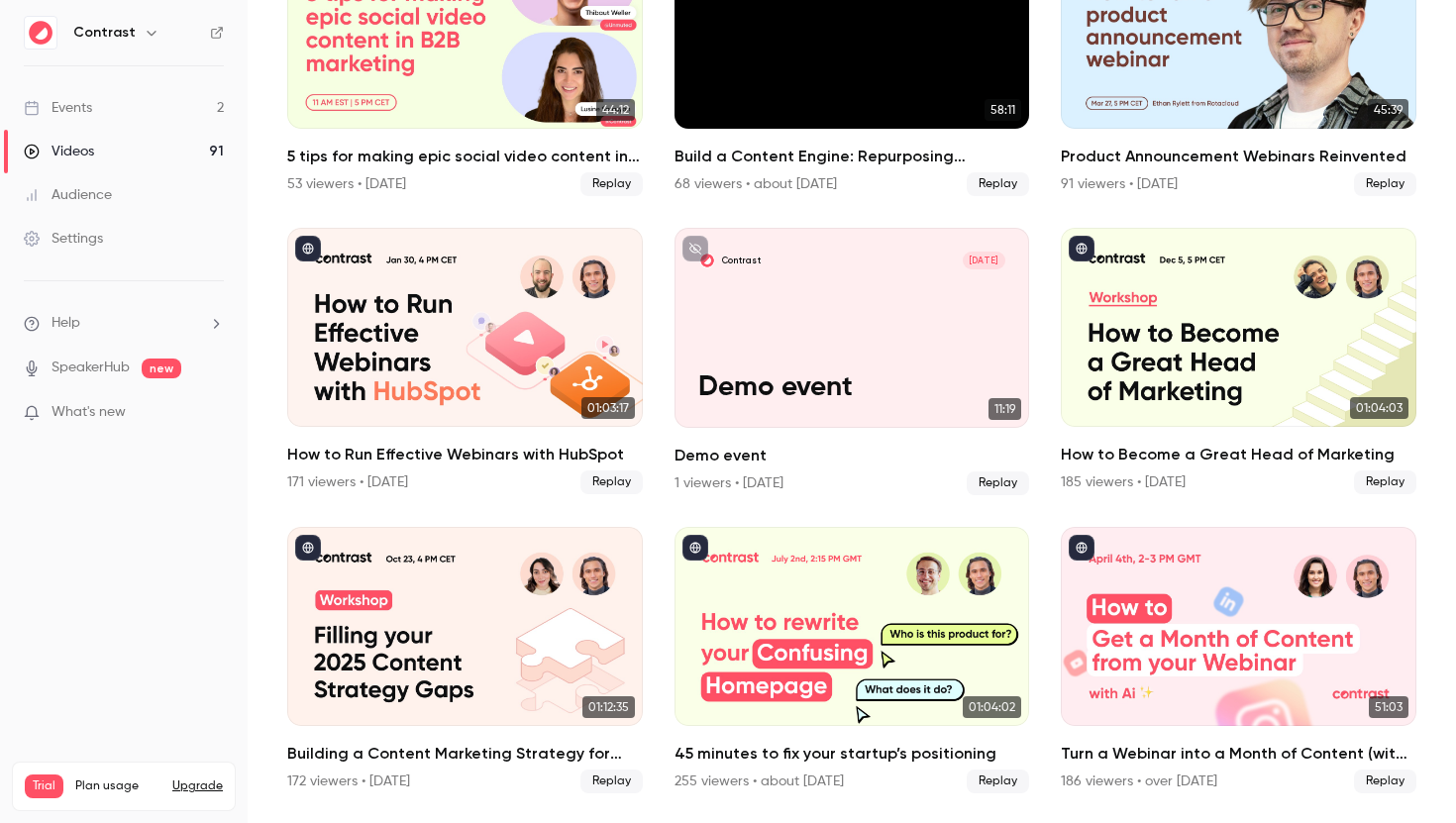scroll, scrollTop: 0, scrollLeft: 0, axis: both 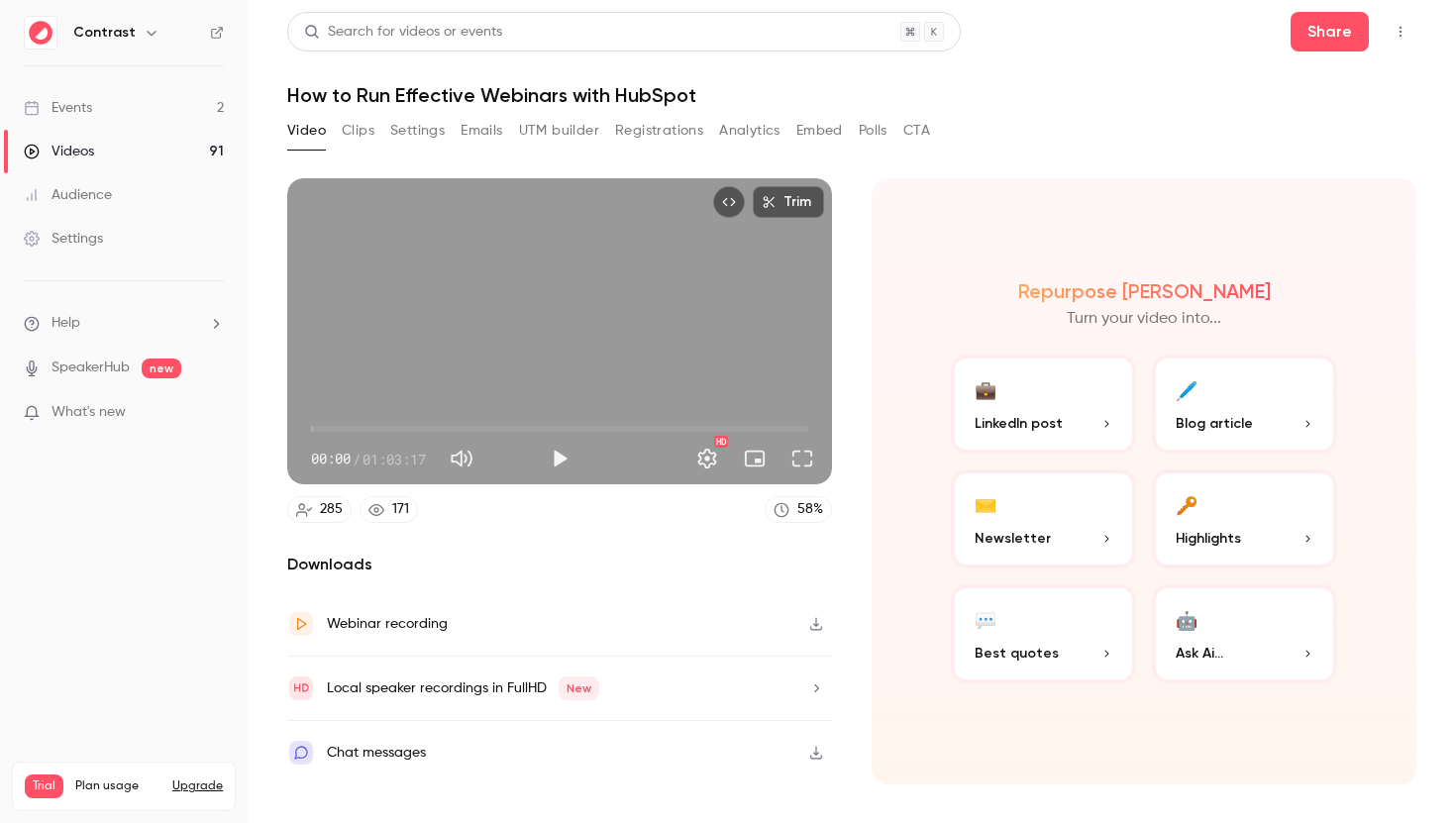 click on "00:00" at bounding box center [560, 429] 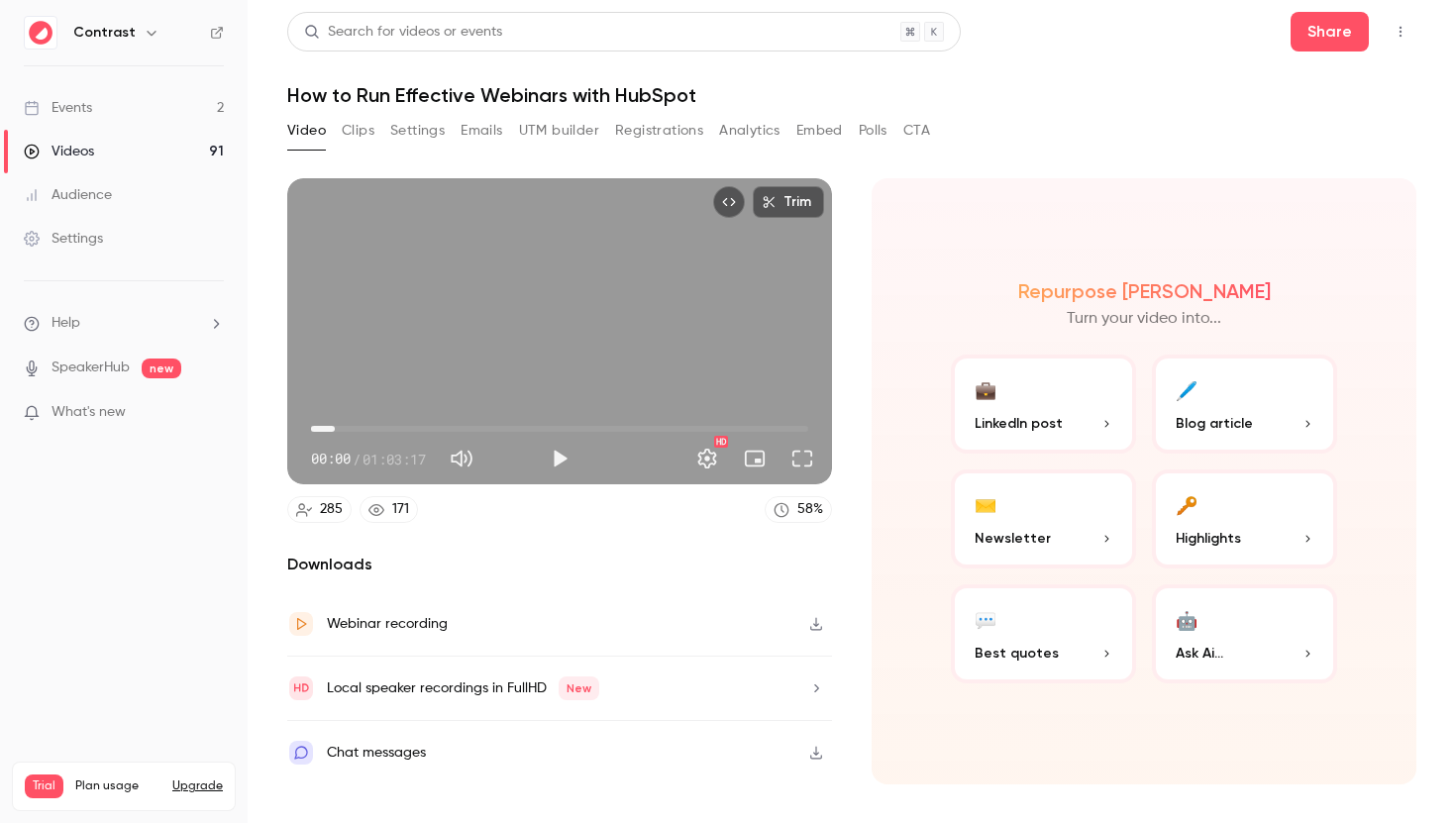 type on "*****" 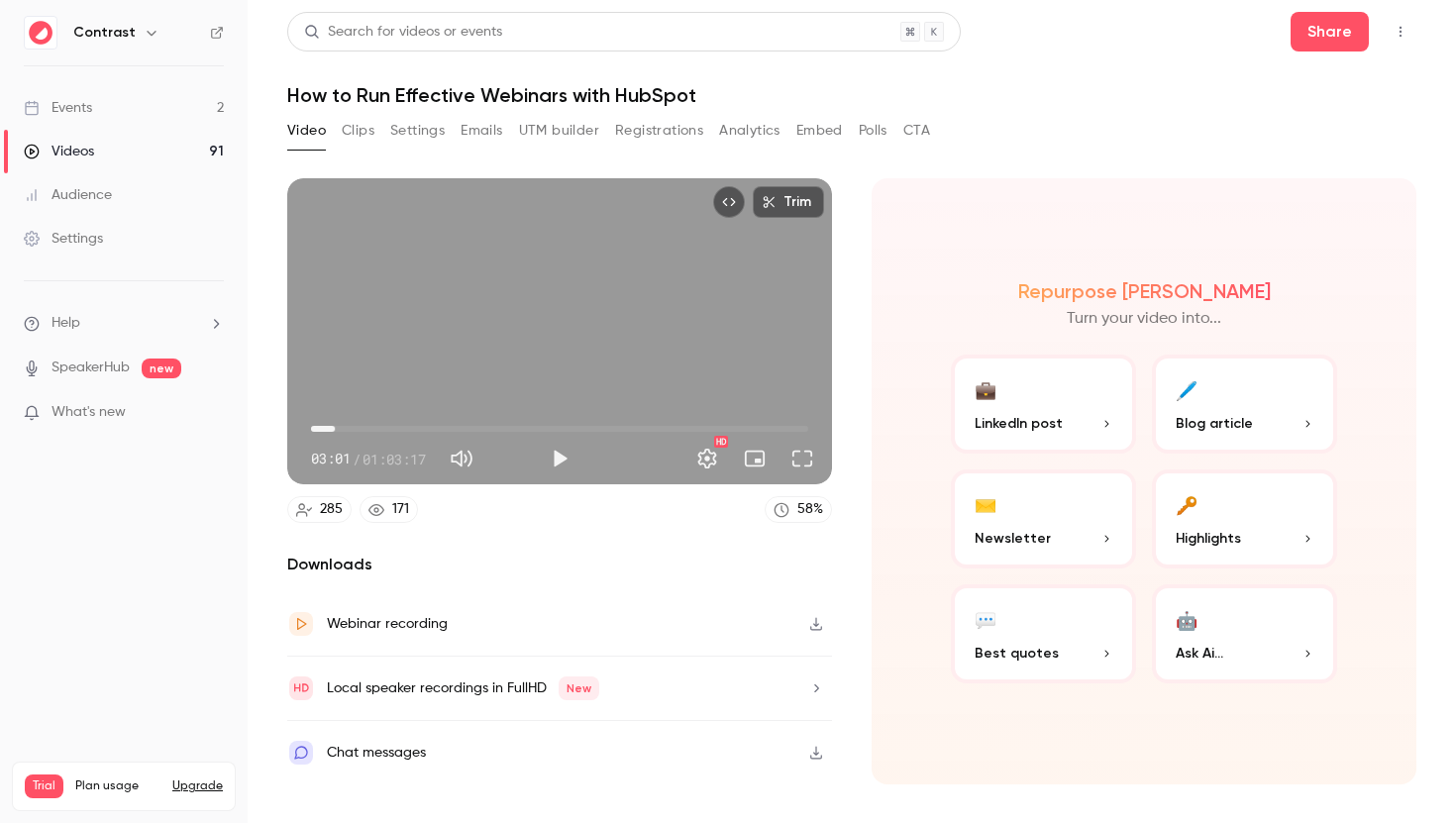 click on "Clips" at bounding box center [358, 131] 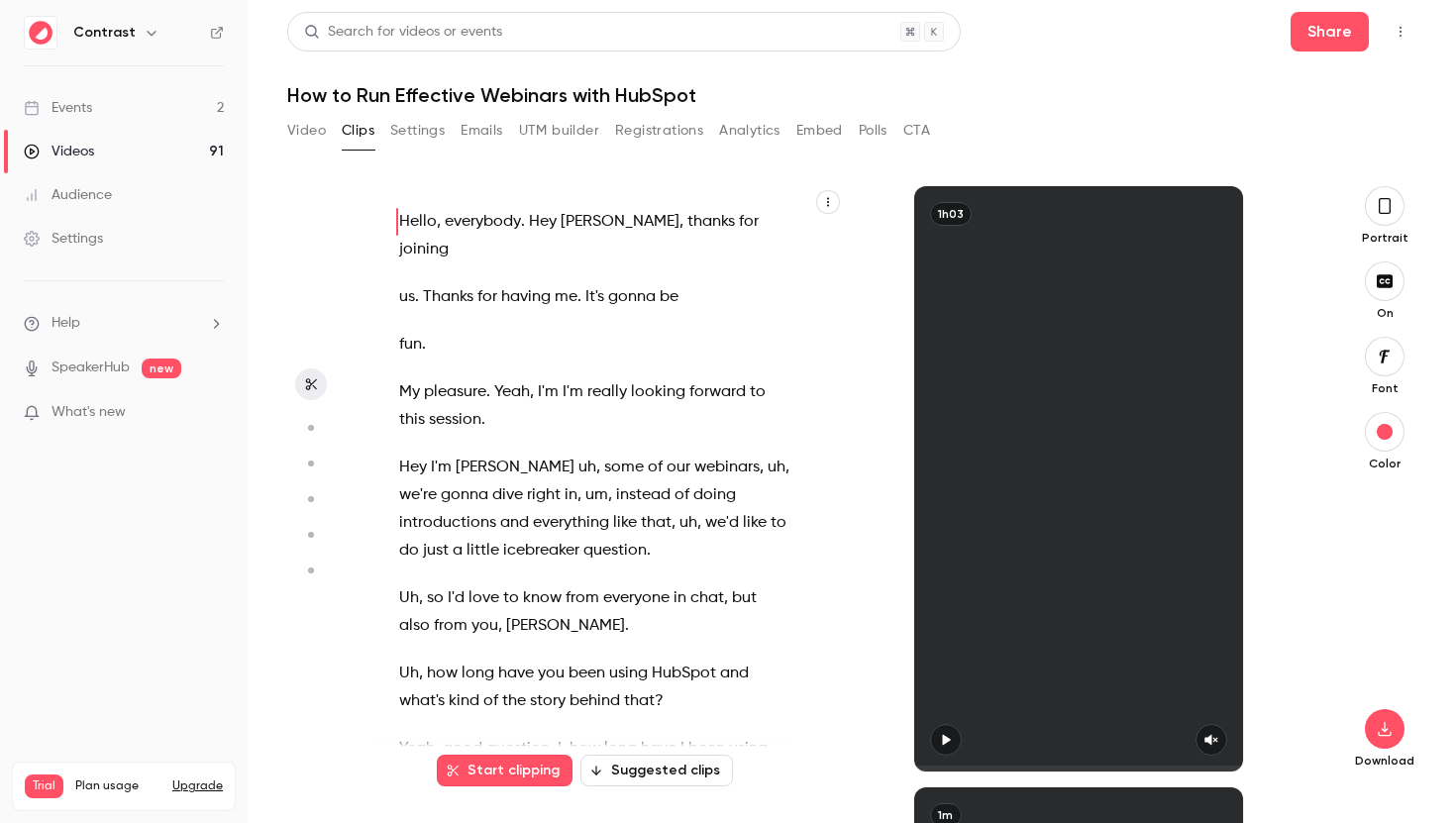 click on "Video" at bounding box center (306, 131) 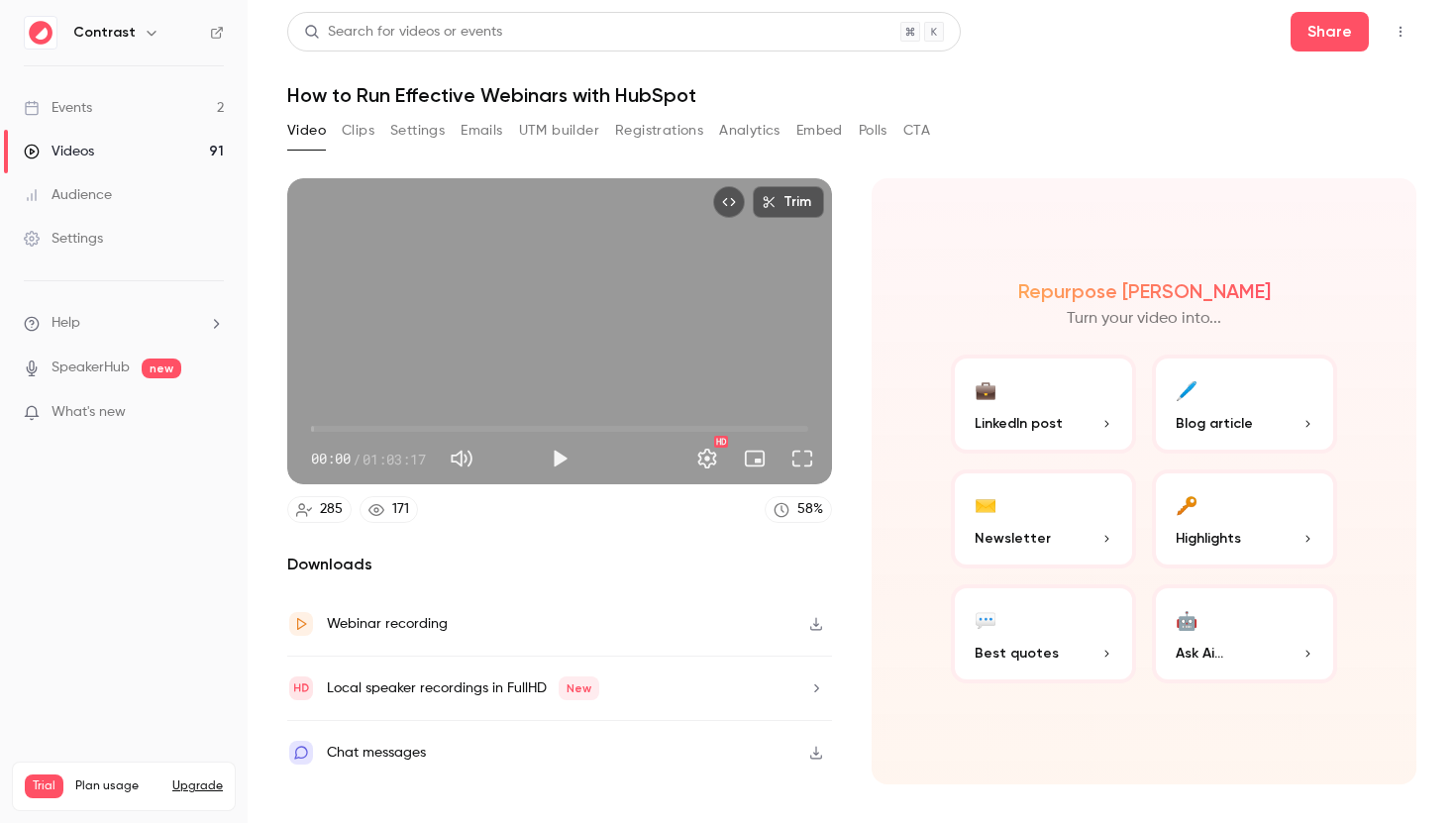 click on "00:00" at bounding box center (560, 429) 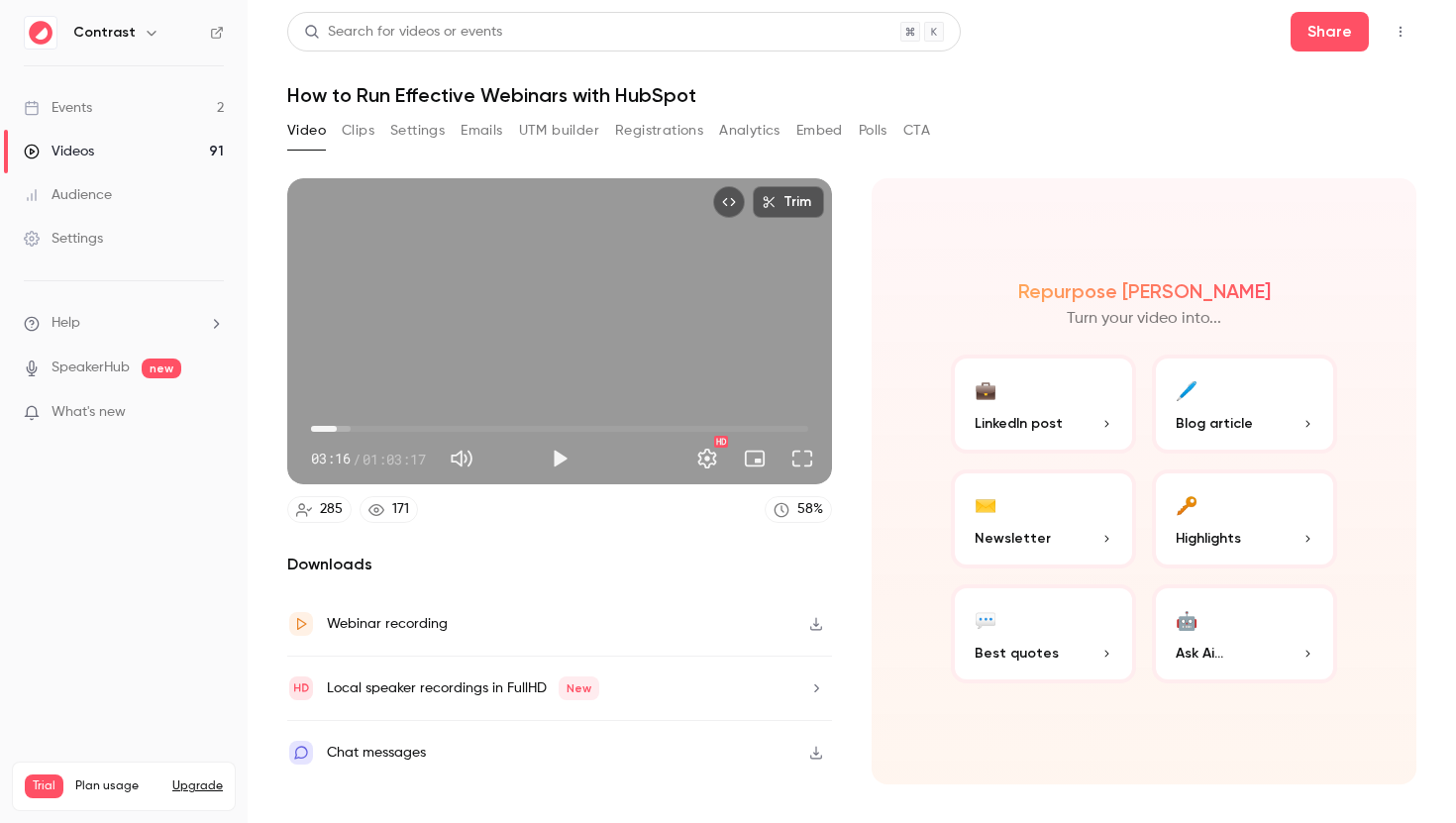 type on "*****" 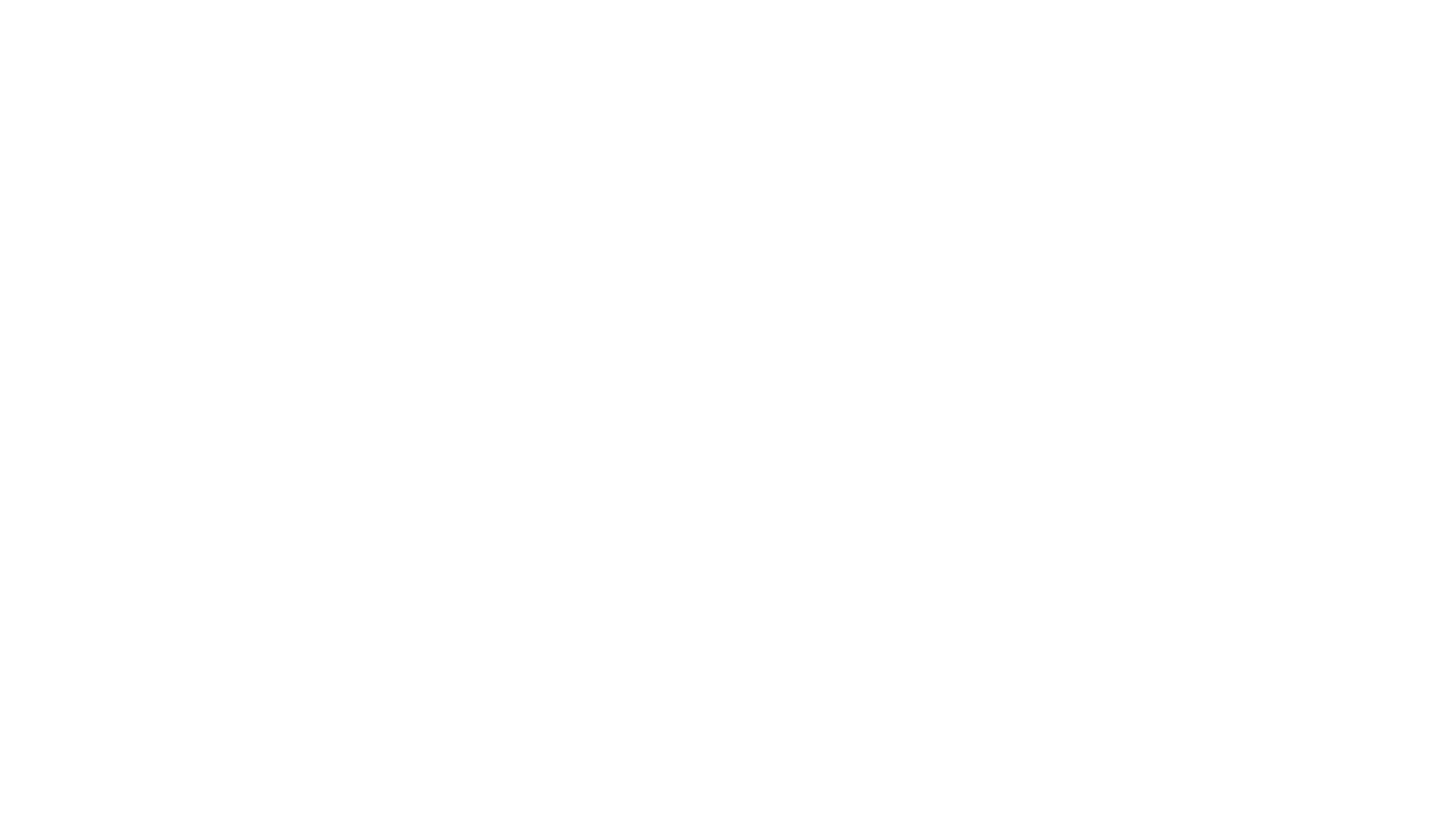 scroll, scrollTop: 0, scrollLeft: 0, axis: both 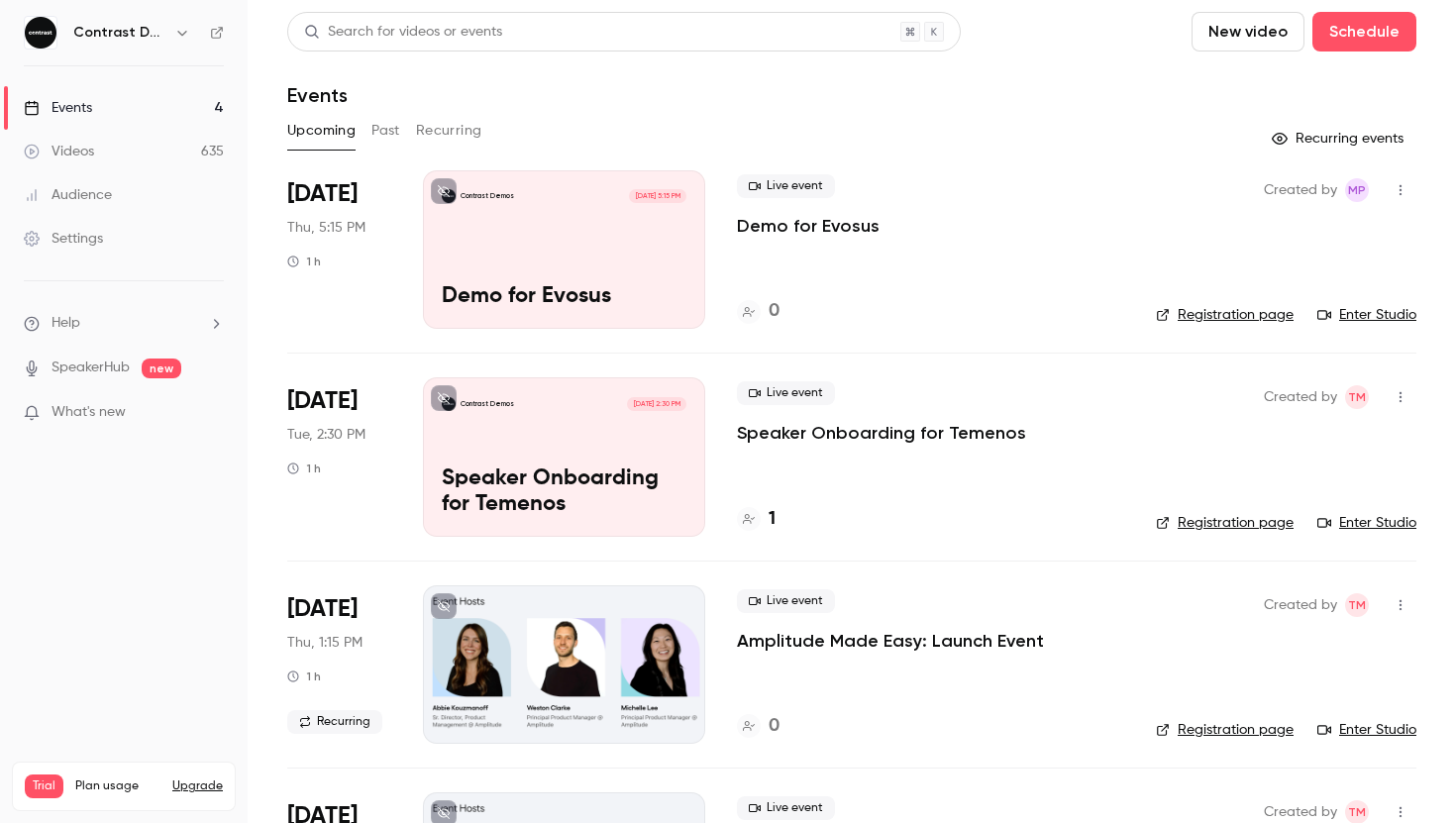 click on "Live event Demo for Evosus 0" at bounding box center (930, 250) 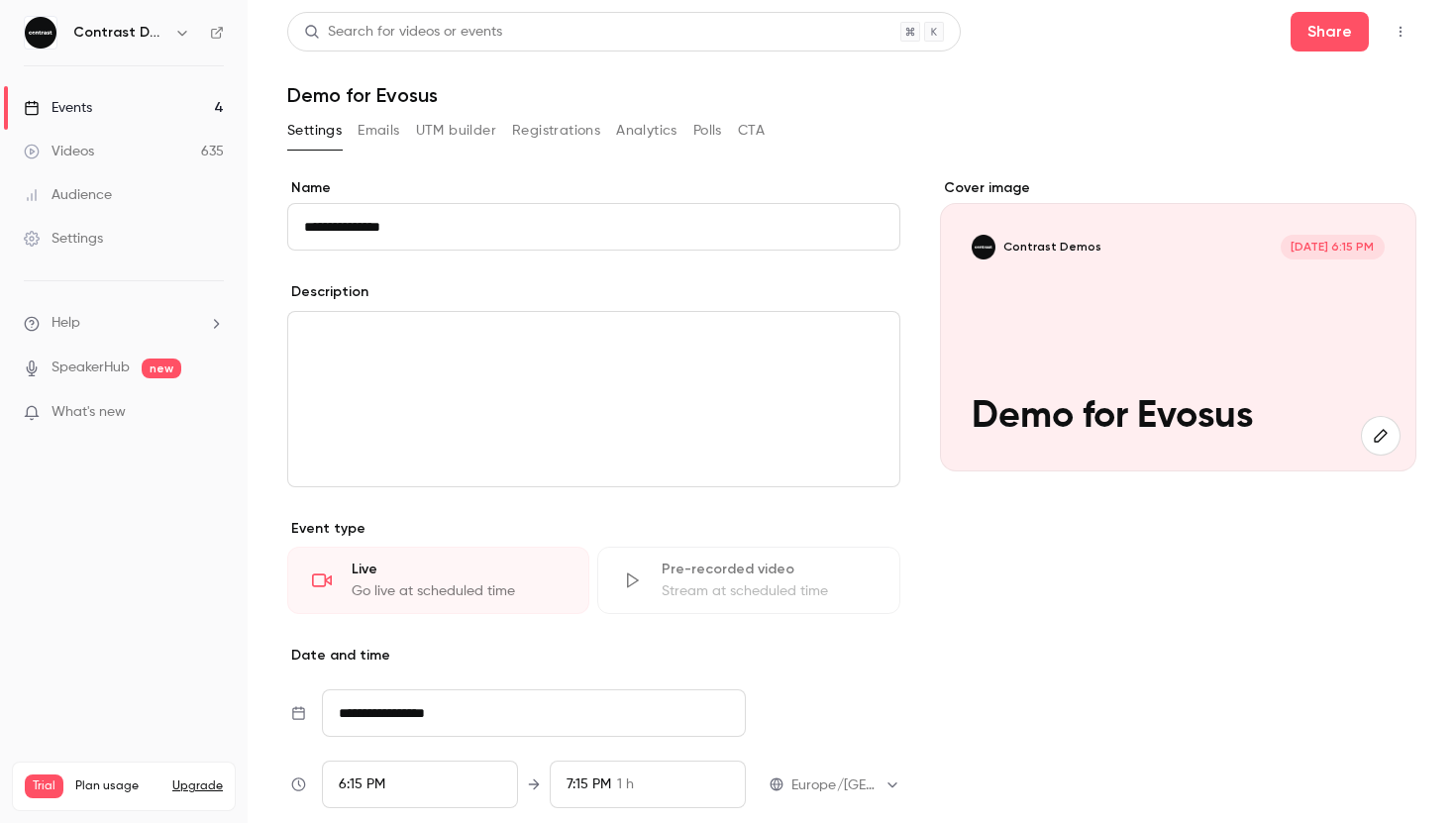 scroll, scrollTop: 308, scrollLeft: 0, axis: vertical 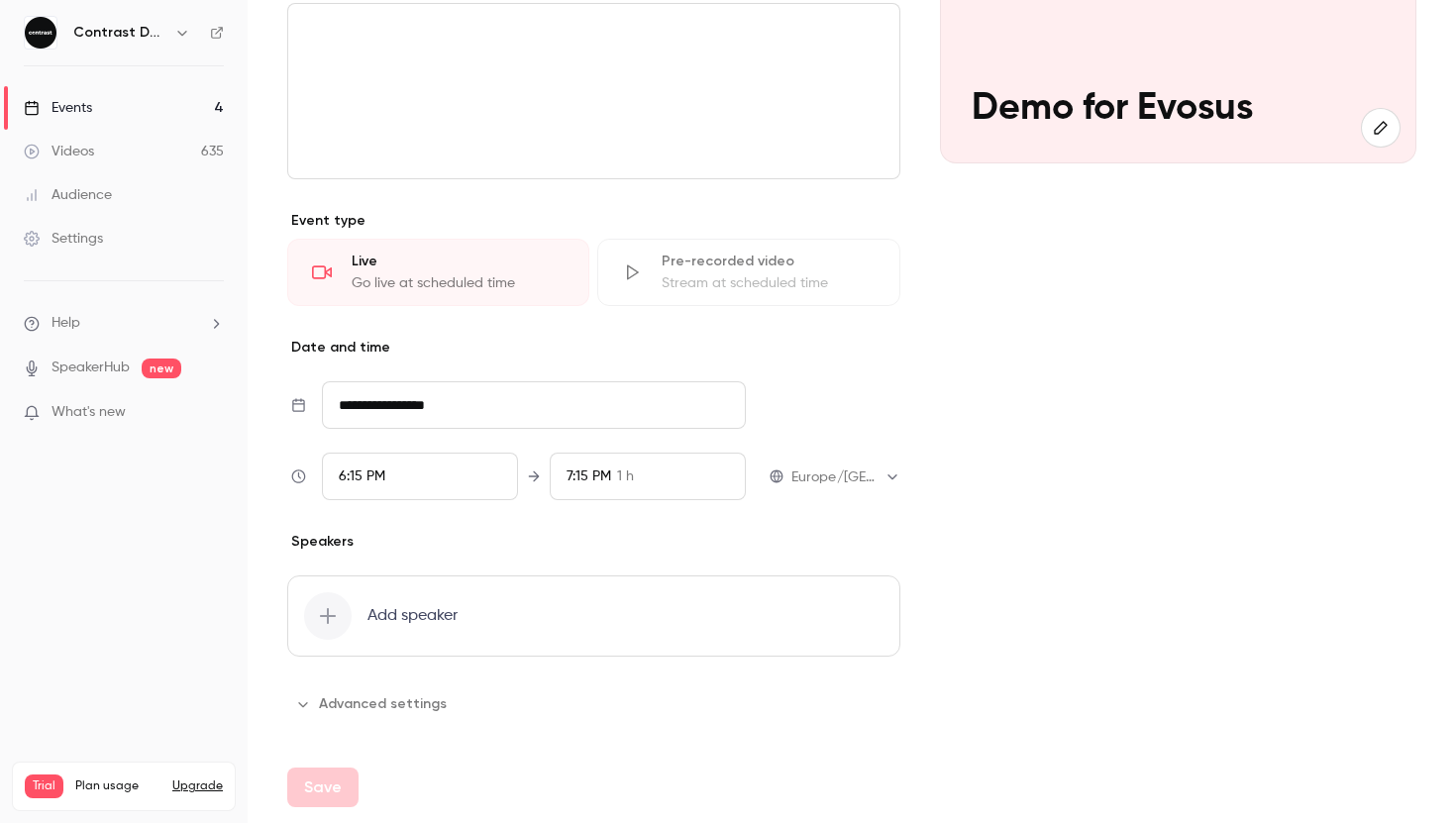 click on "6:15 PM" at bounding box center [420, 476] 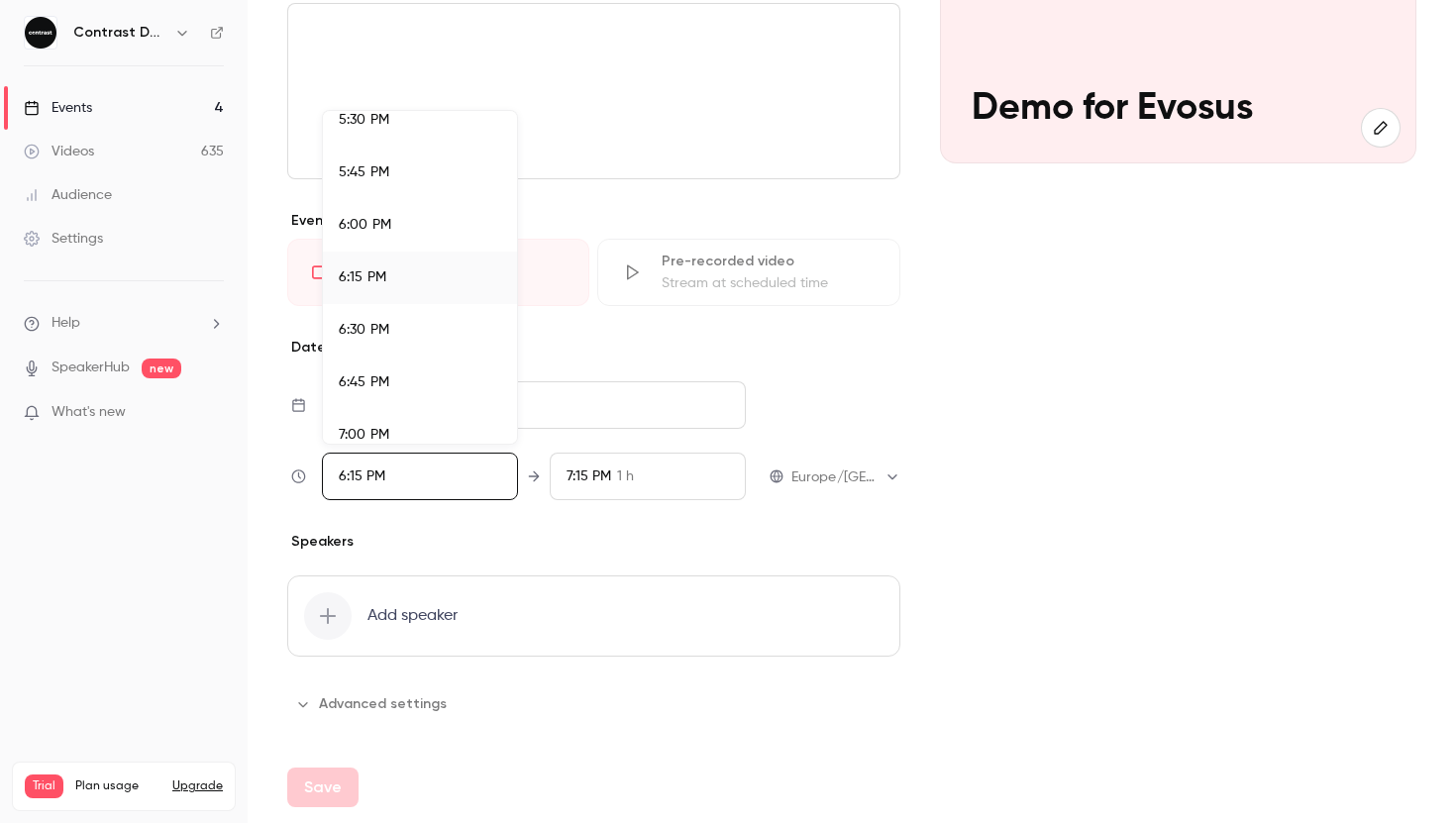 scroll, scrollTop: 3509, scrollLeft: 0, axis: vertical 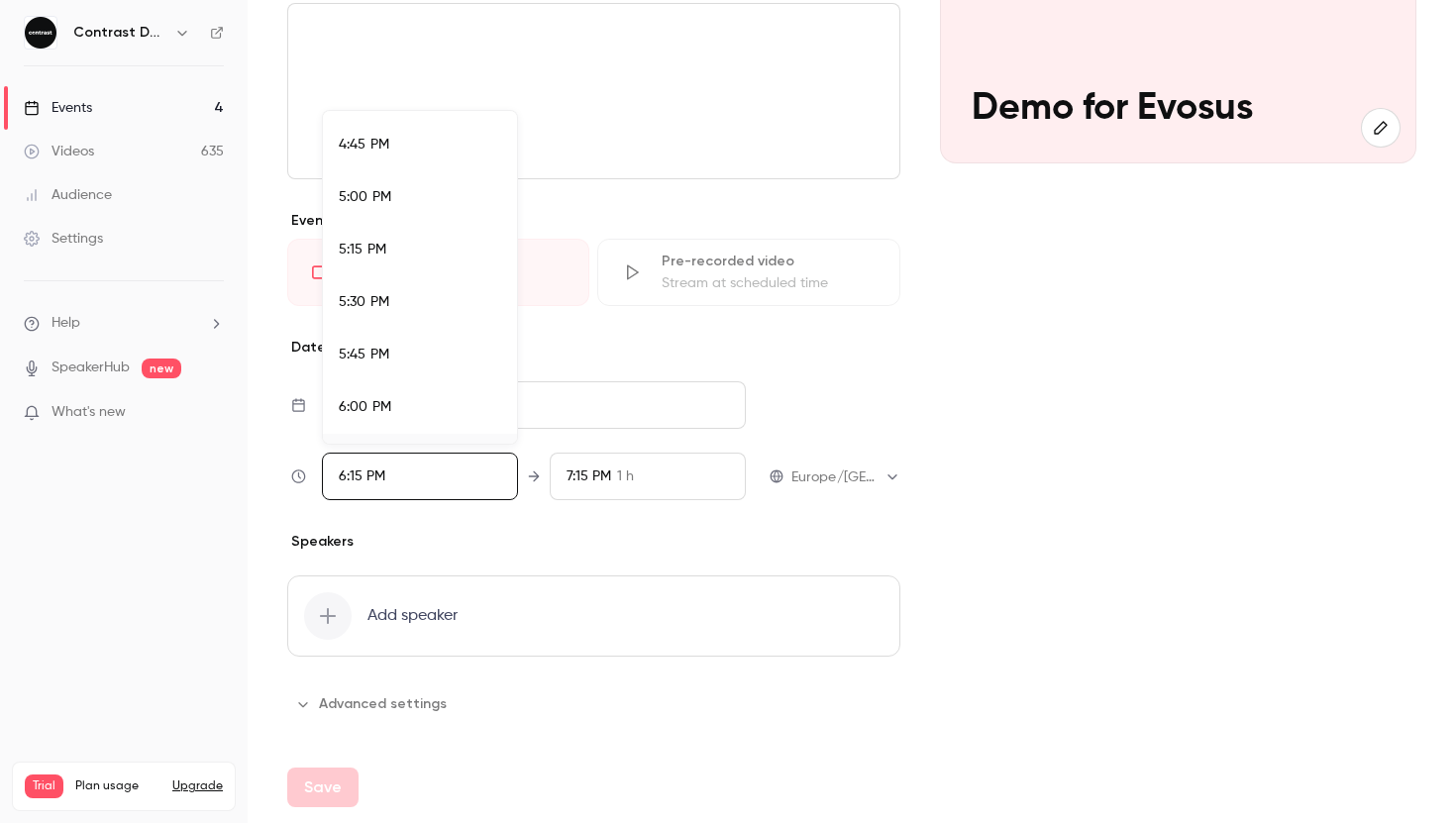 click on "5:00 PM" at bounding box center (420, 197) 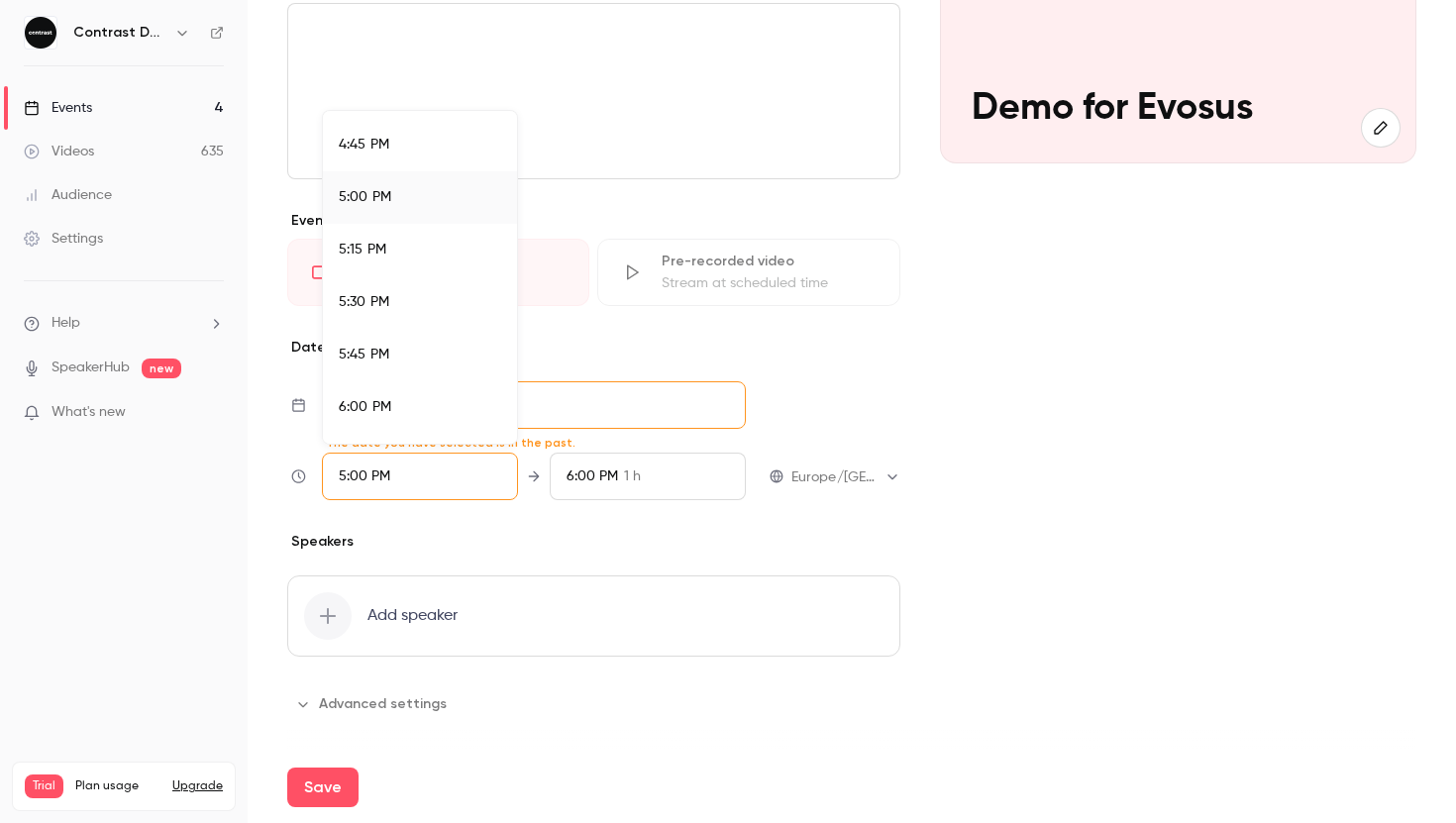 click at bounding box center [728, 411] 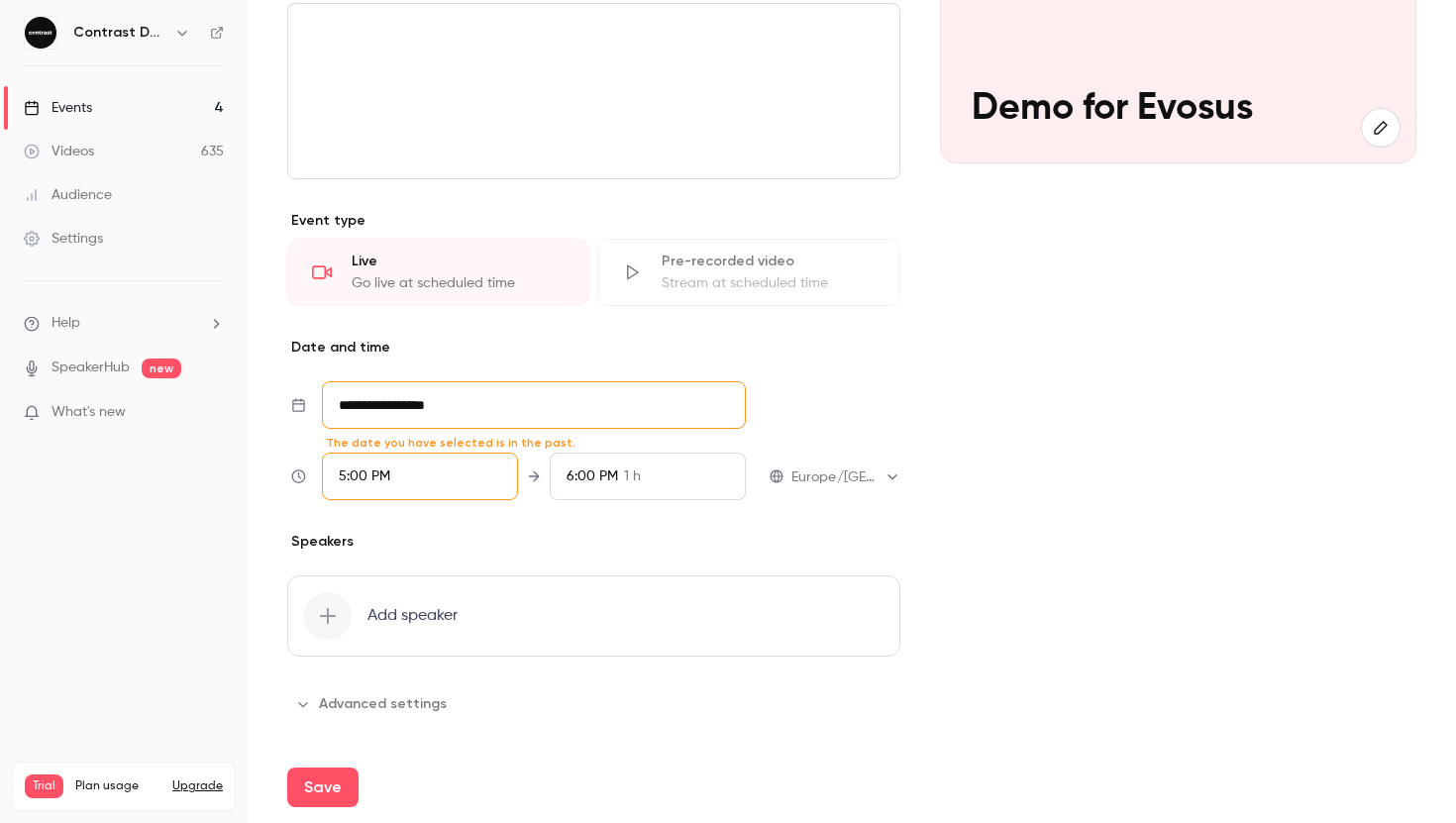 scroll, scrollTop: 3551, scrollLeft: 0, axis: vertical 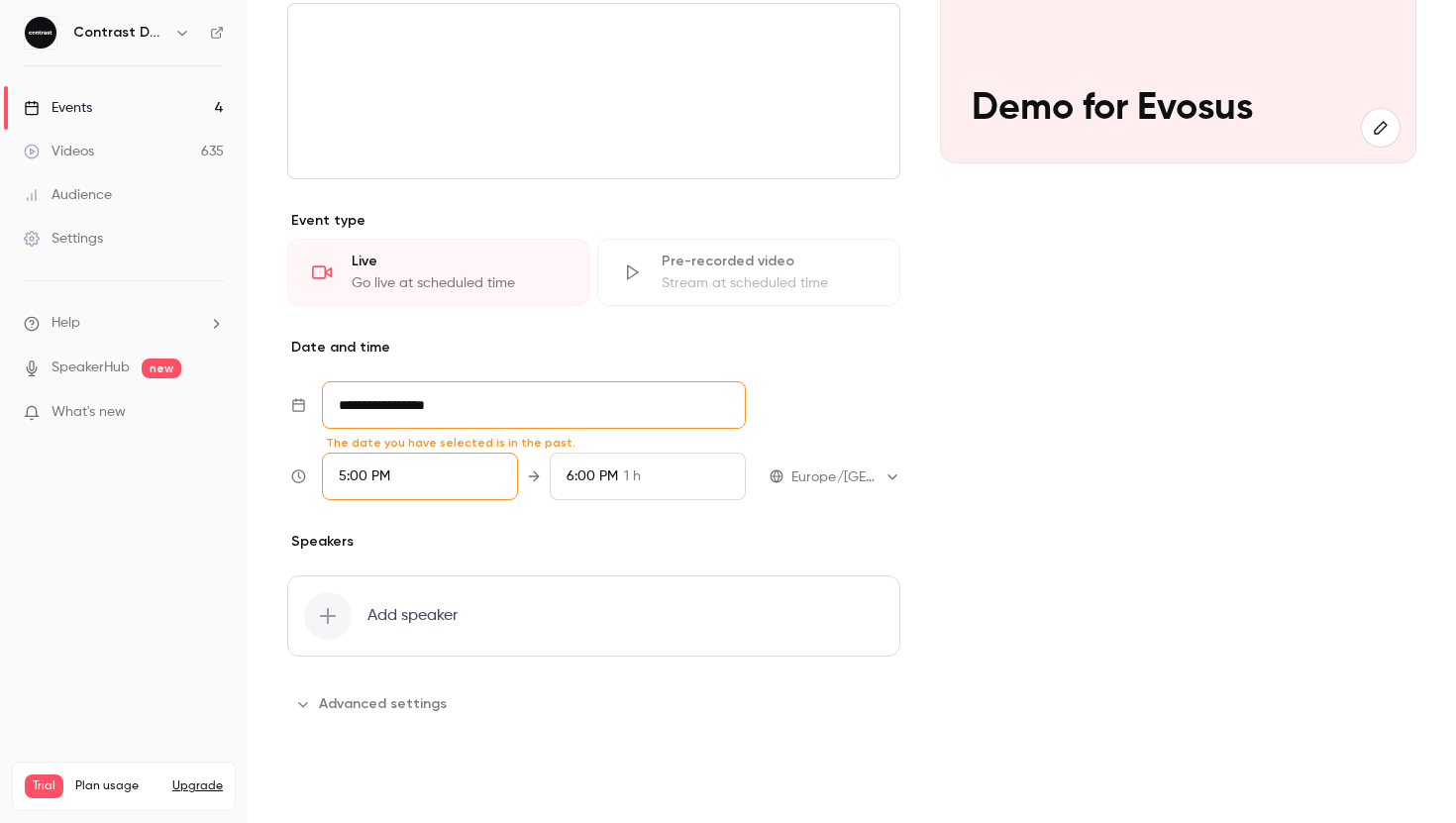 click on "Save" at bounding box center (323, 787) 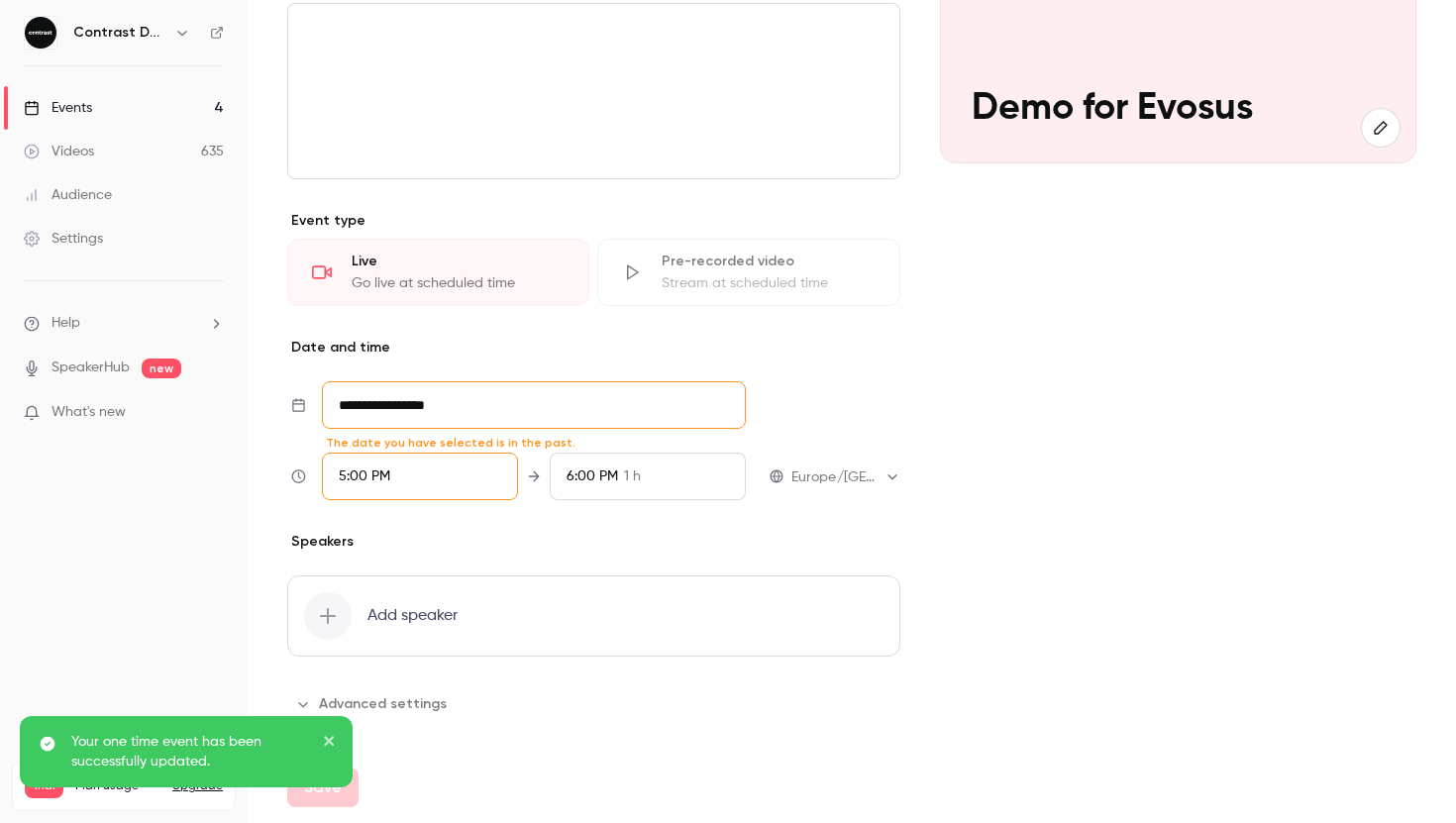 click on "Events 4" at bounding box center [124, 108] 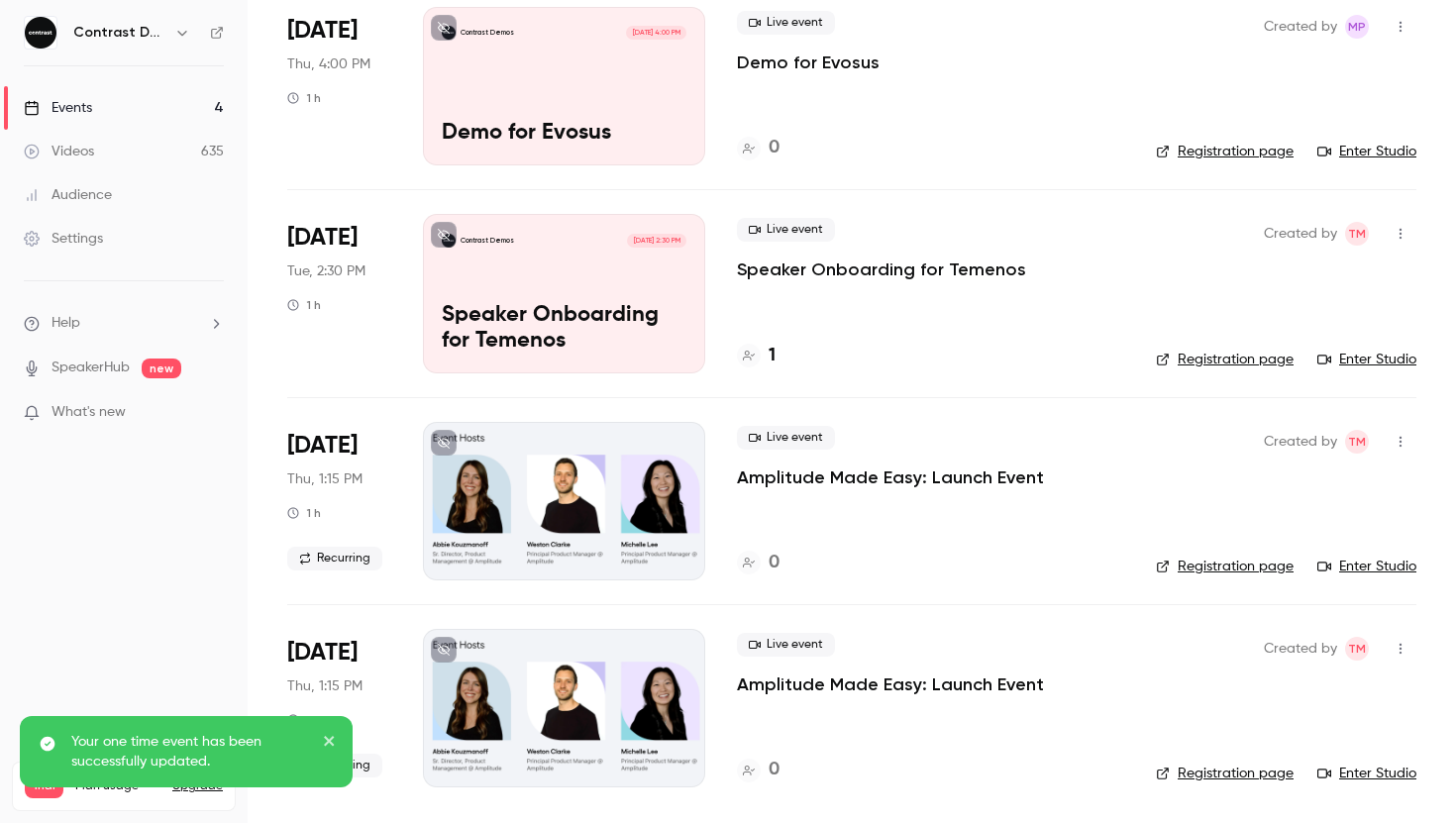 scroll, scrollTop: 0, scrollLeft: 0, axis: both 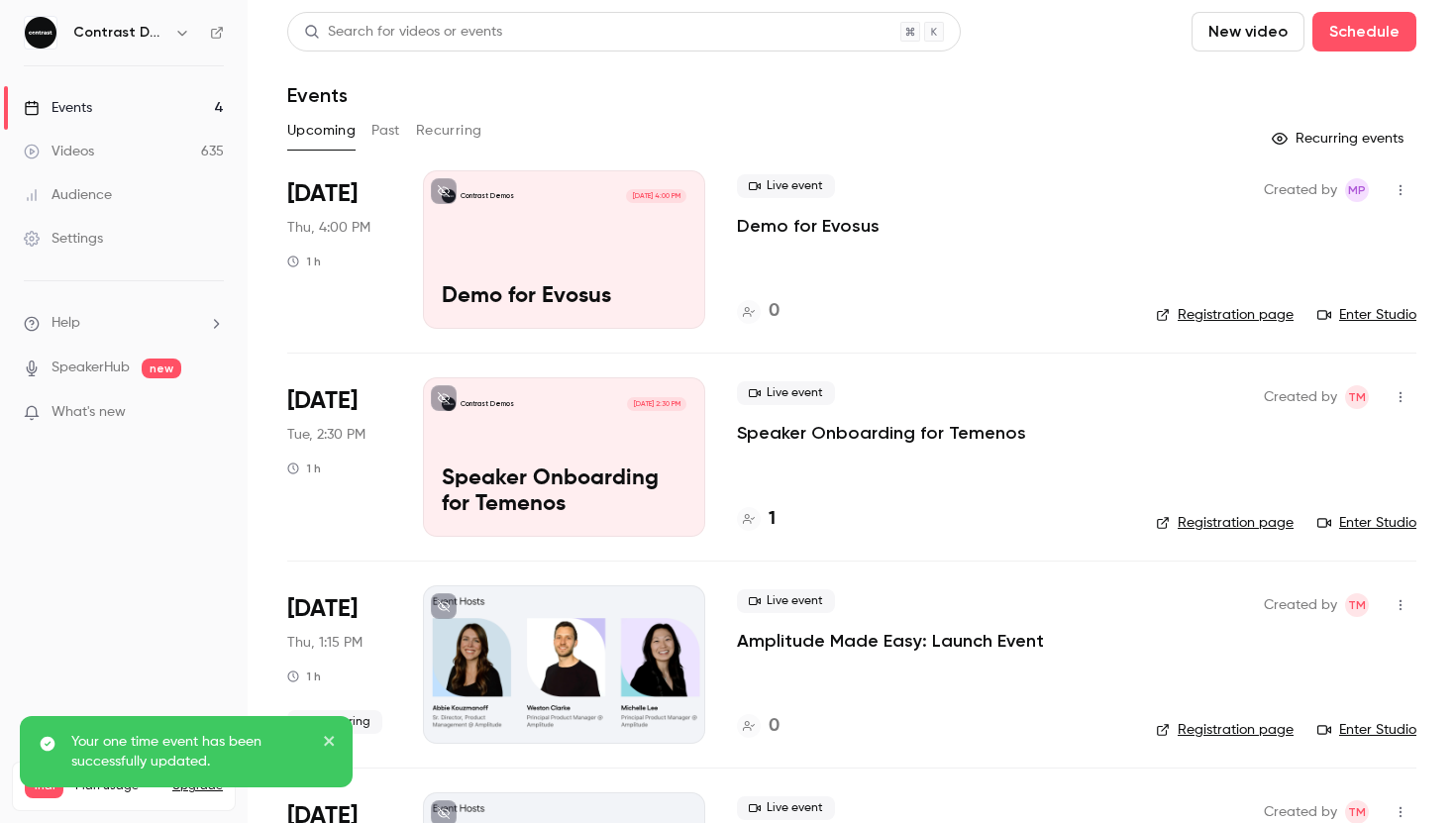 click on "Your one time event has been successfully updated." at bounding box center [186, 752] 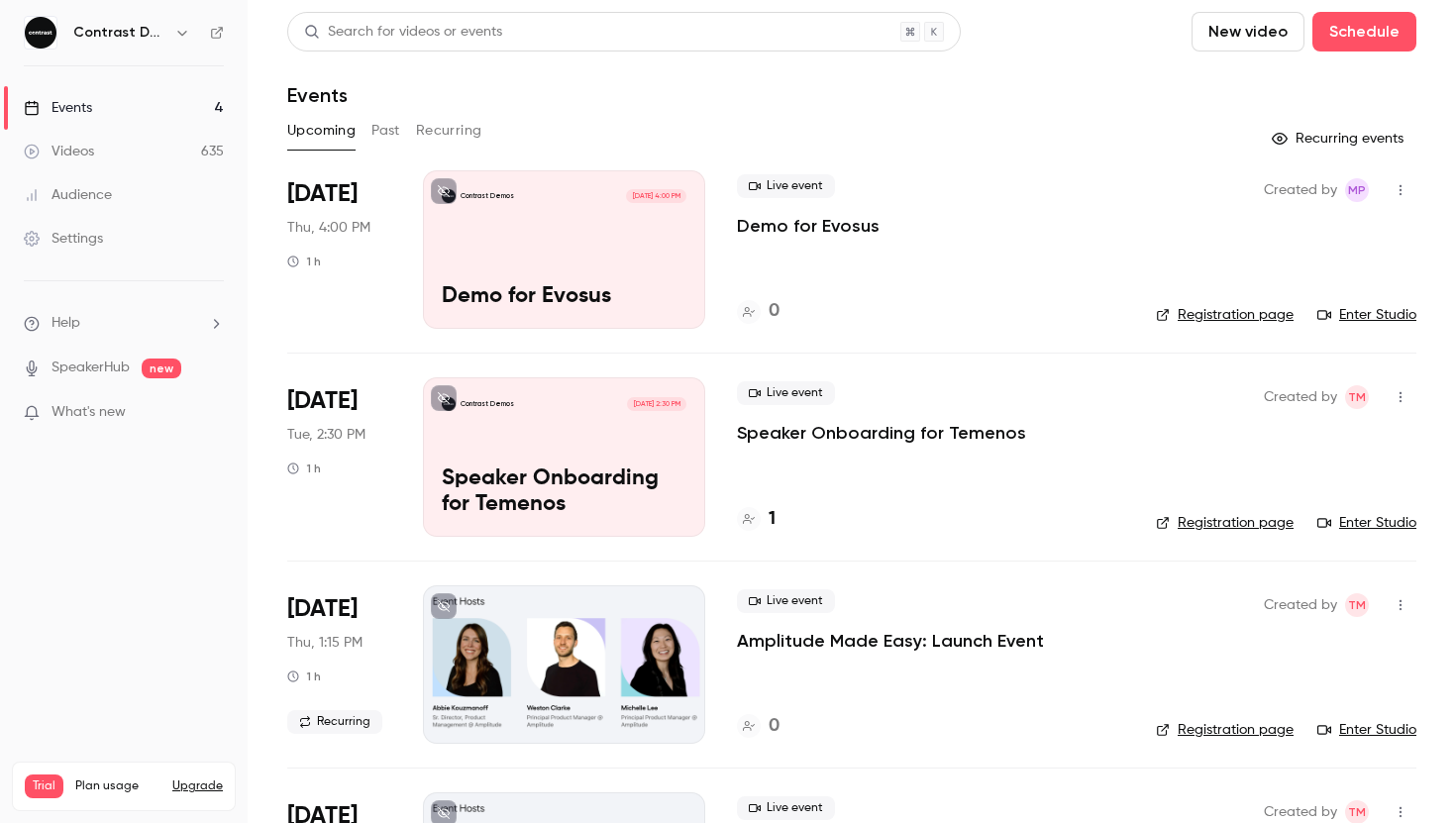 click on "Events" at bounding box center [852, 95] 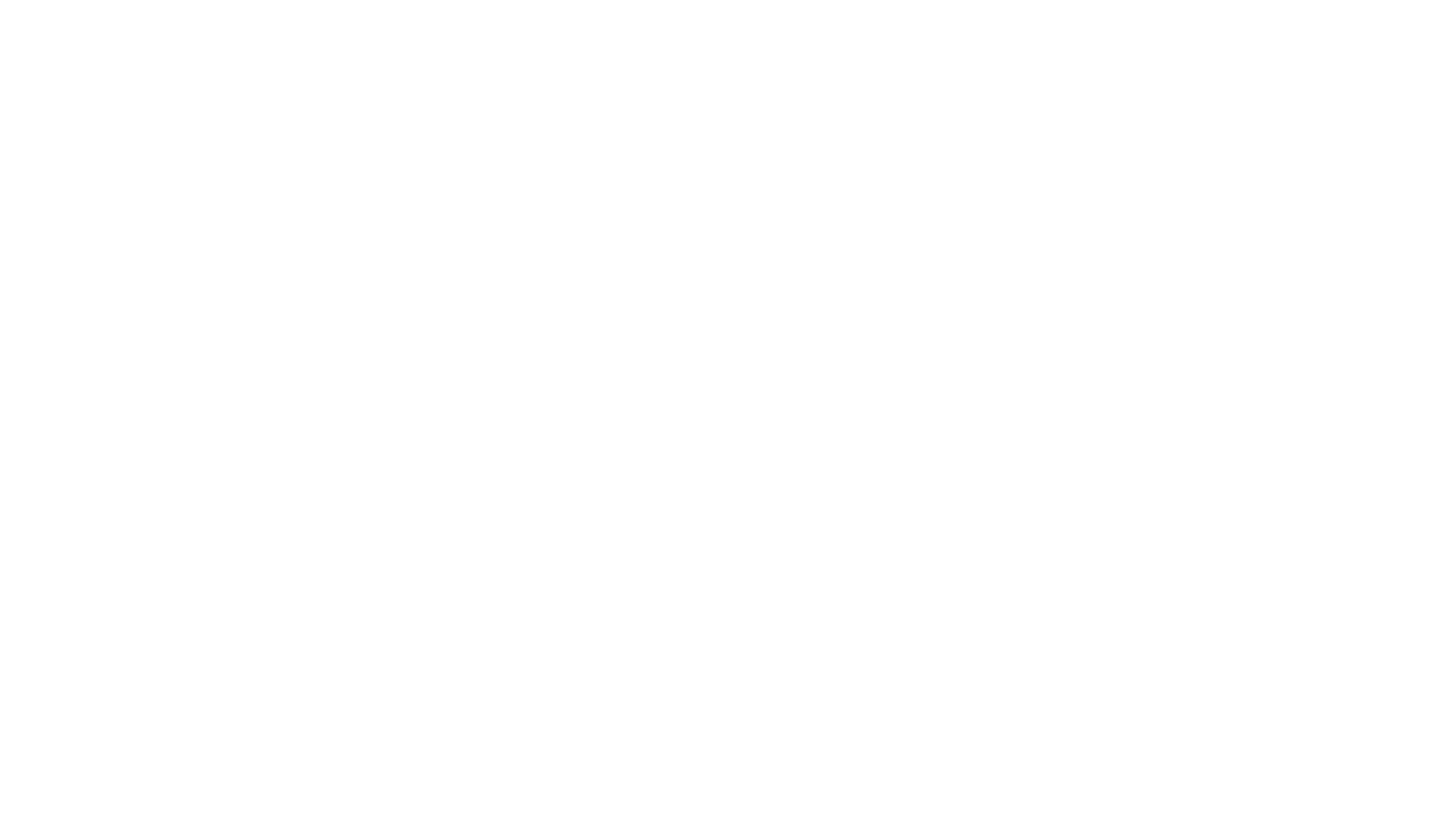 scroll, scrollTop: 0, scrollLeft: 0, axis: both 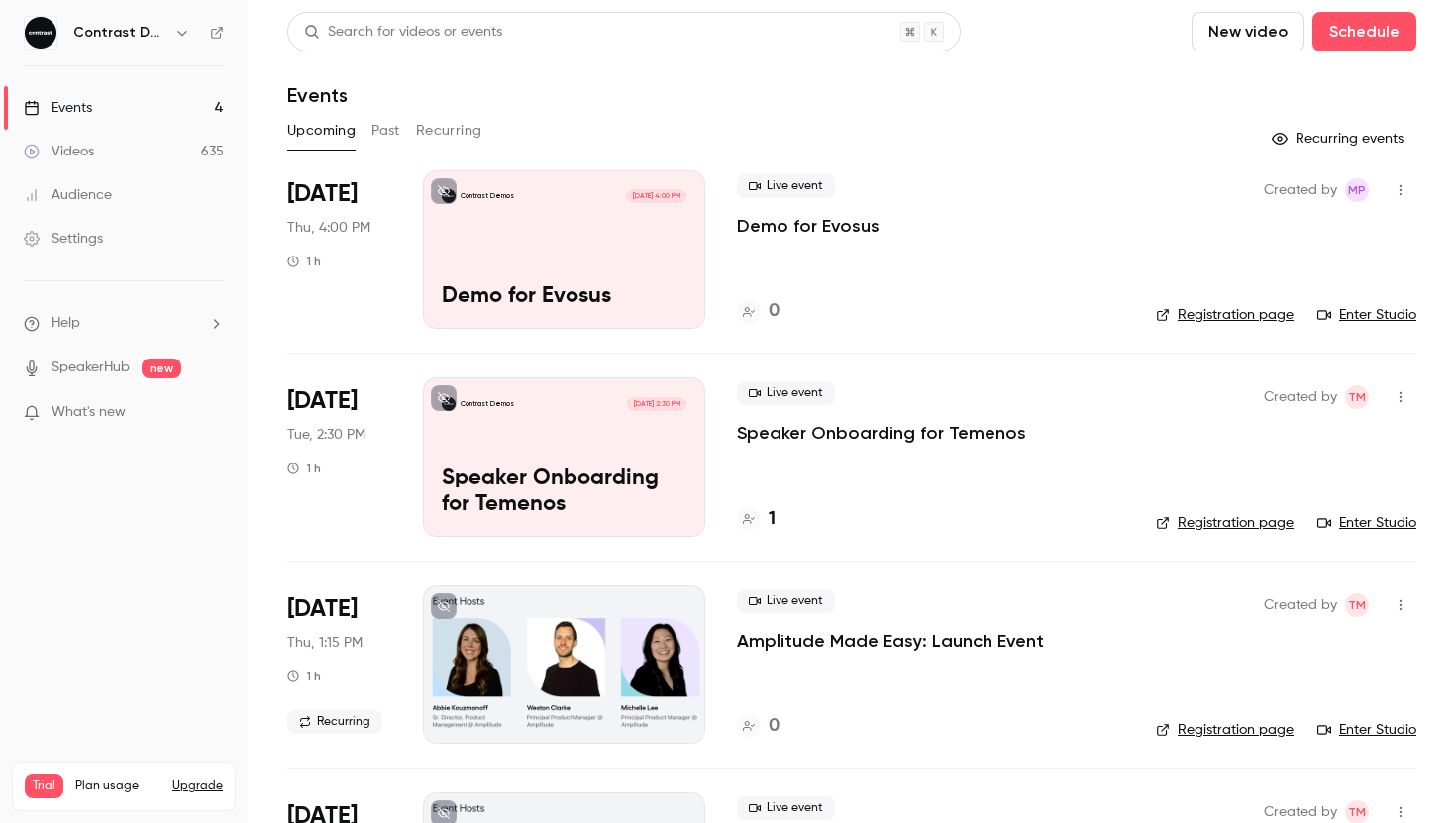 click on "Enter Studio" at bounding box center (1367, 523) 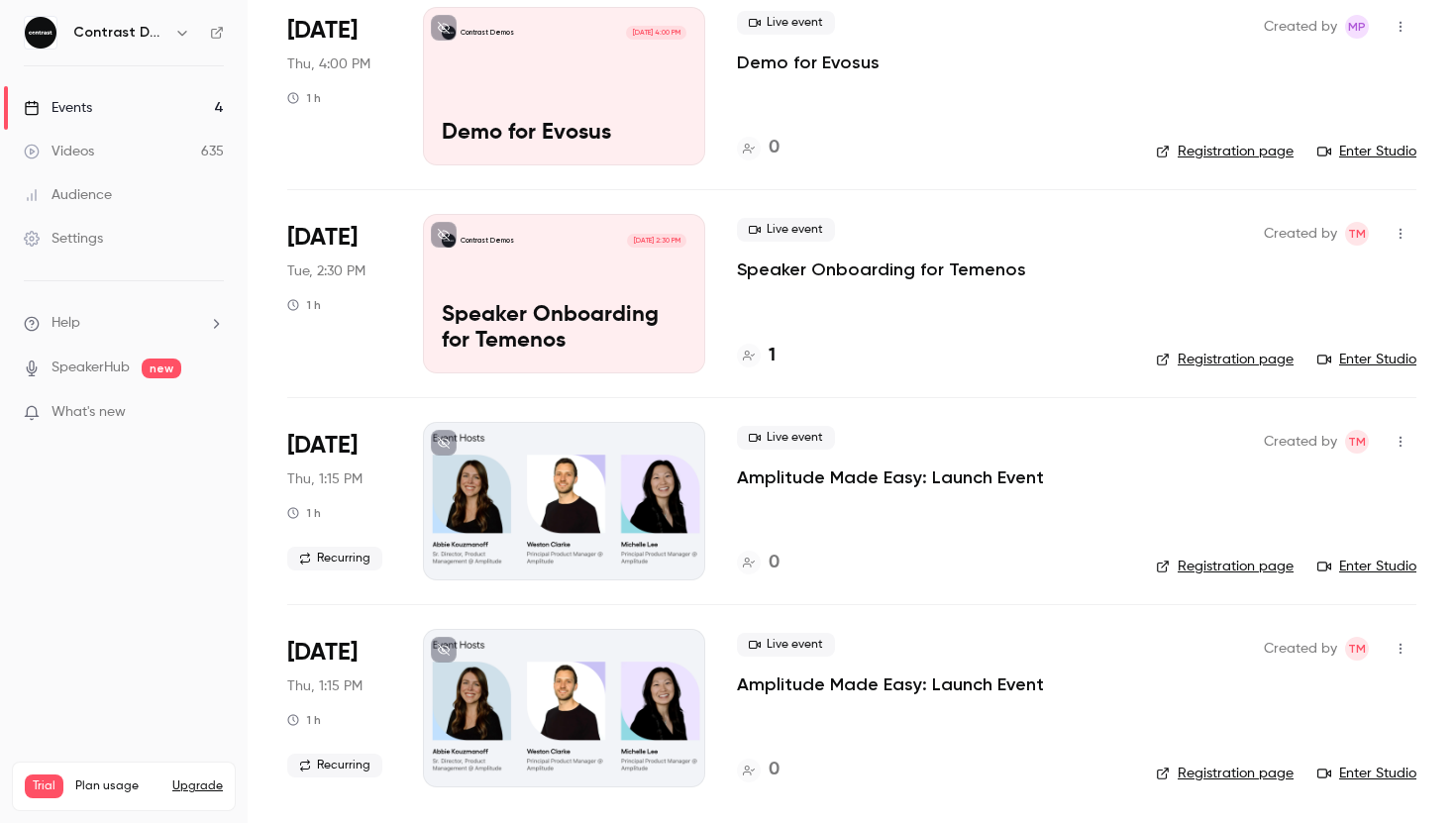 scroll, scrollTop: 0, scrollLeft: 0, axis: both 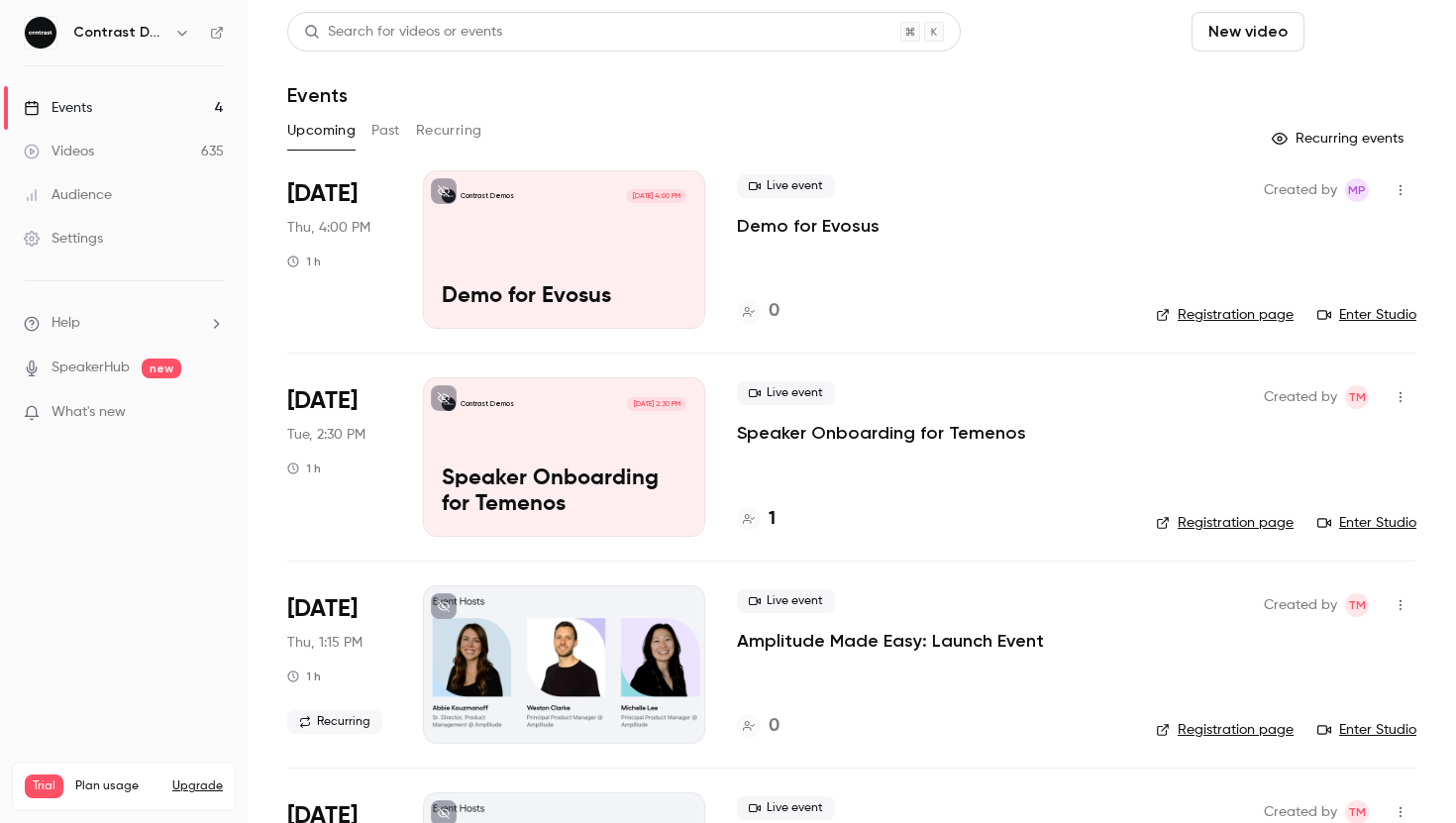 click on "Schedule" at bounding box center [1364, 32] 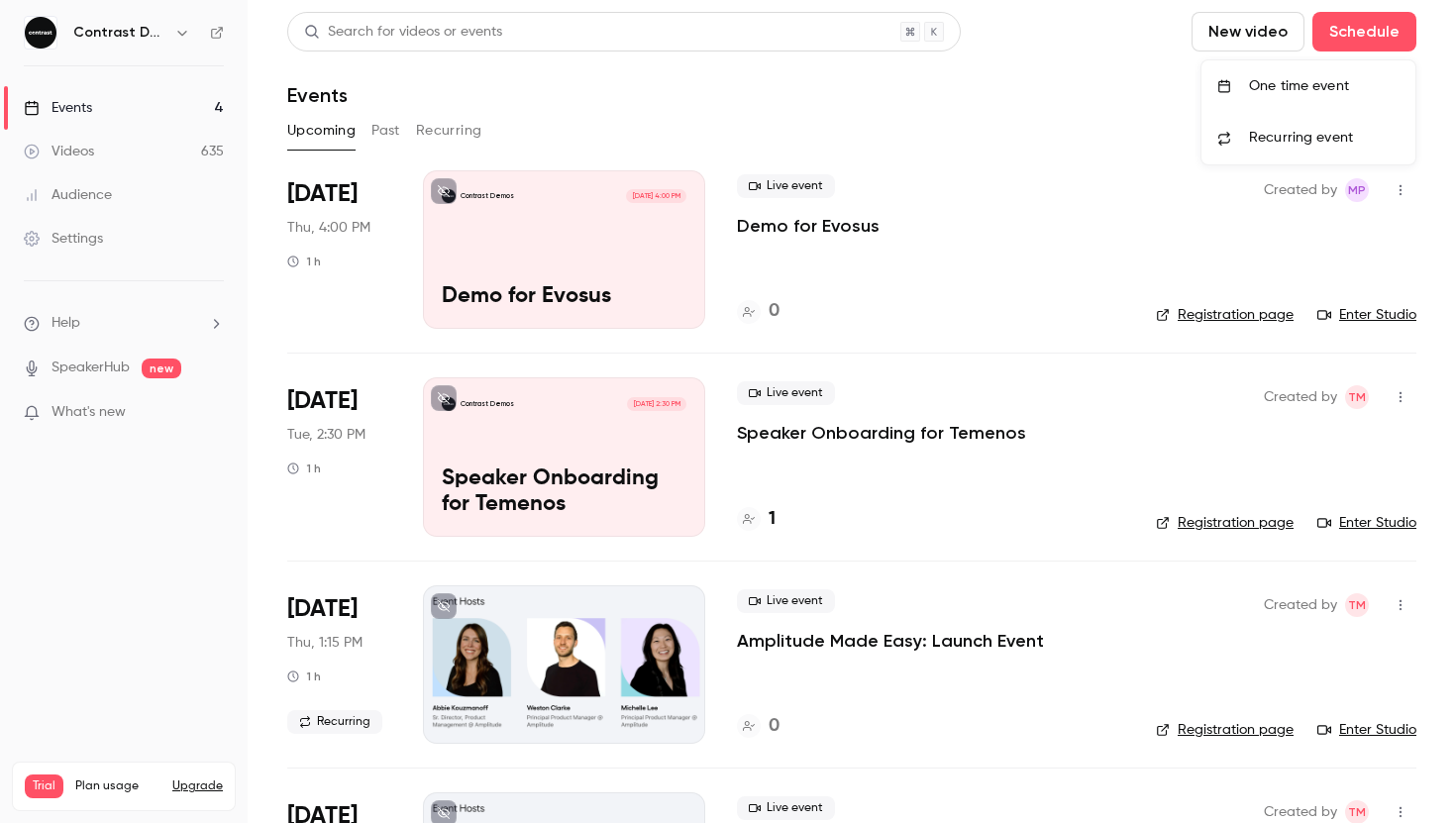 click on "One time event" at bounding box center [1324, 86] 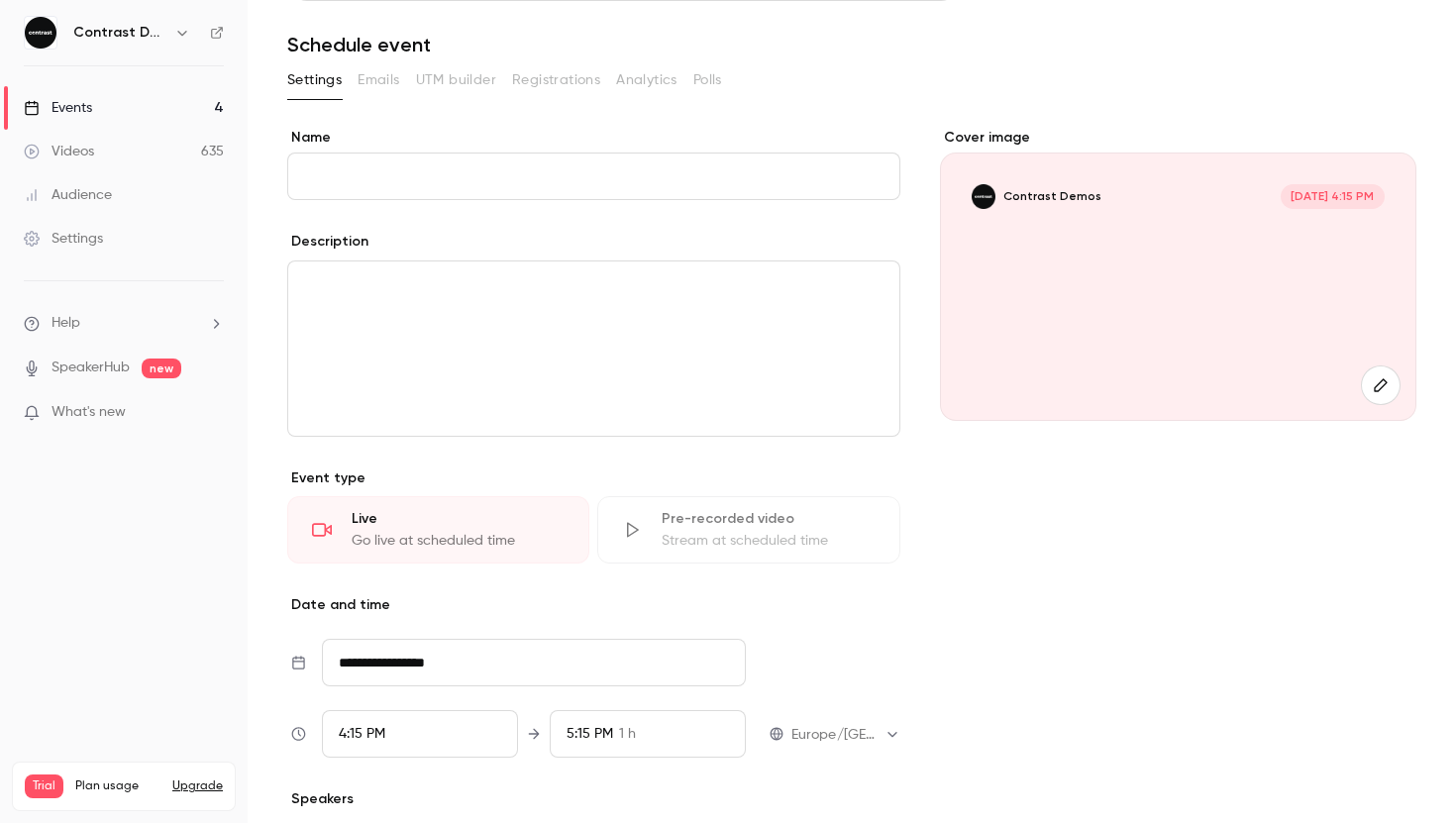 scroll, scrollTop: 50, scrollLeft: 0, axis: vertical 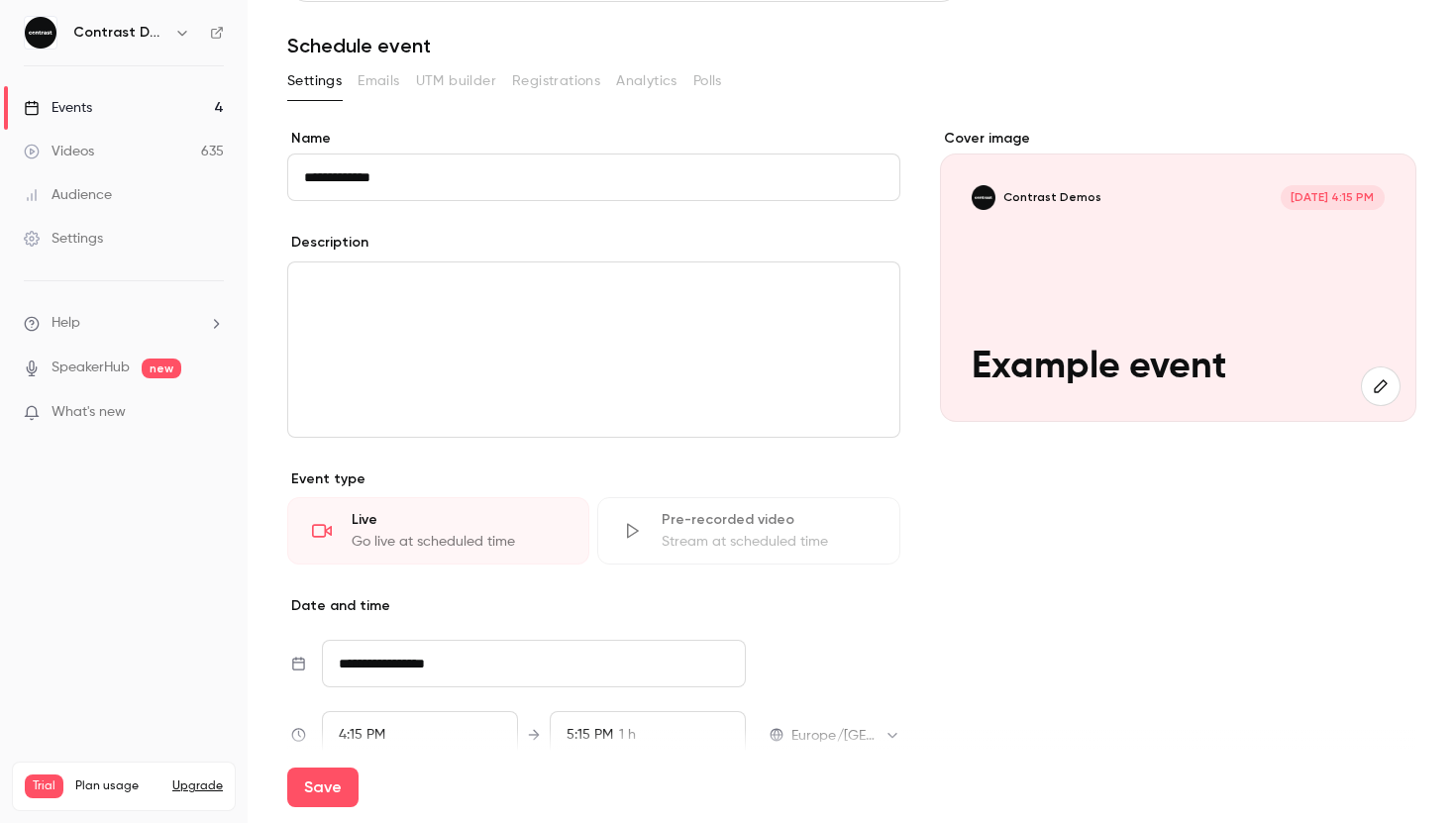 type on "**********" 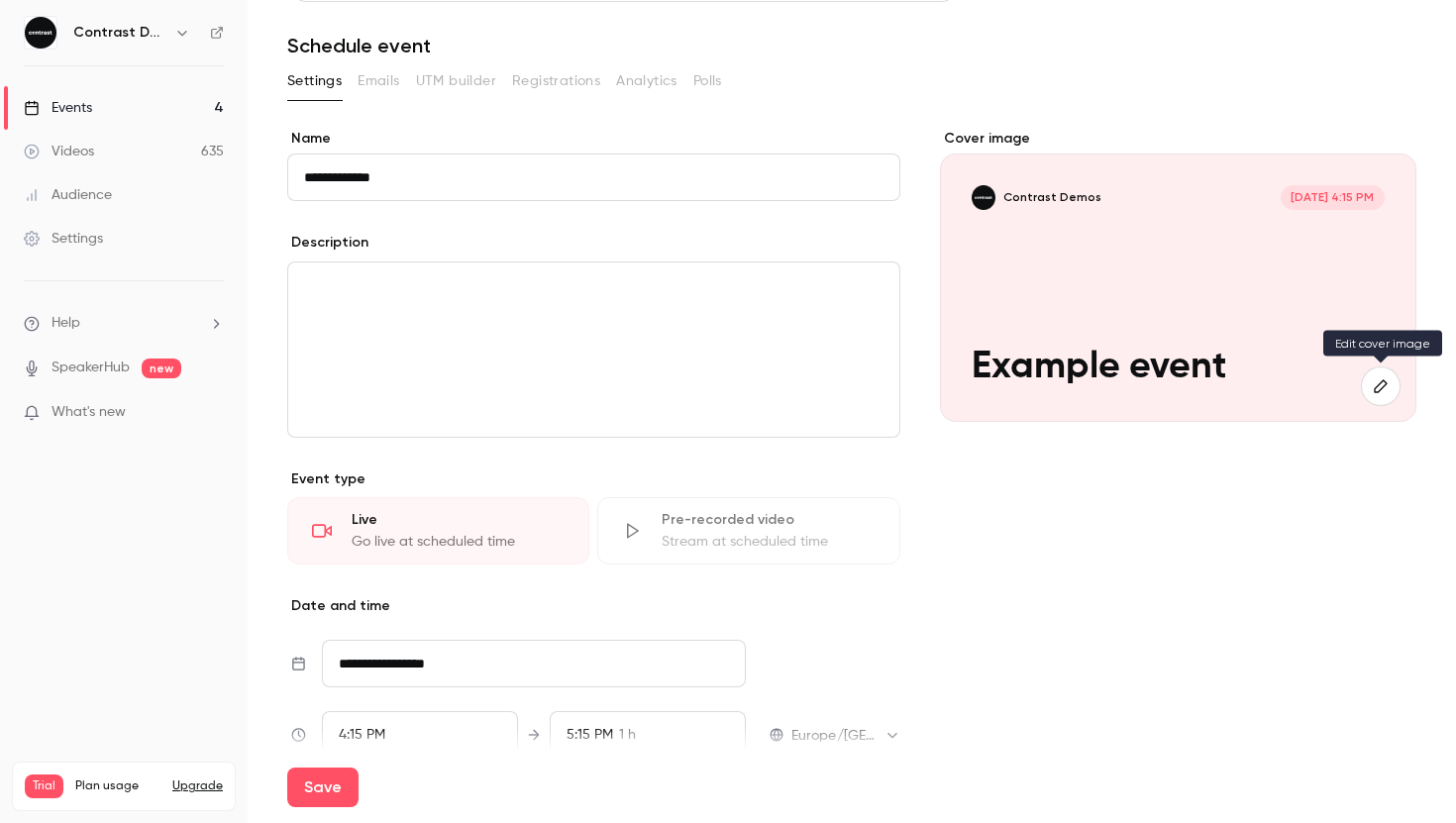 click 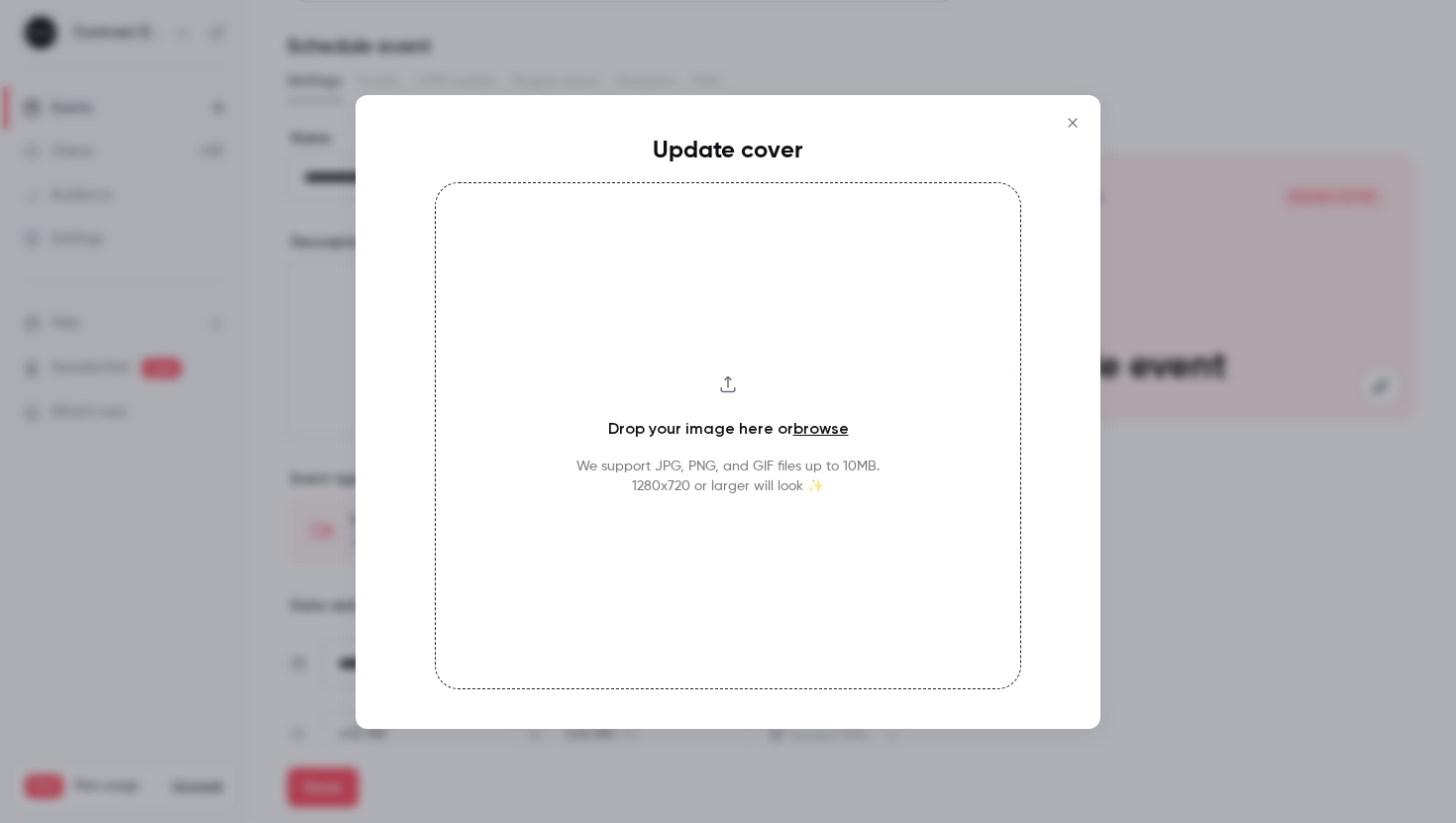 click 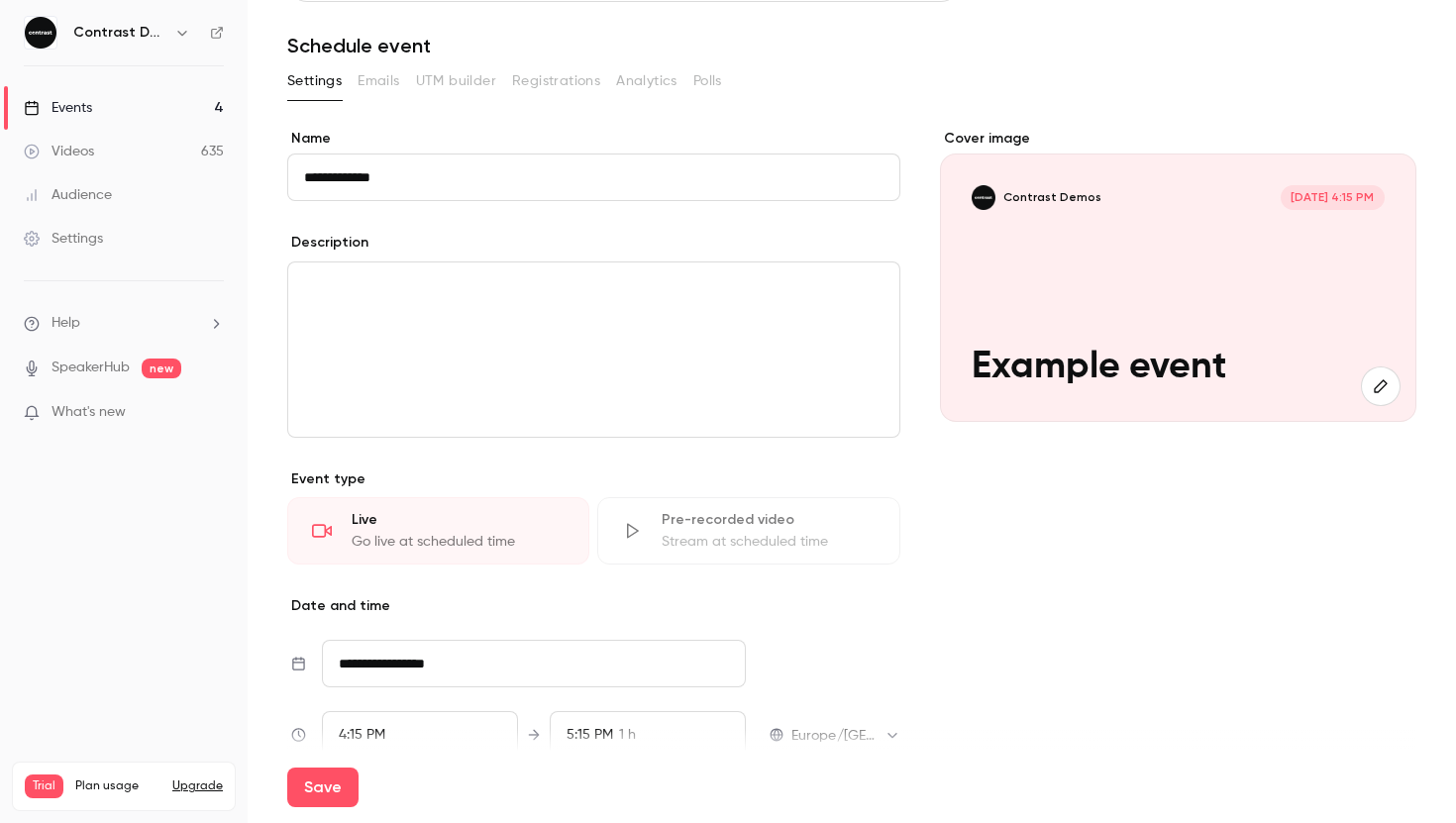 scroll, scrollTop: 122, scrollLeft: 0, axis: vertical 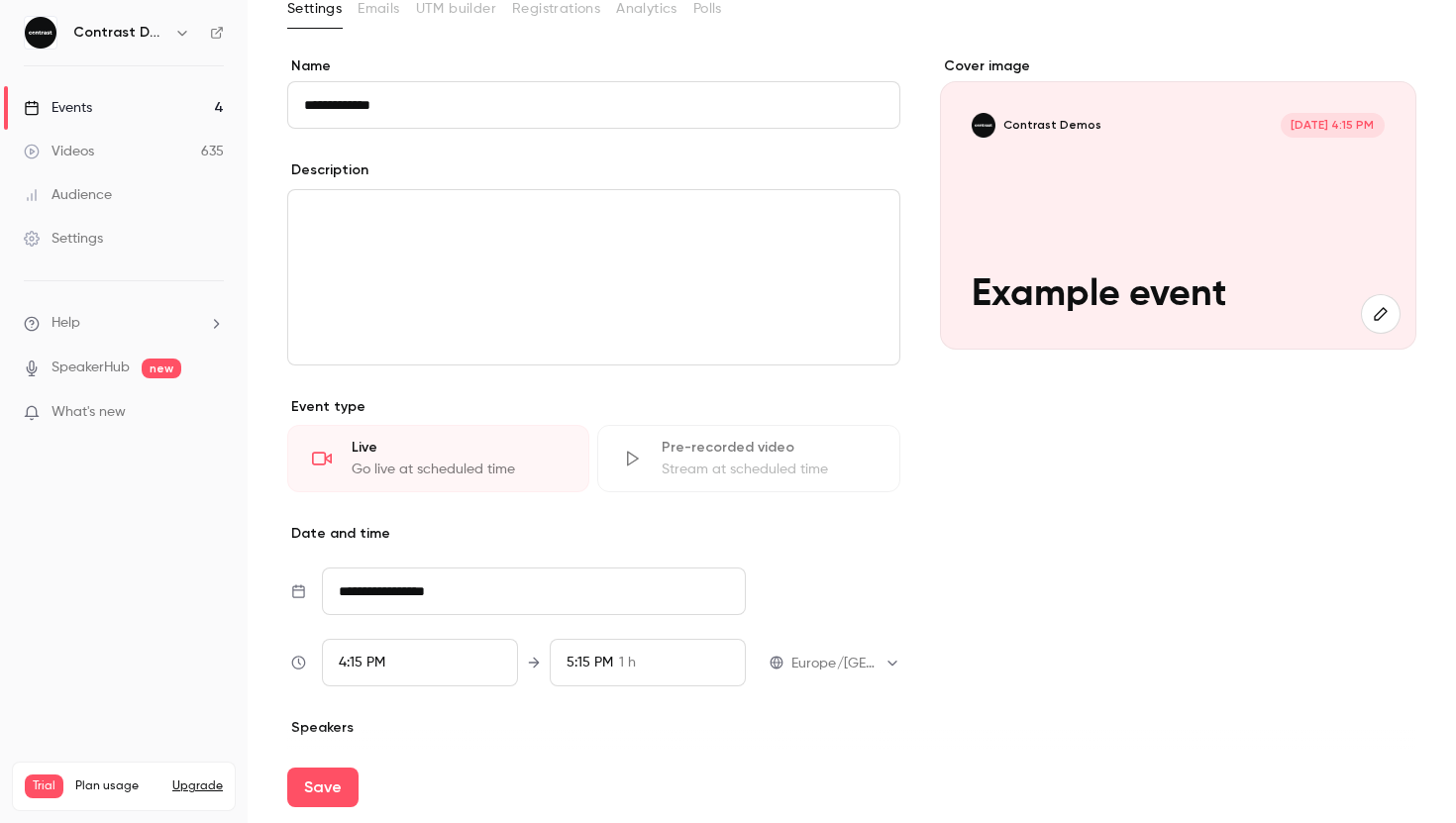 click at bounding box center (593, 277) 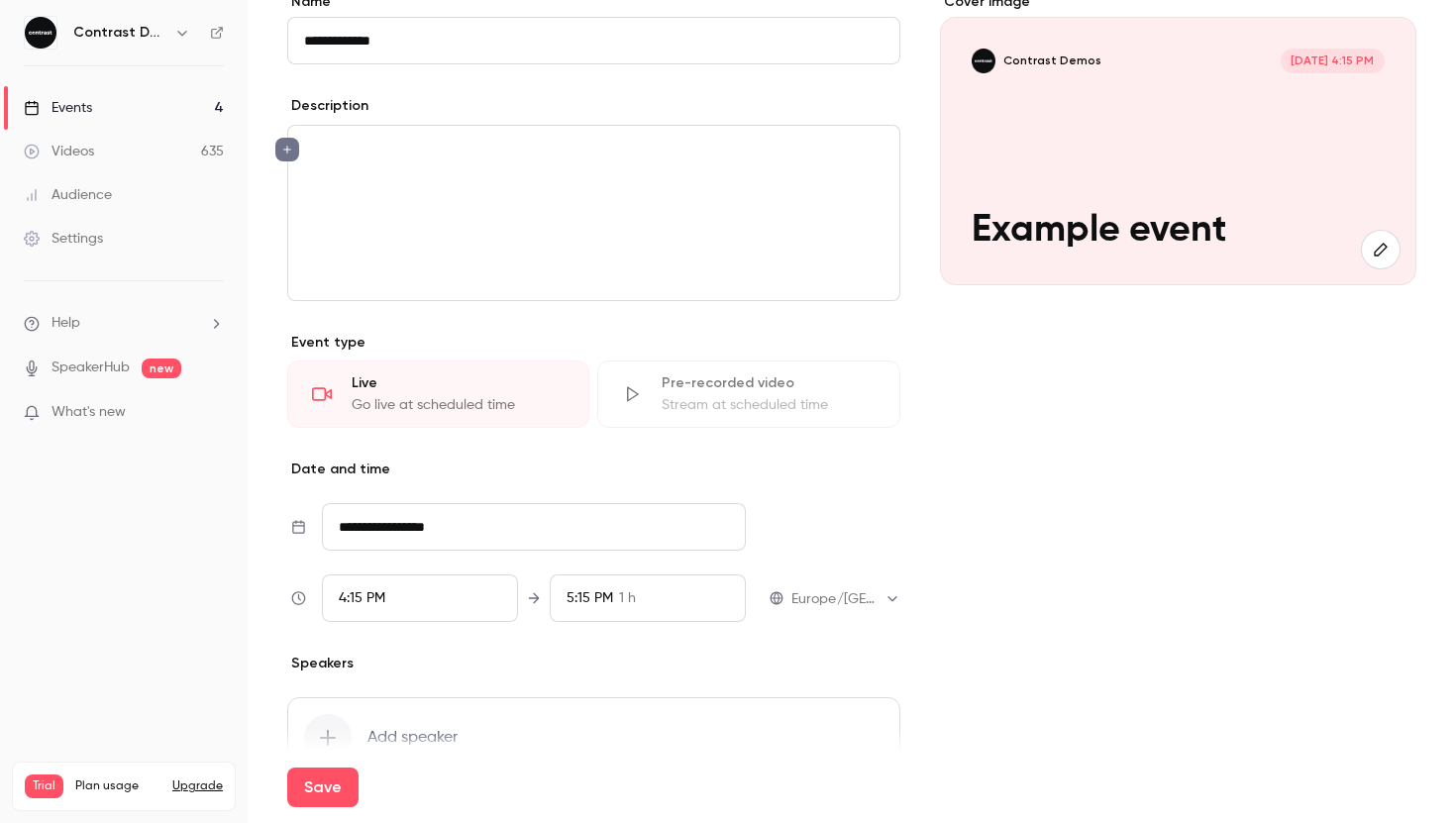 scroll, scrollTop: 174, scrollLeft: 0, axis: vertical 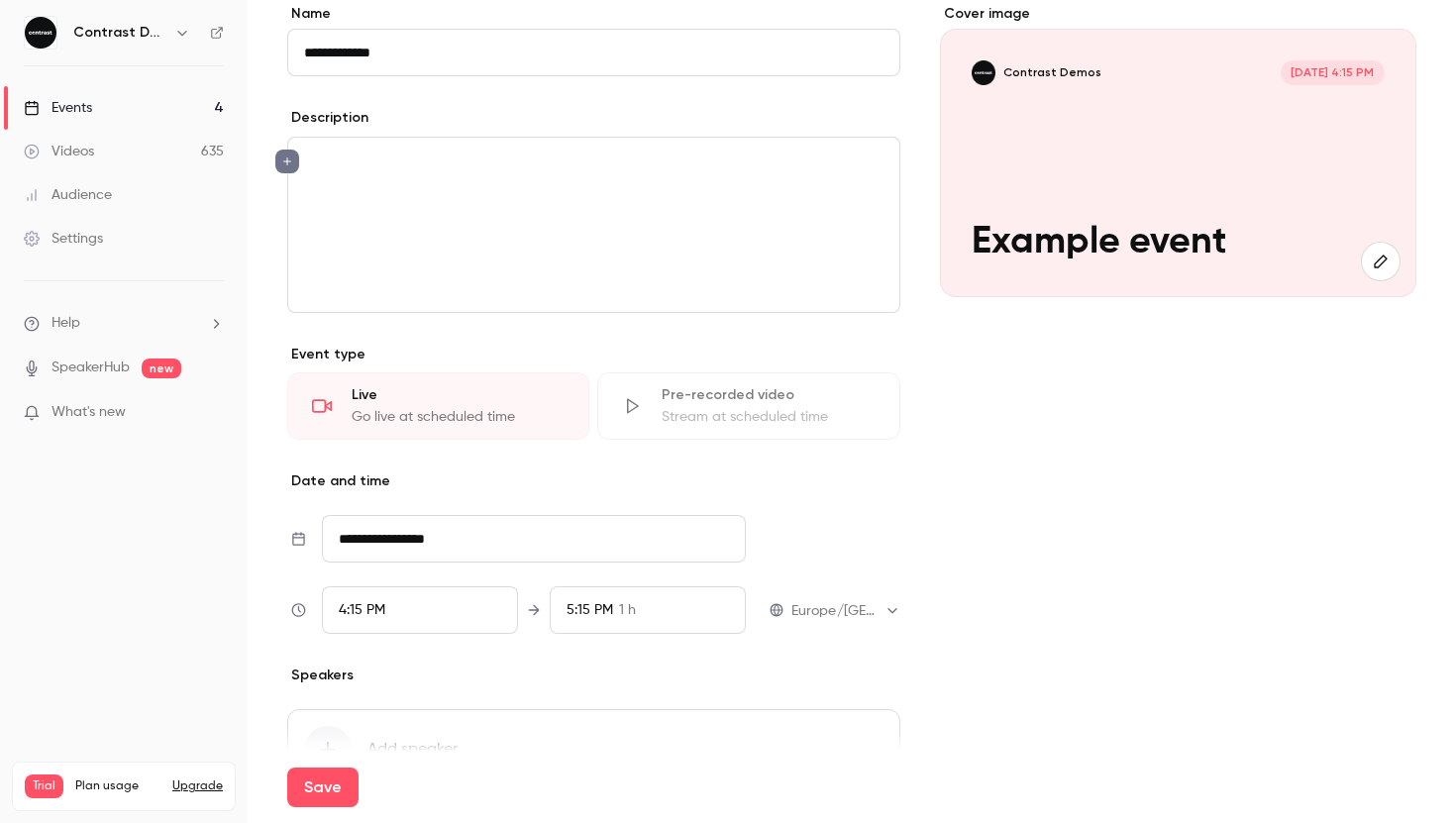click on "Cover image Contrast Demos Jul 10, 4:15 PM Example event" at bounding box center [1178, 425] 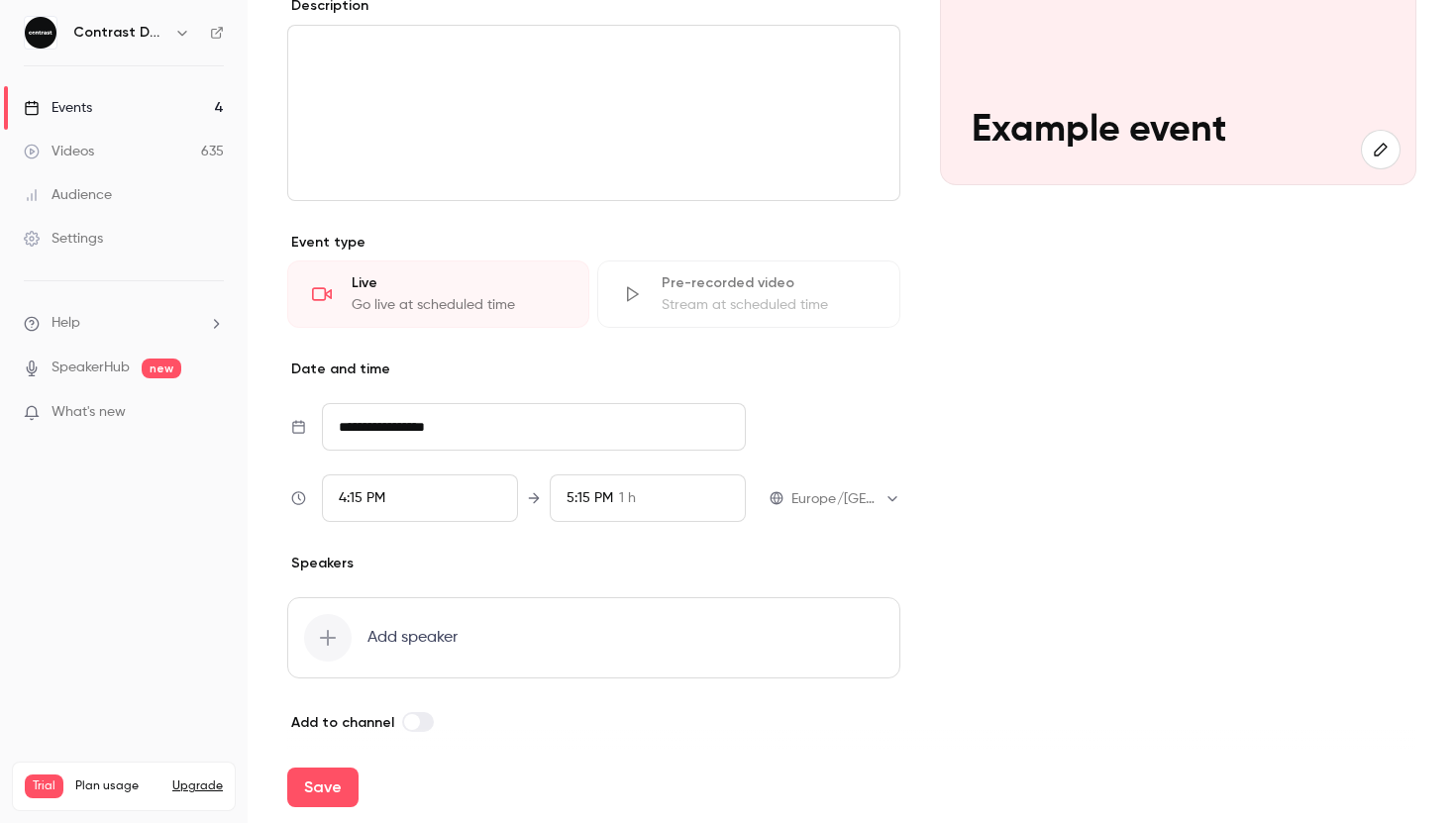 scroll, scrollTop: 288, scrollLeft: 0, axis: vertical 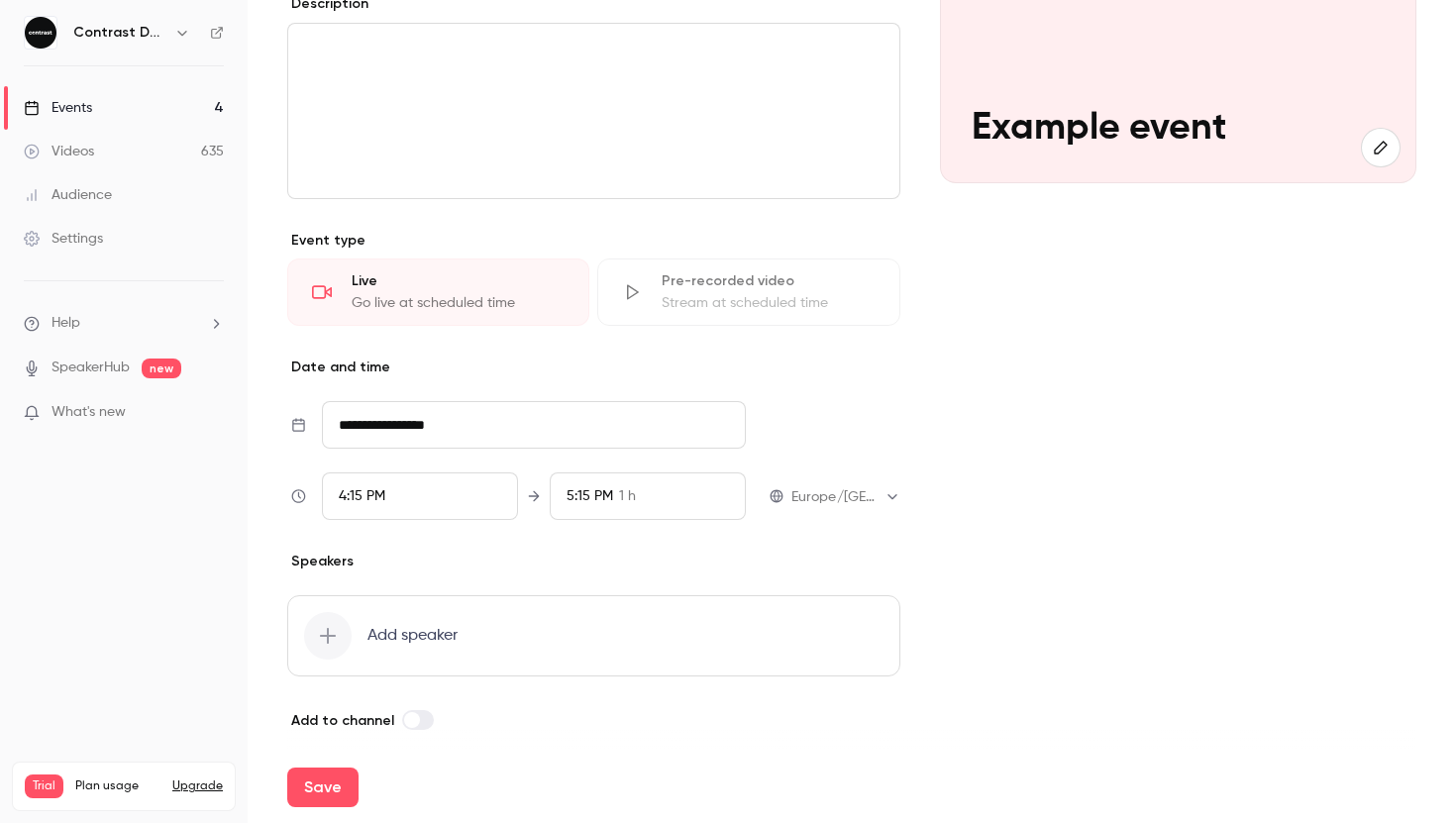 click on "Pre-recorded video" at bounding box center [768, 281] 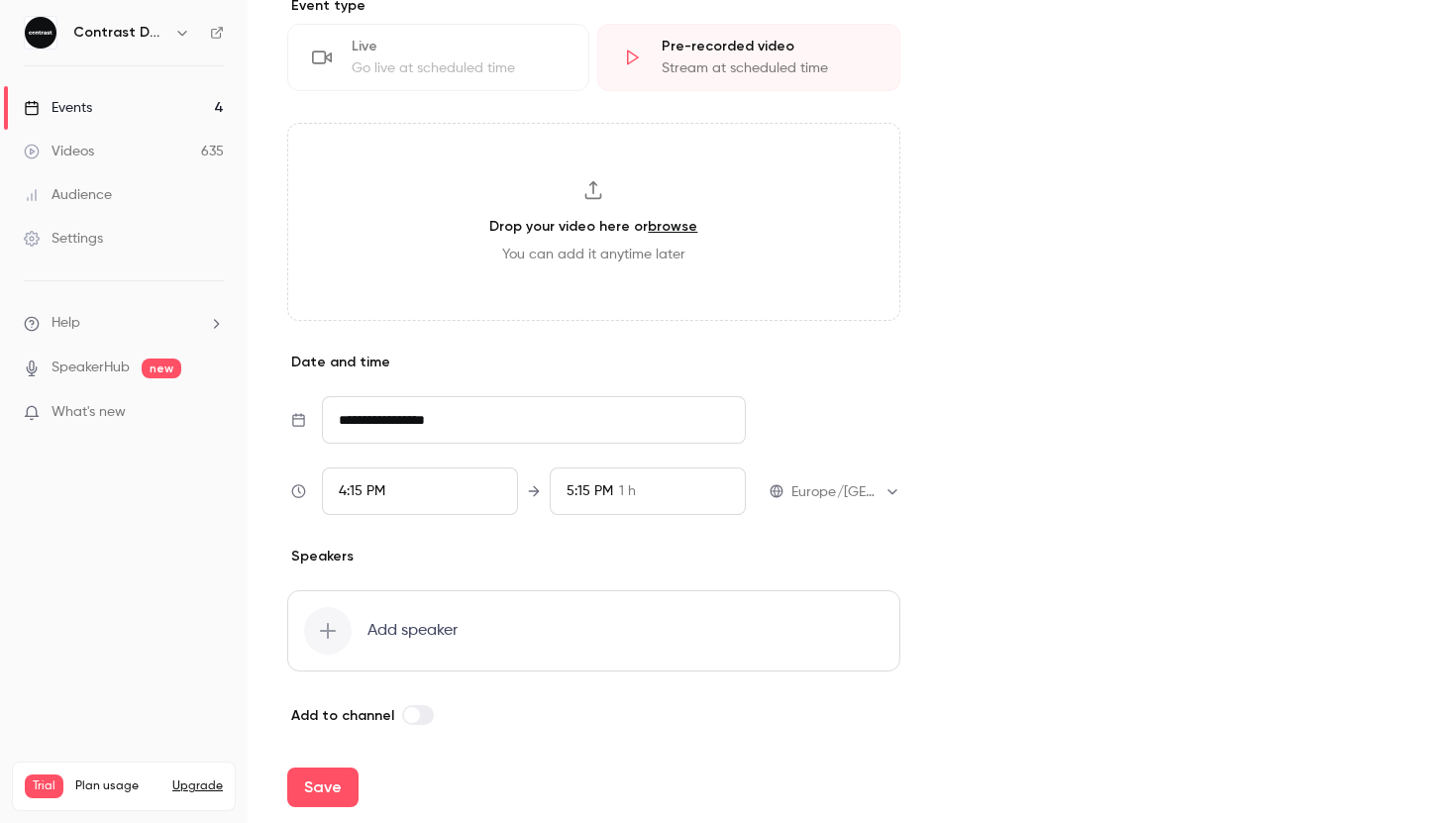 scroll, scrollTop: 530, scrollLeft: 0, axis: vertical 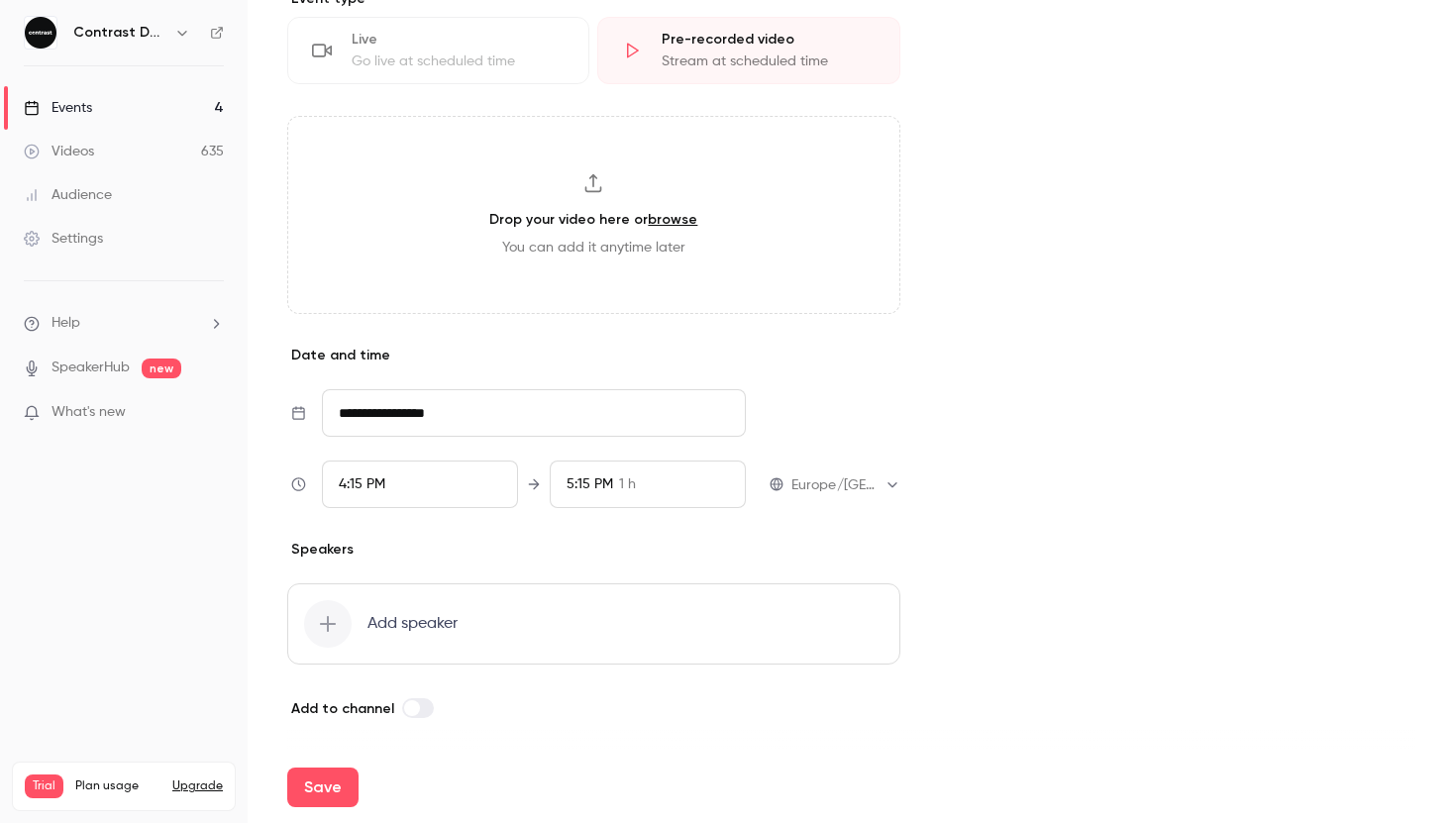 click on "Cover image Contrast Demos Jul 10, 4:15 PM Example event" at bounding box center [1178, 184] 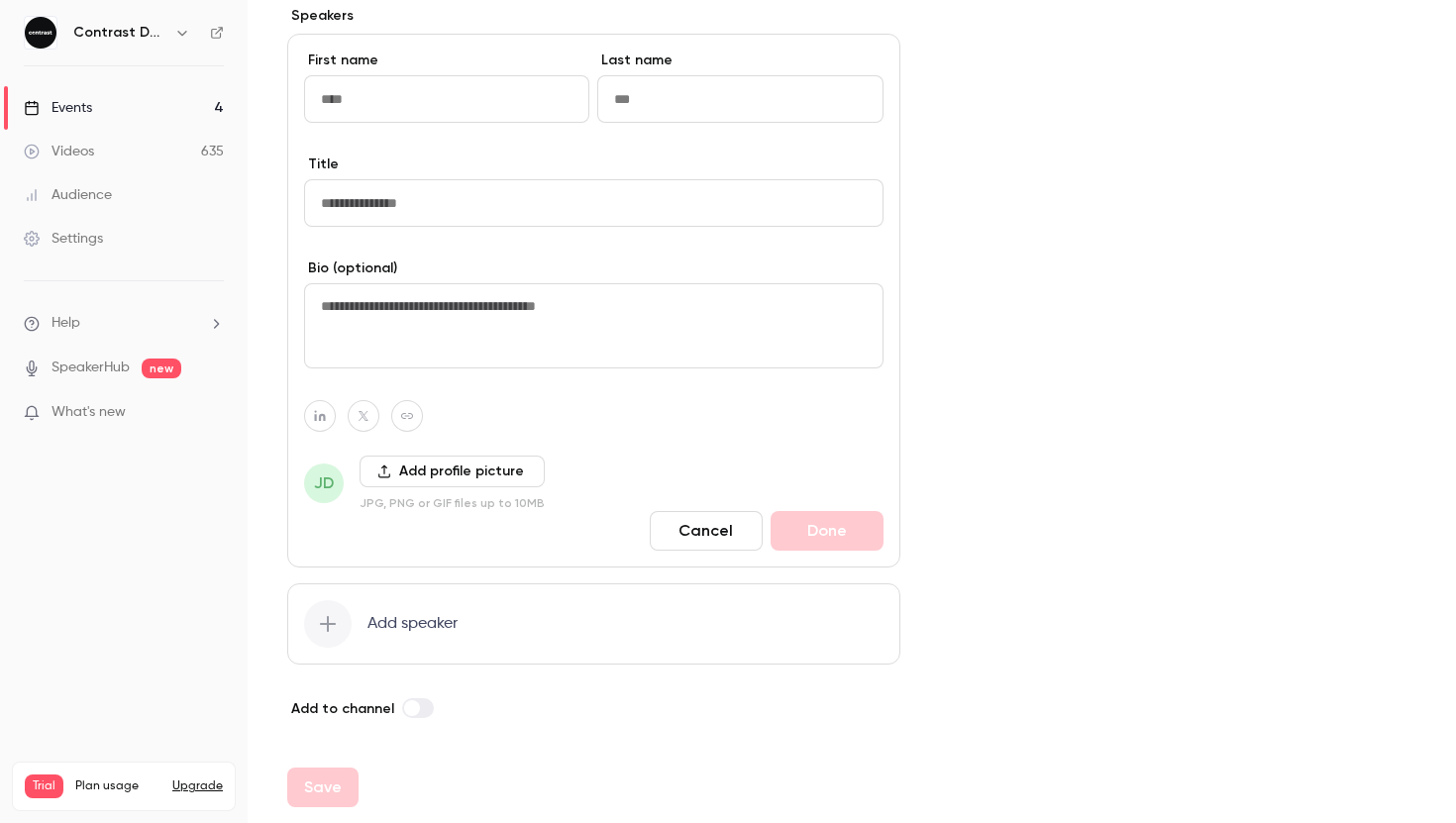 click on "Cancel" at bounding box center [706, 531] 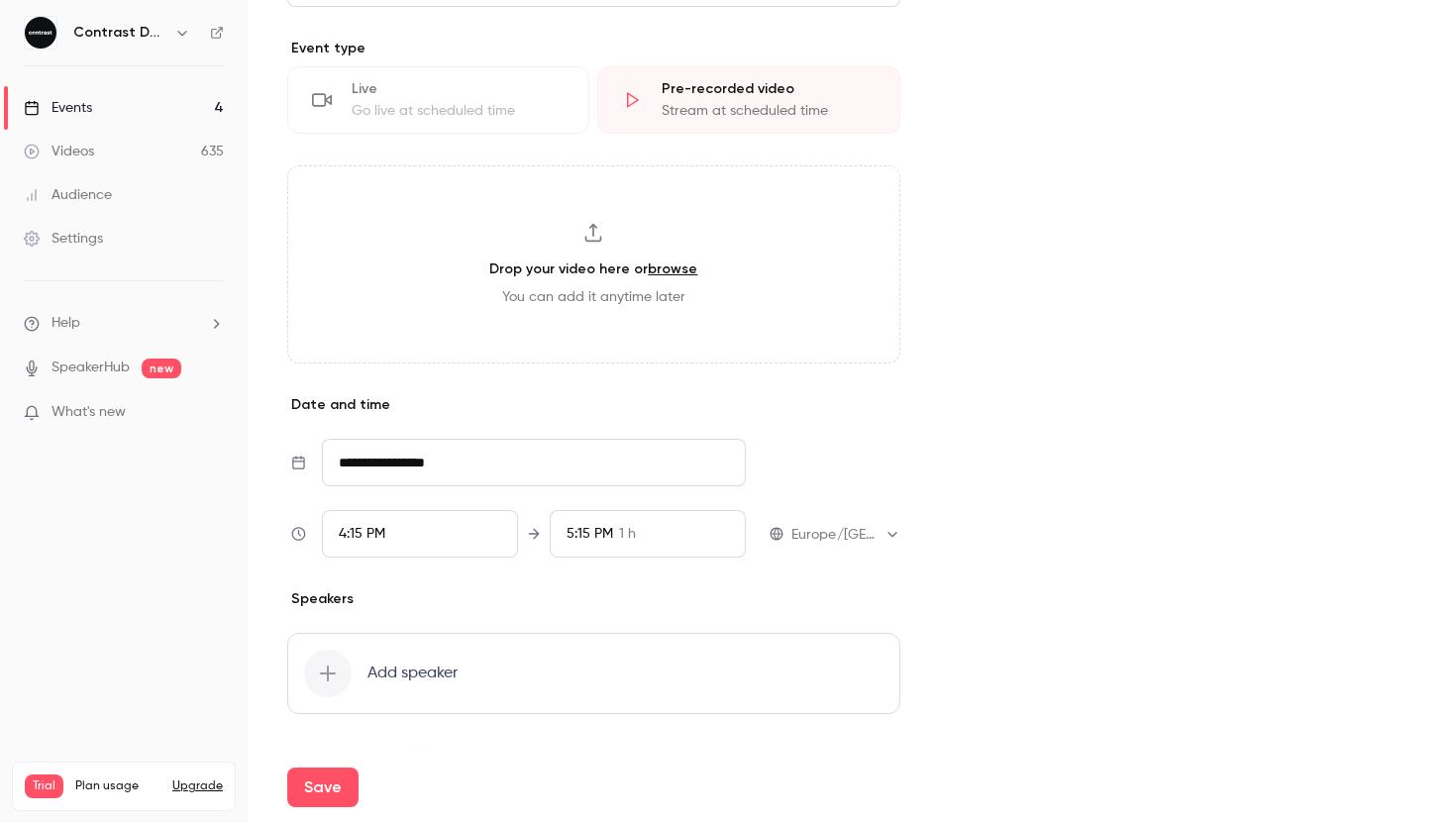 scroll, scrollTop: 400, scrollLeft: 0, axis: vertical 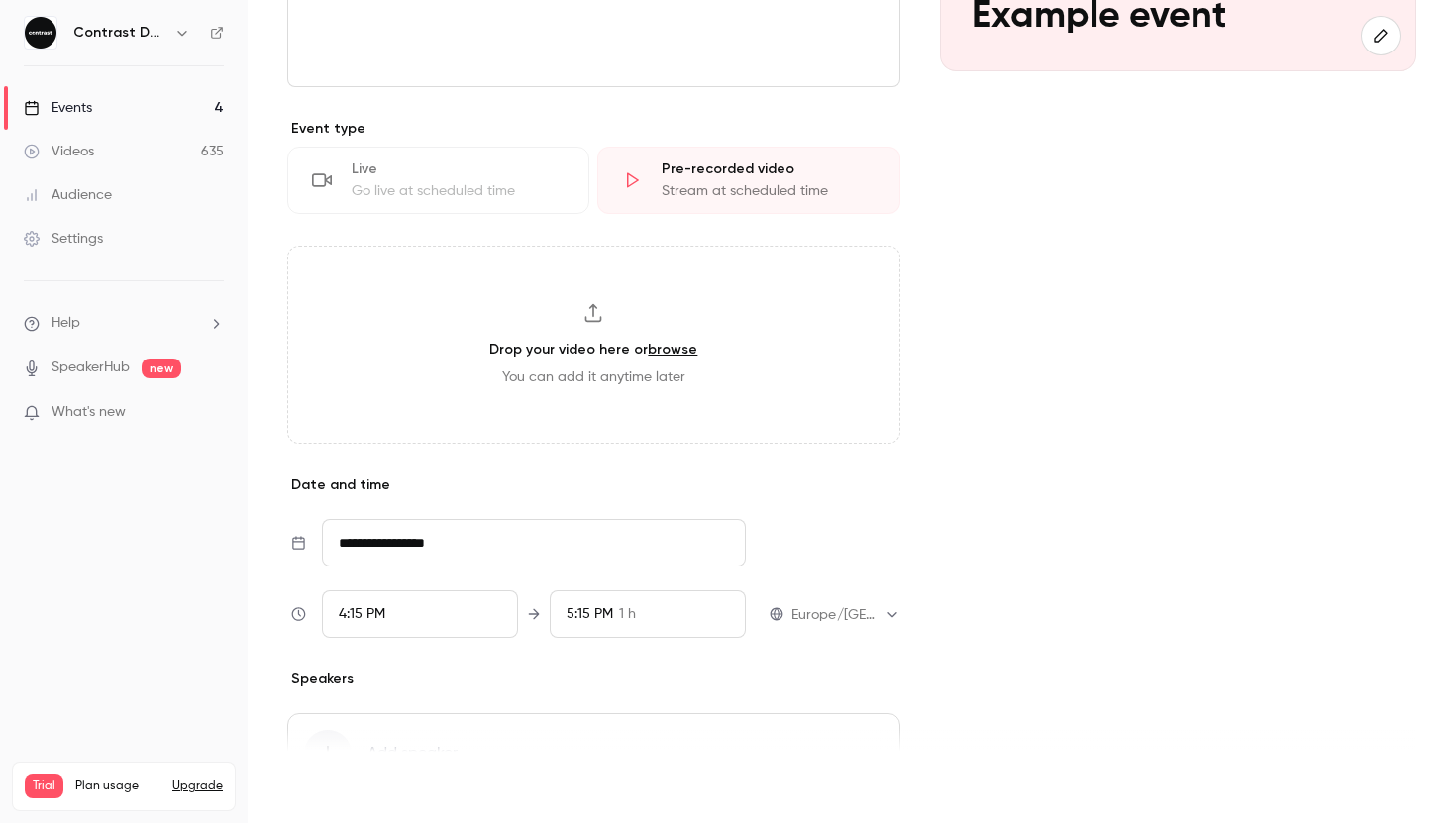 click on "Save" at bounding box center (323, 787) 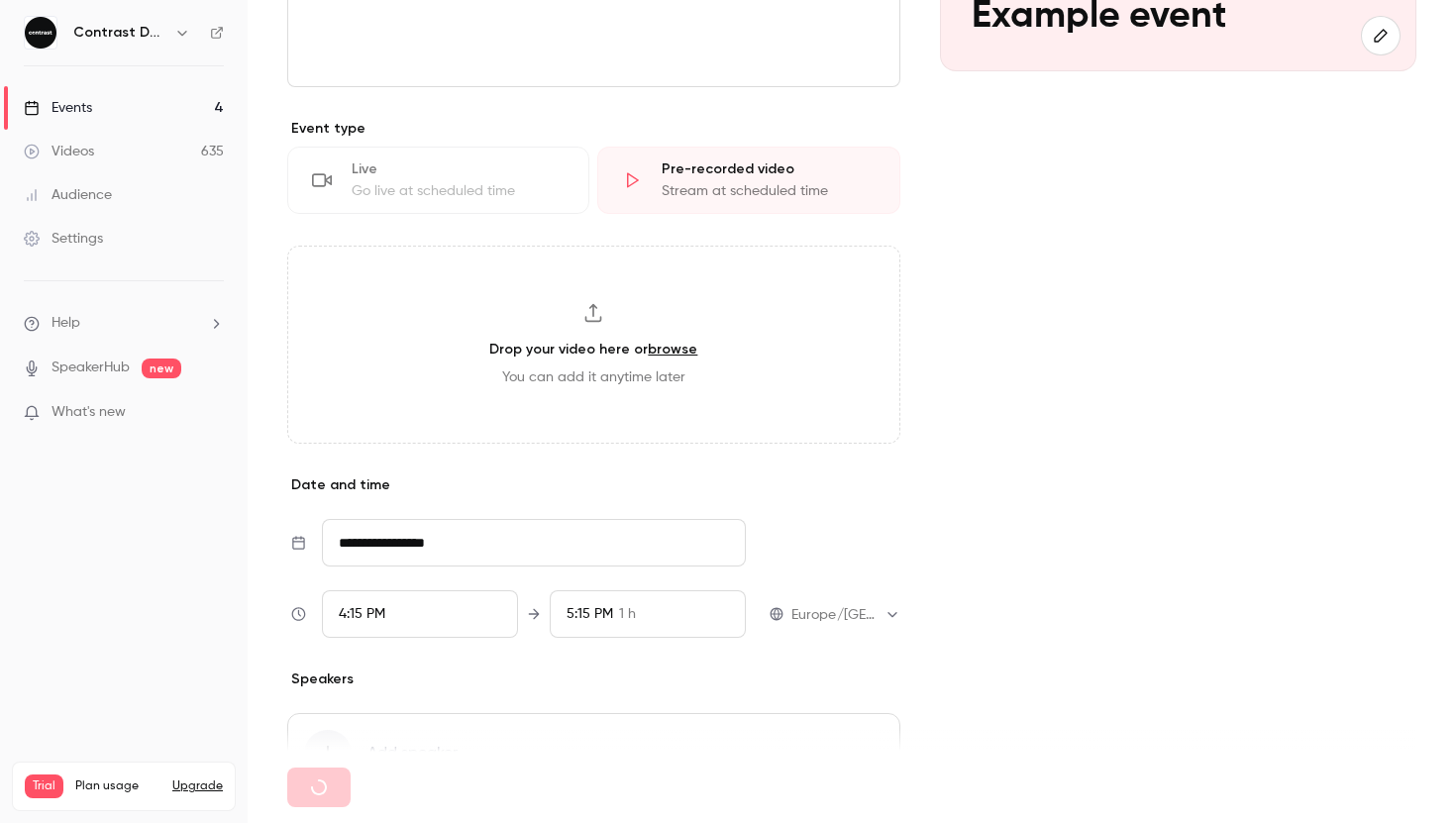 type 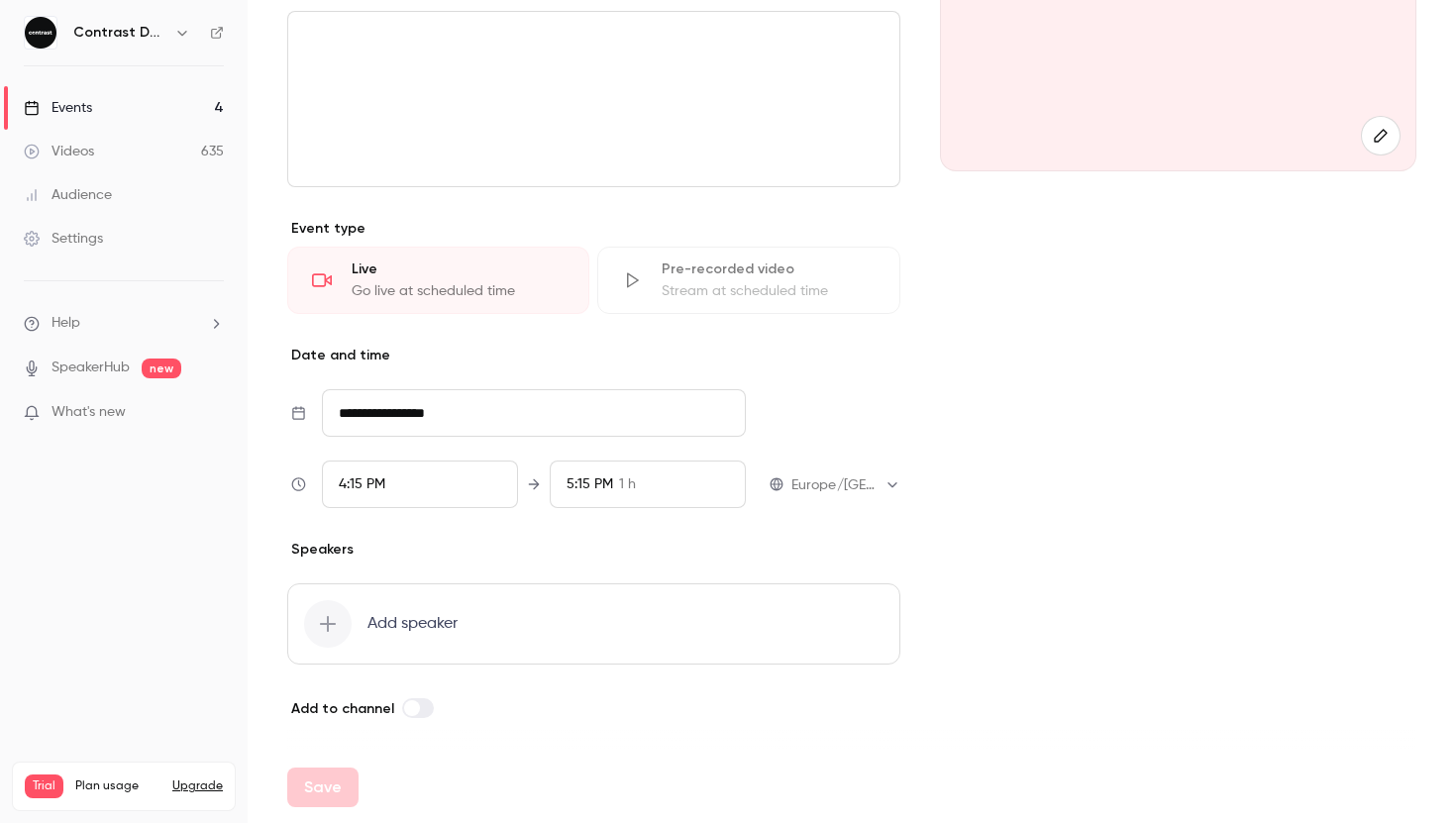scroll, scrollTop: 0, scrollLeft: 0, axis: both 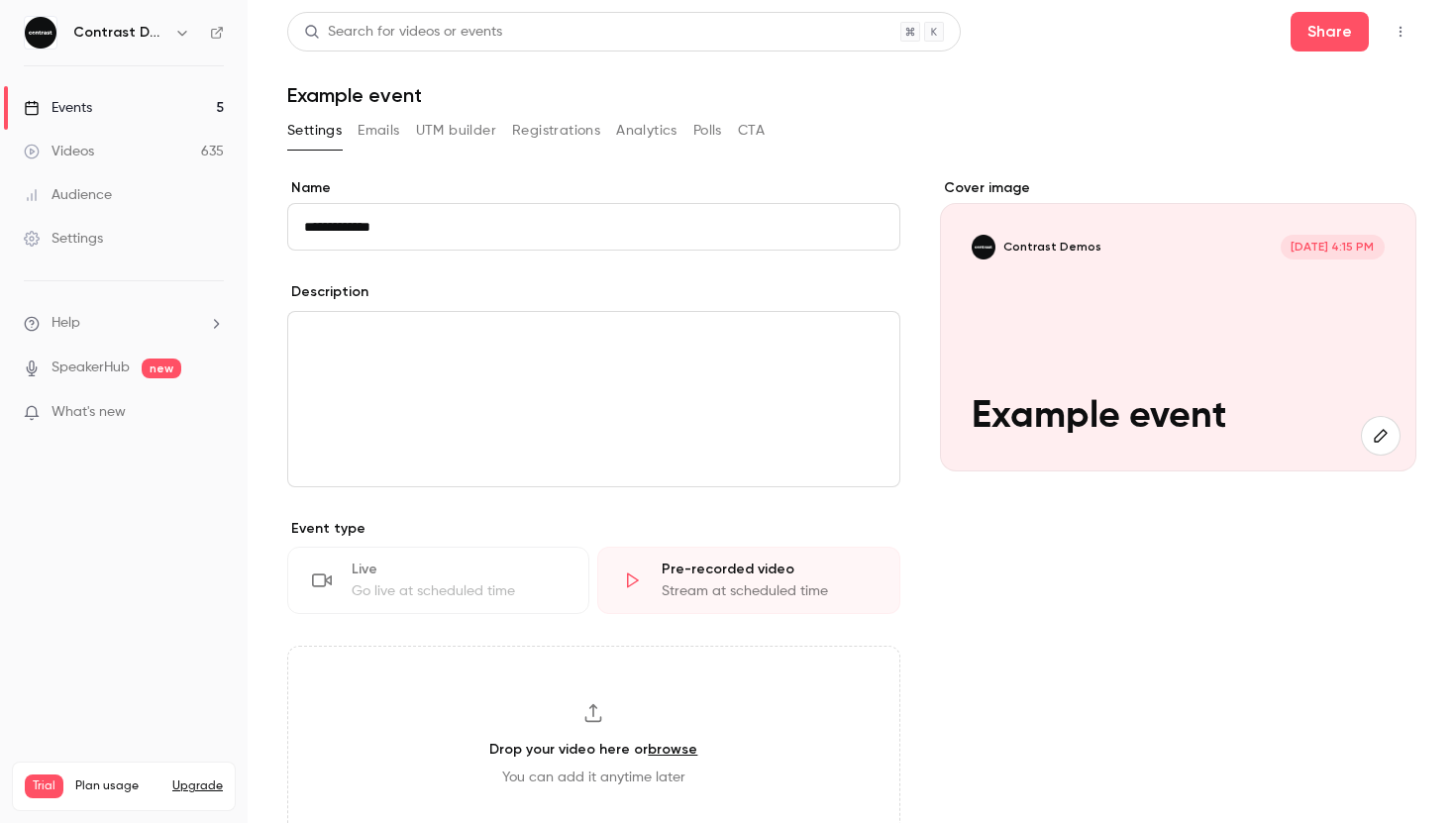 click on "Events 5" at bounding box center (124, 108) 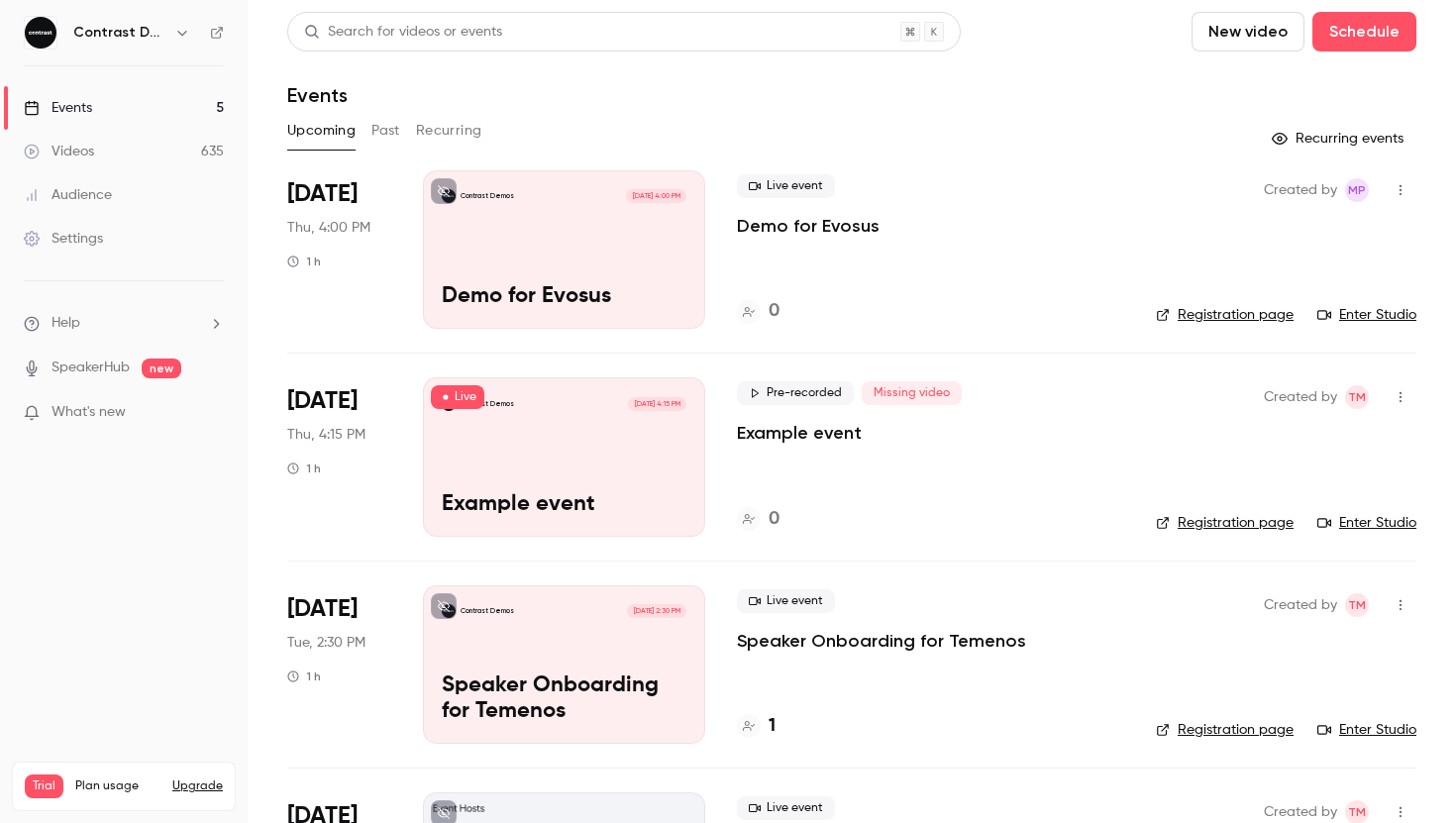 scroll, scrollTop: 116, scrollLeft: 0, axis: vertical 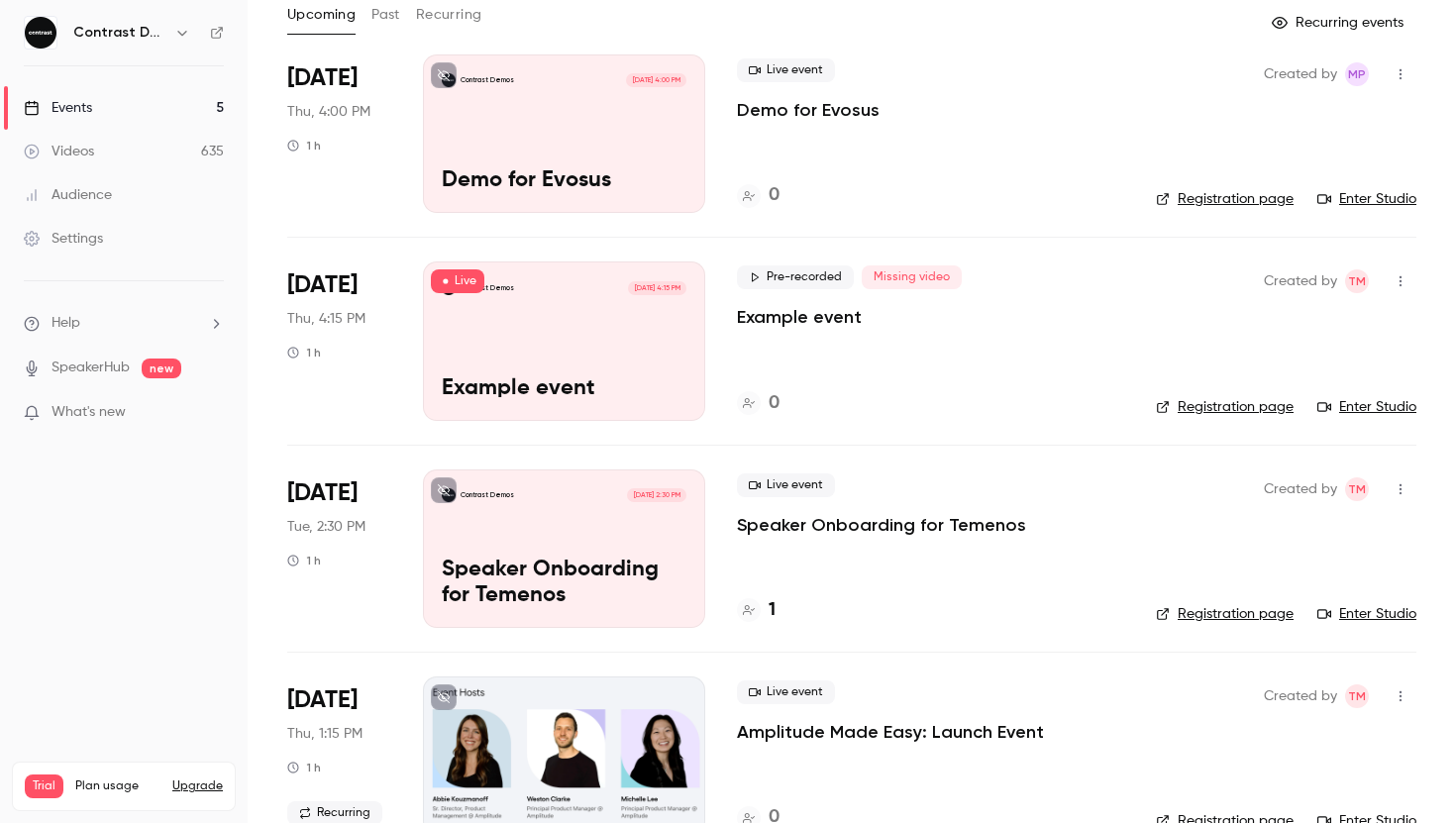 click on "Registration page" at bounding box center (1224, 407) 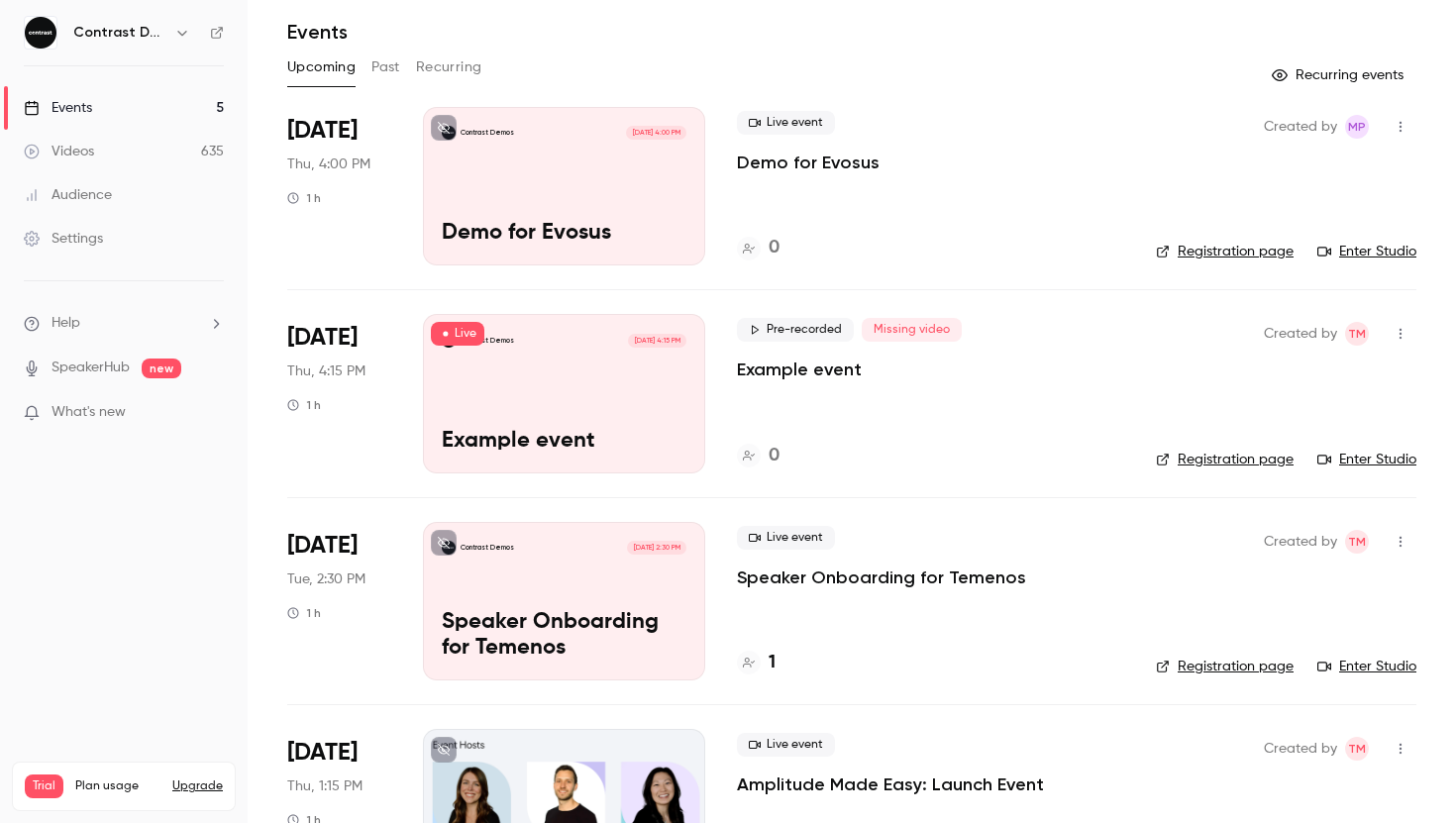 scroll, scrollTop: 45, scrollLeft: 0, axis: vertical 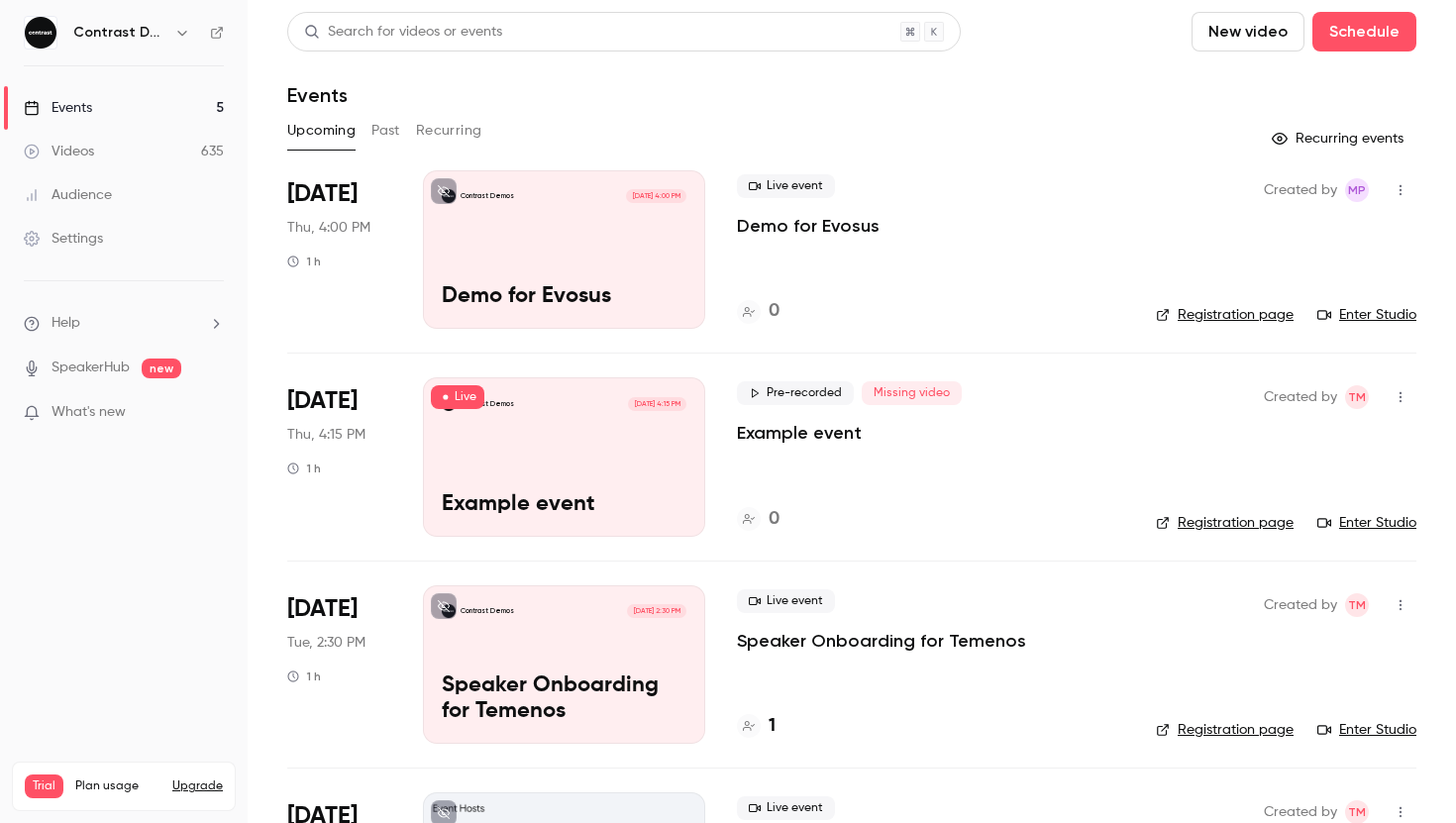 click on "New video" at bounding box center (1248, 32) 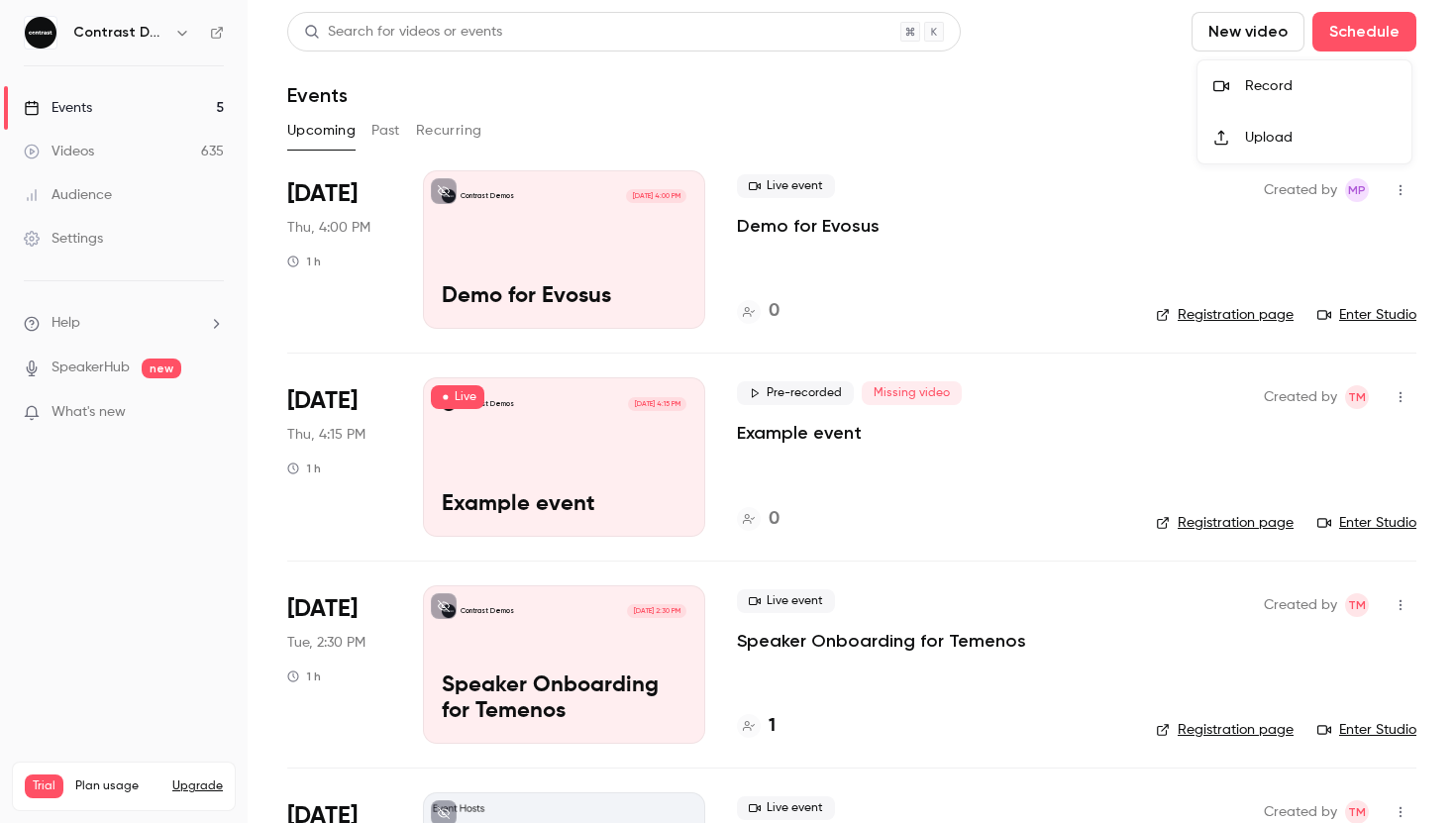 click on "Record" at bounding box center (1320, 86) 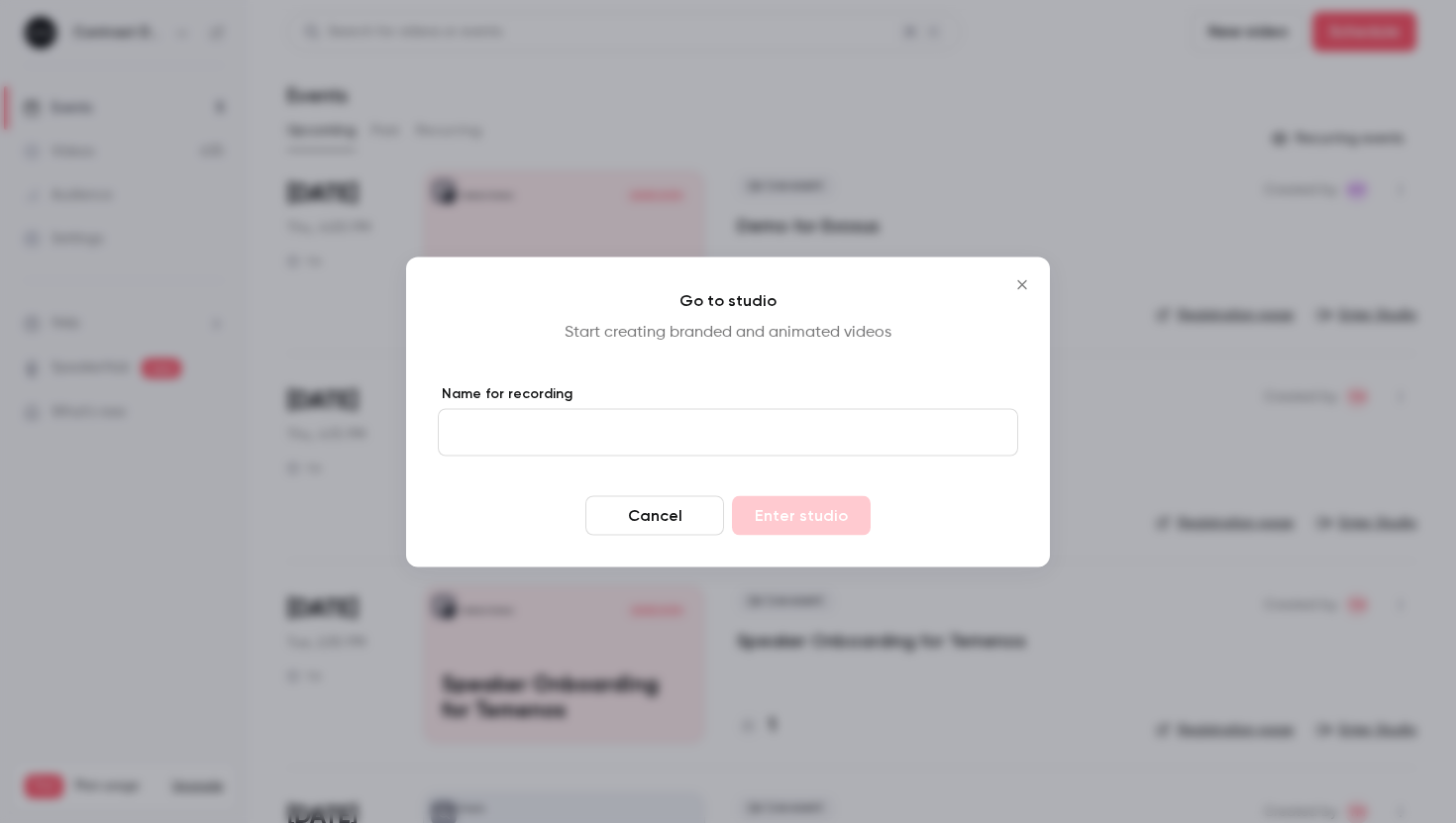 click on "Name for recording" at bounding box center (728, 432) 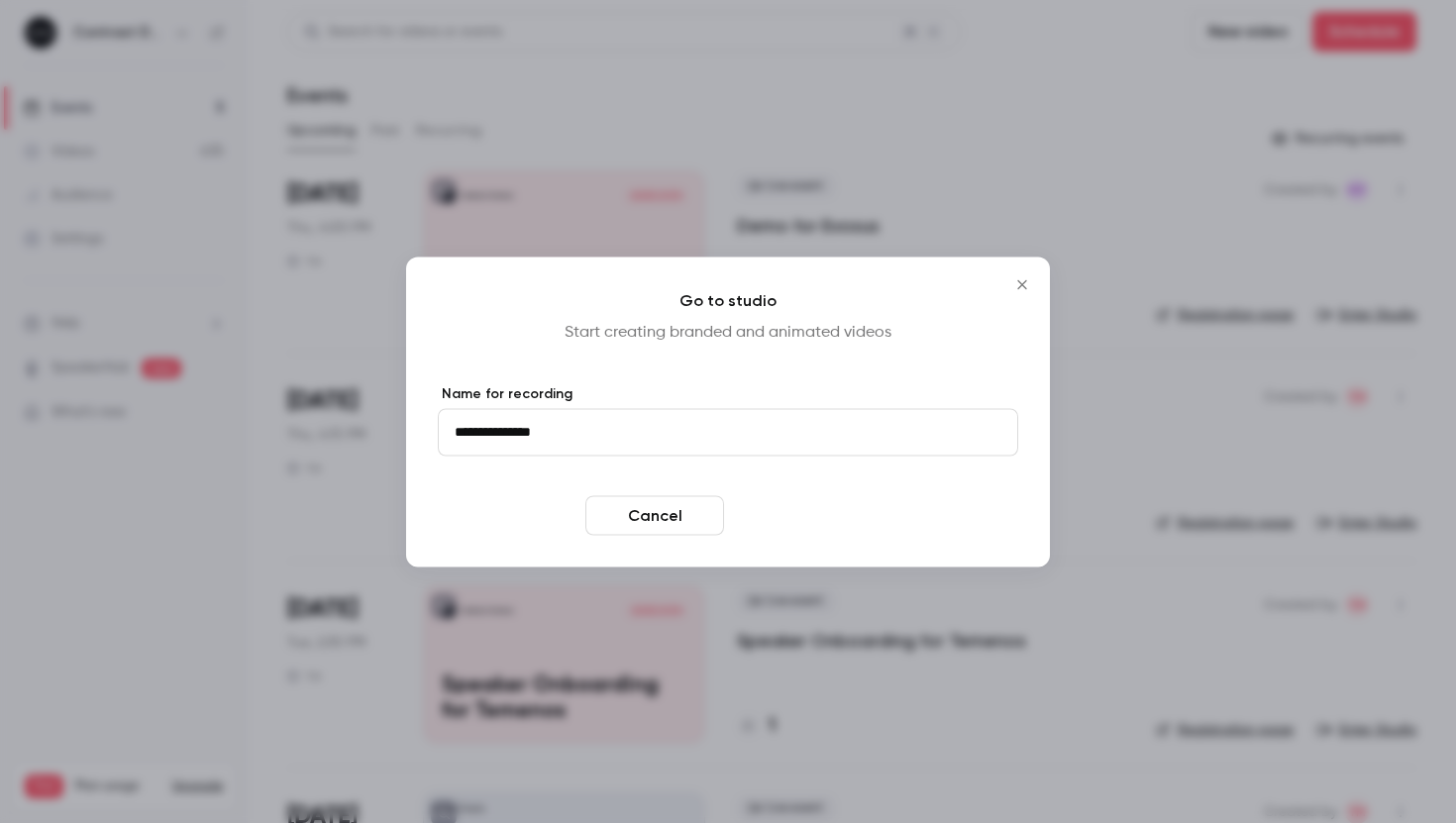 type on "**********" 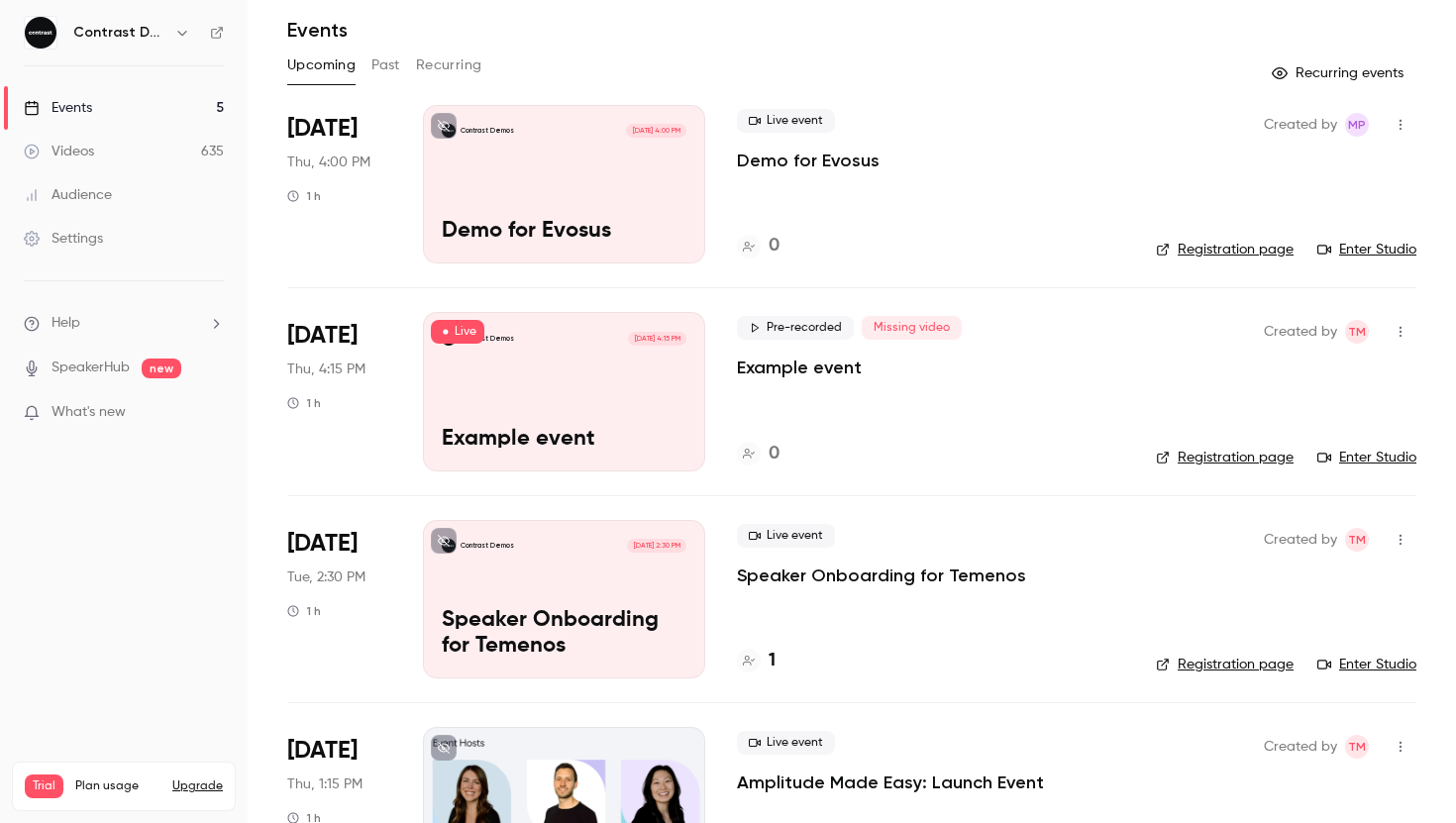 scroll, scrollTop: 78, scrollLeft: 0, axis: vertical 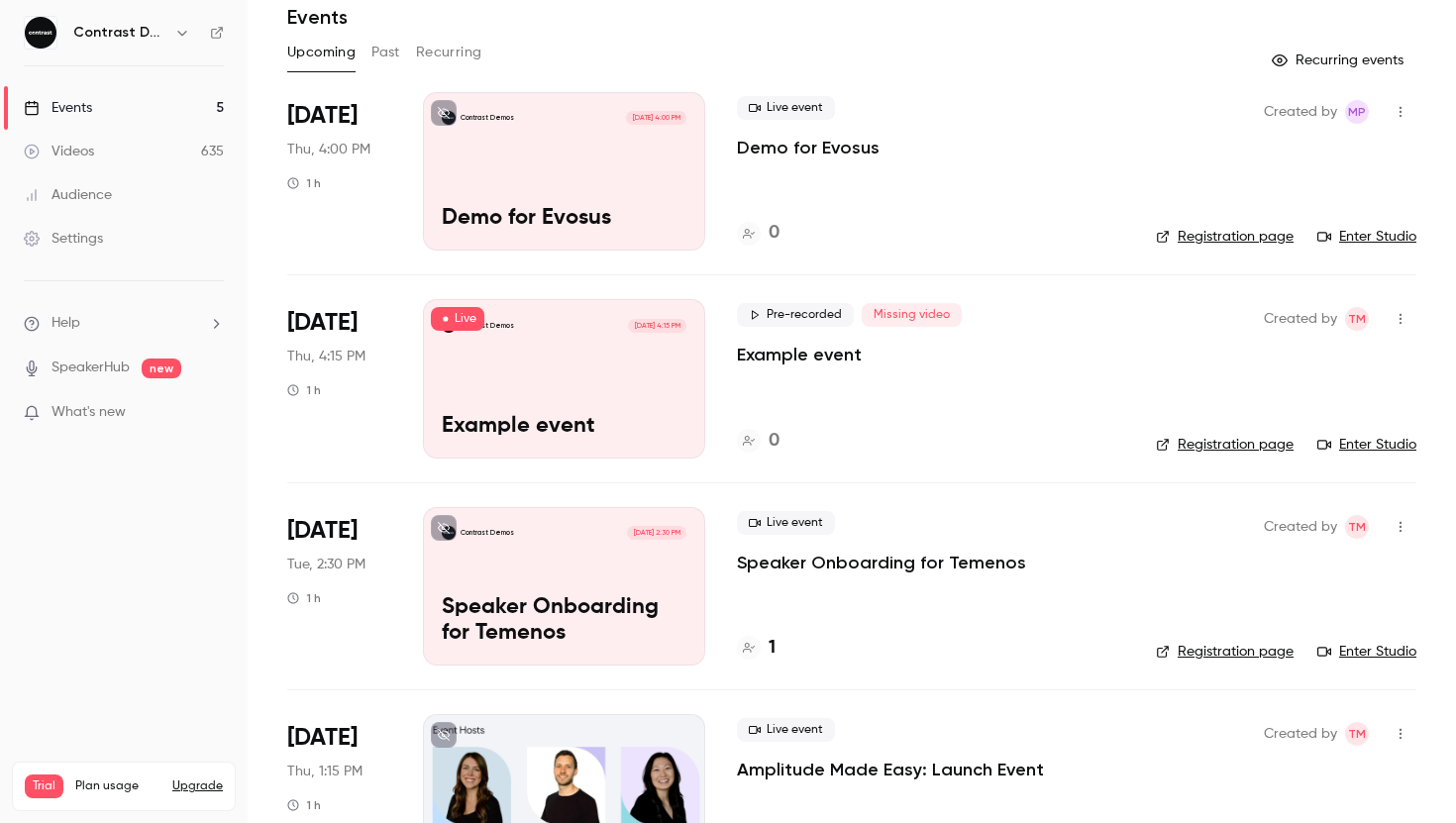 click on "Speaker Onboarding for Temenos" at bounding box center [882, 563] 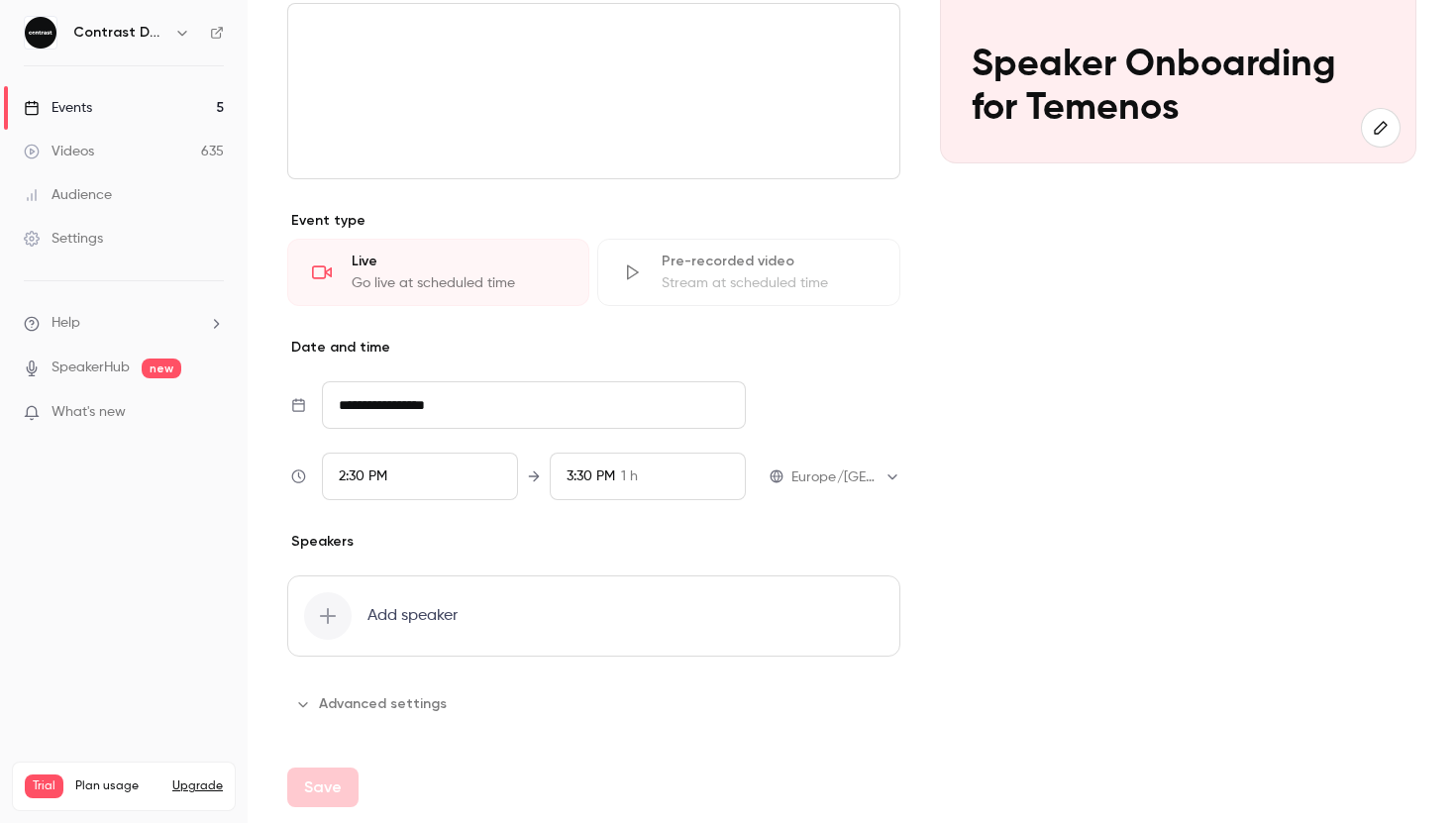 scroll, scrollTop: 0, scrollLeft: 0, axis: both 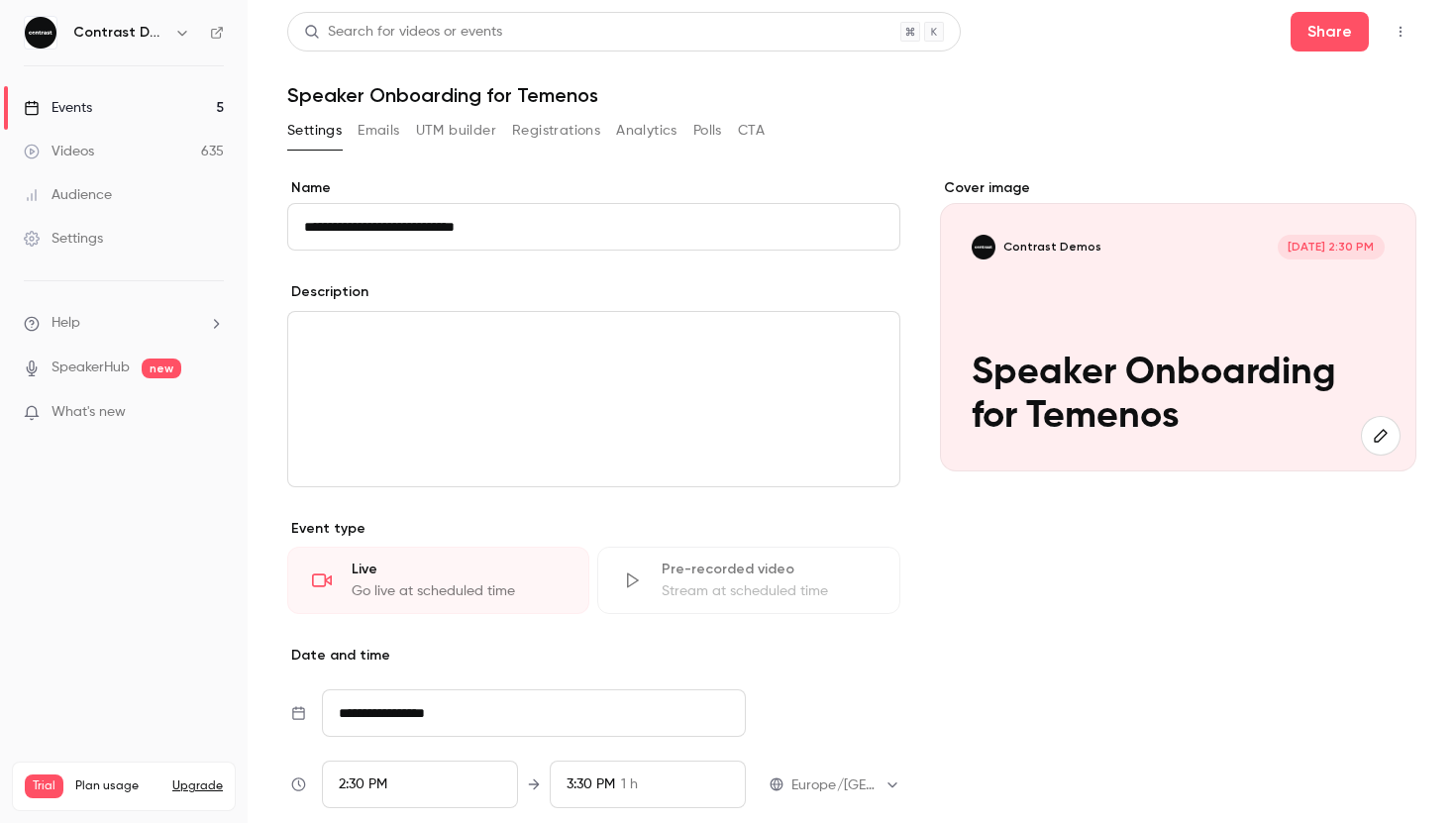 click on "Videos 635" at bounding box center [124, 152] 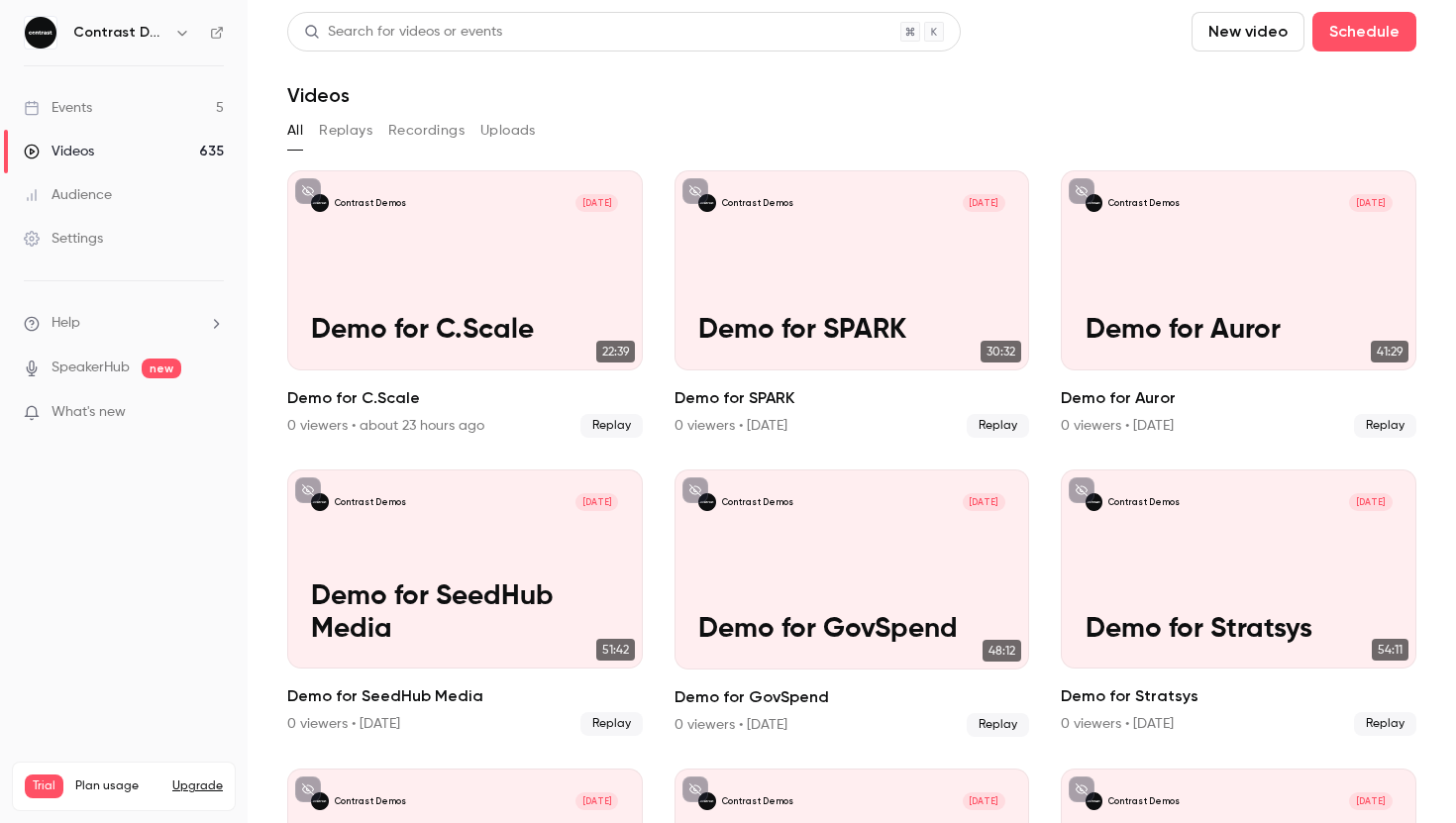 click on "Events 5" at bounding box center (124, 108) 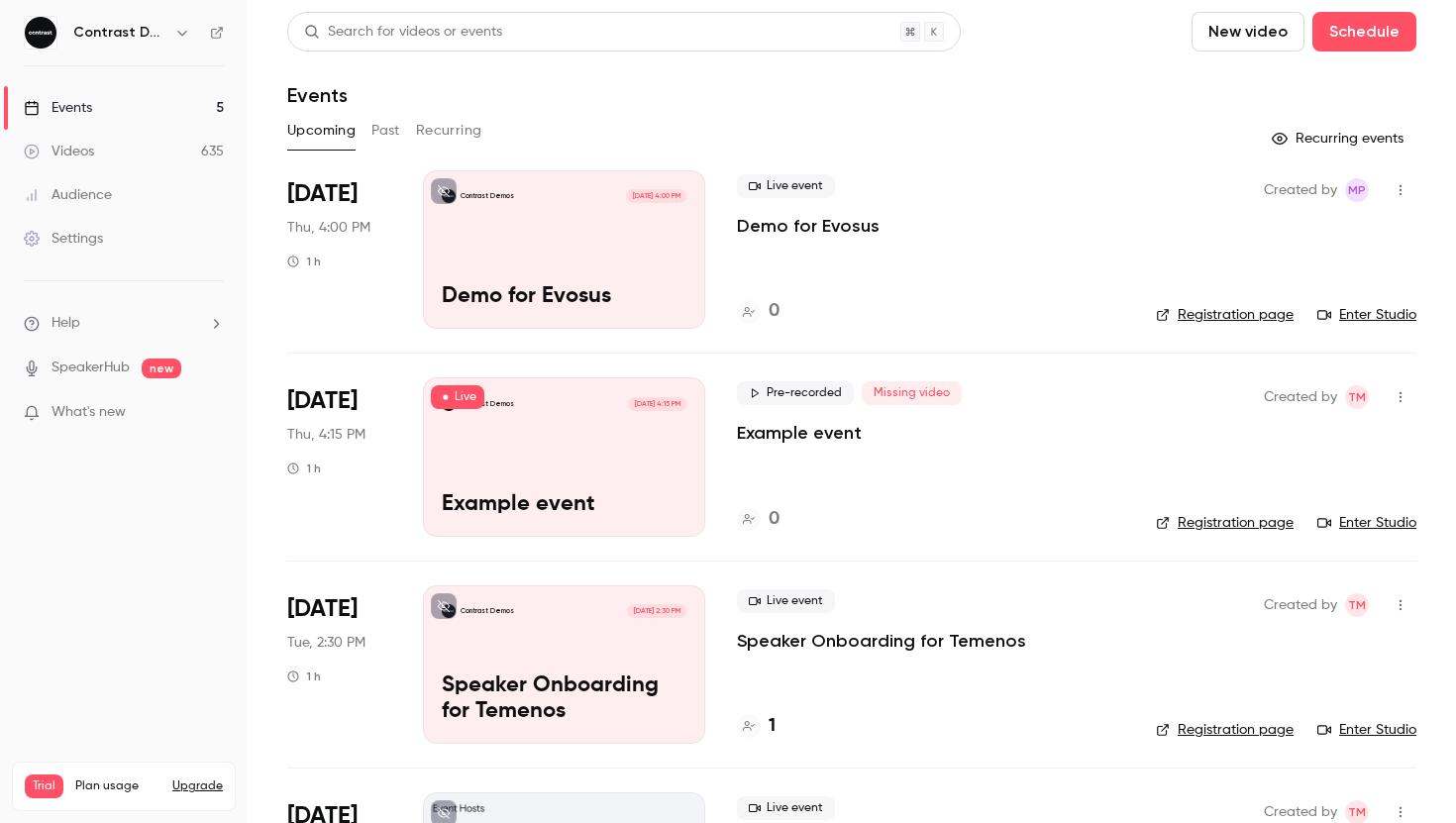 scroll, scrollTop: 84, scrollLeft: 0, axis: vertical 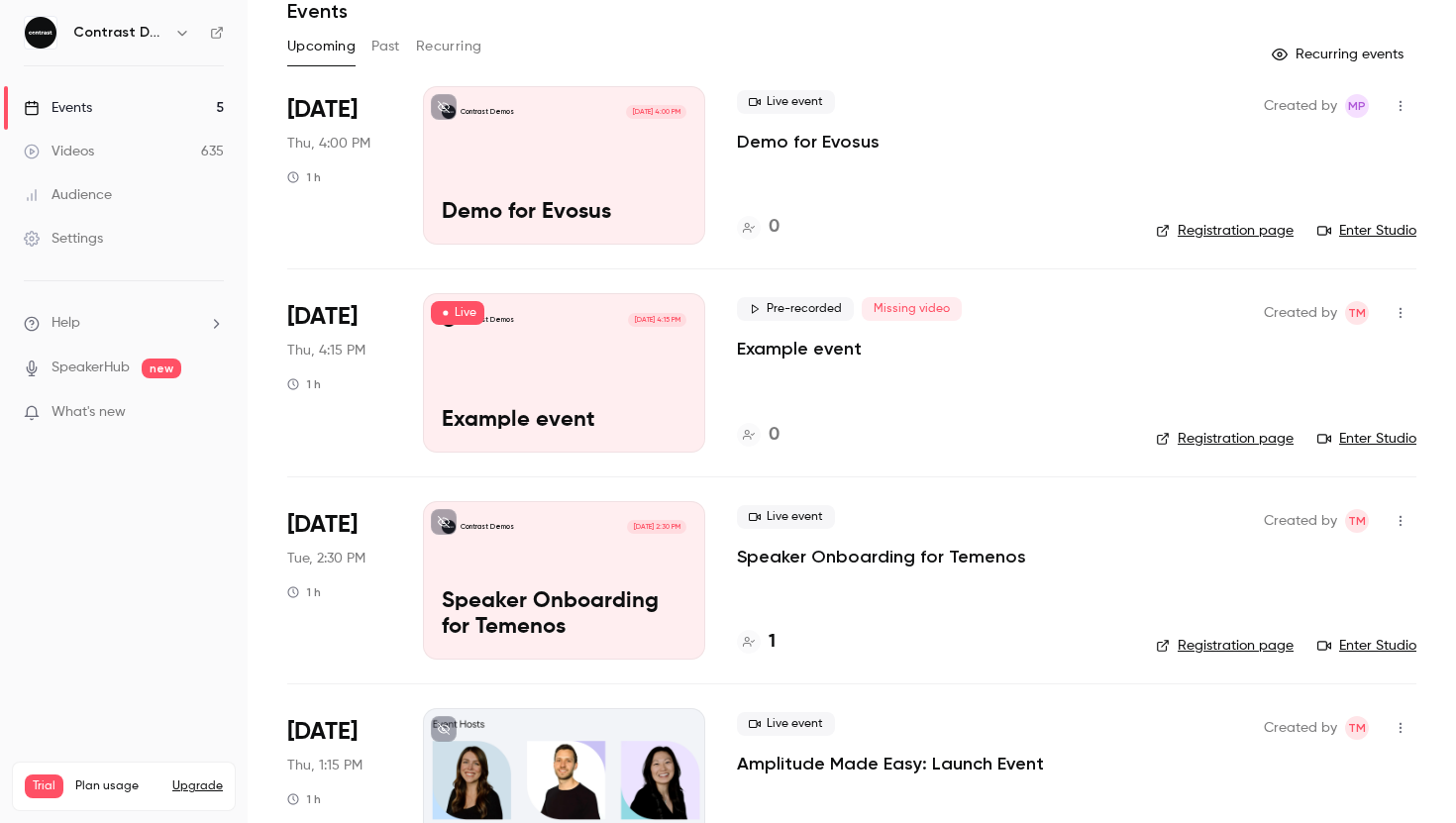 click on "Speaker Onboarding for Temenos" at bounding box center [882, 557] 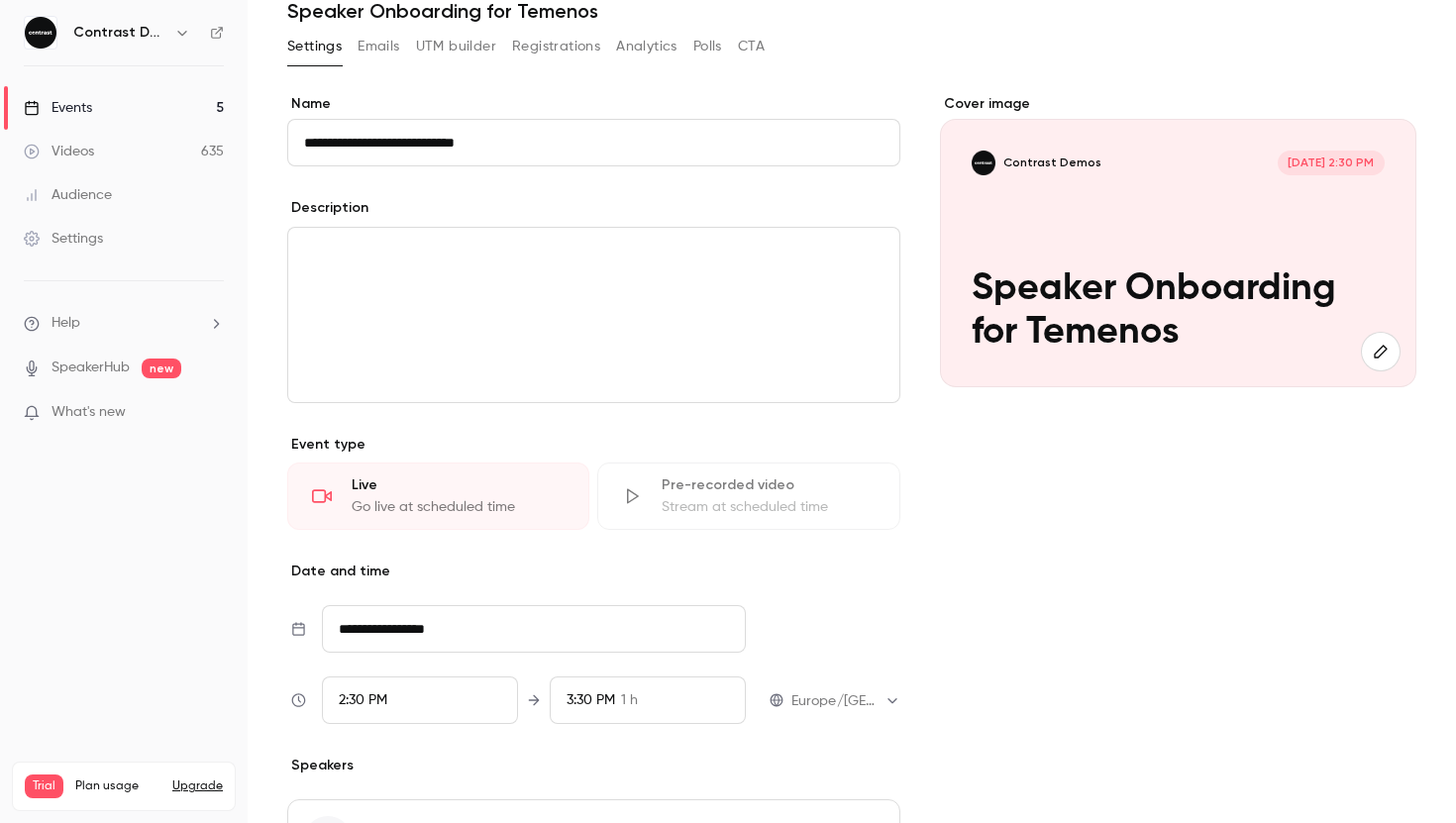 scroll, scrollTop: 0, scrollLeft: 0, axis: both 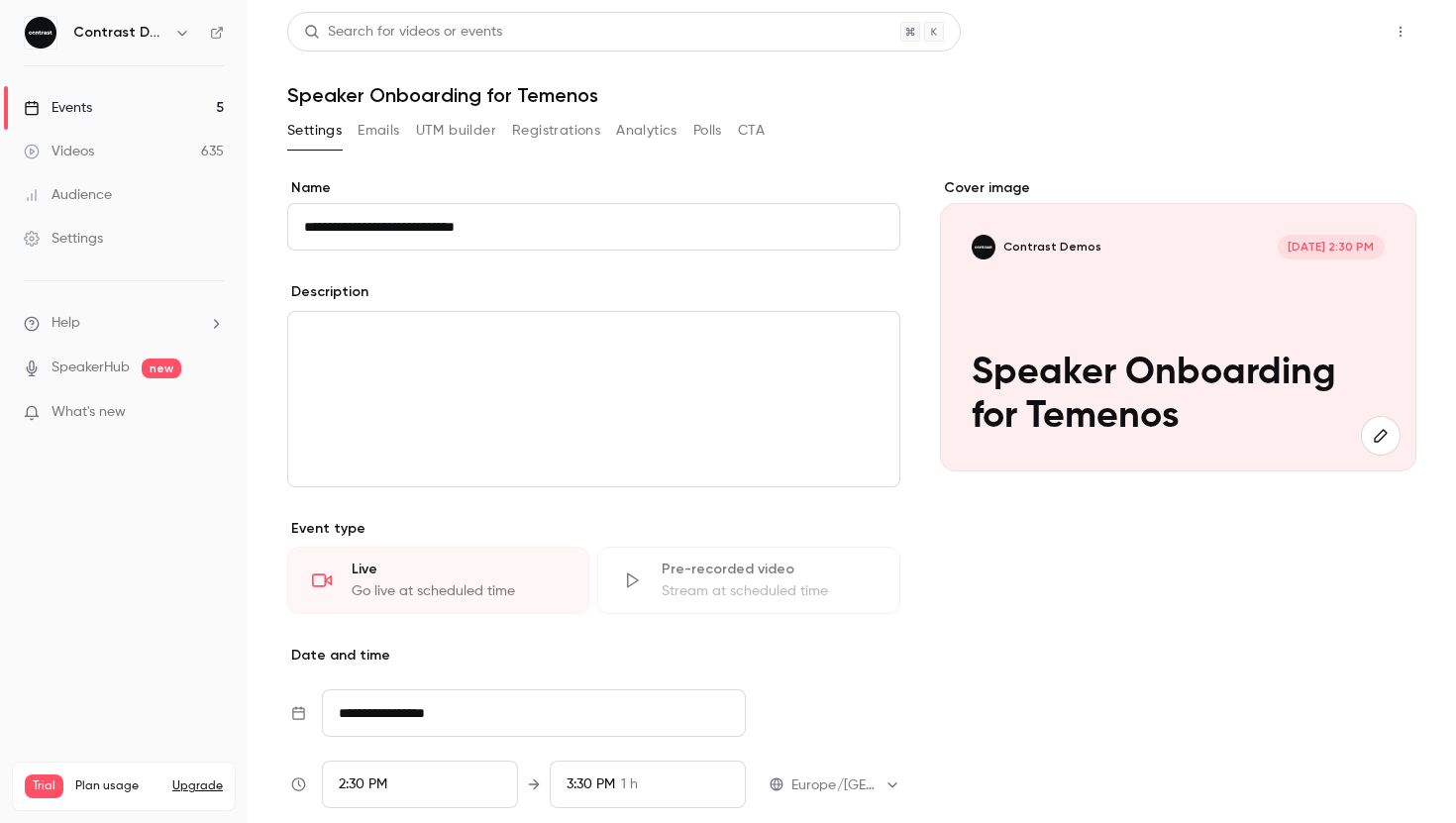 click on "Share" at bounding box center (1329, 32) 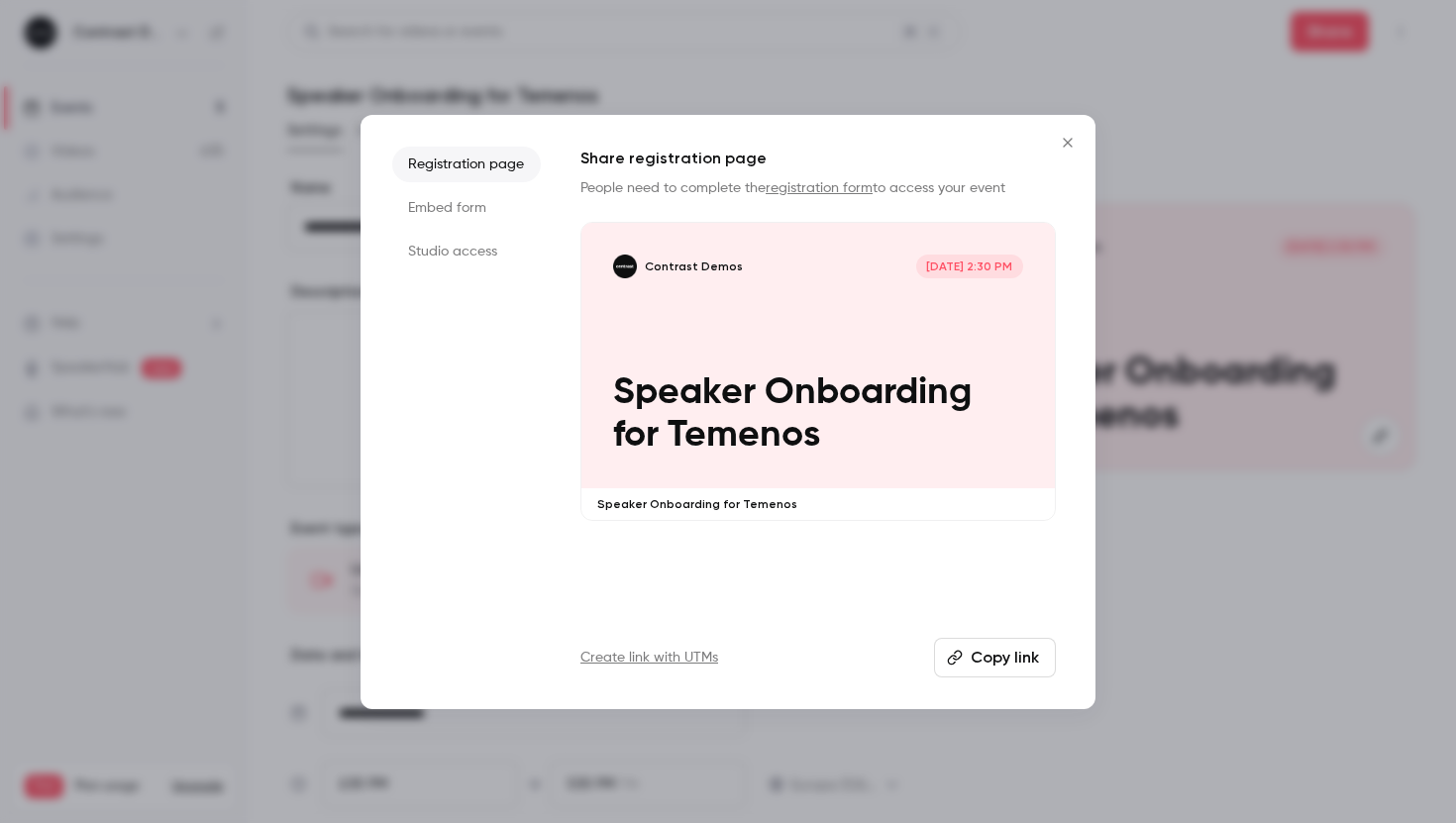 click on "Studio access" at bounding box center [467, 252] 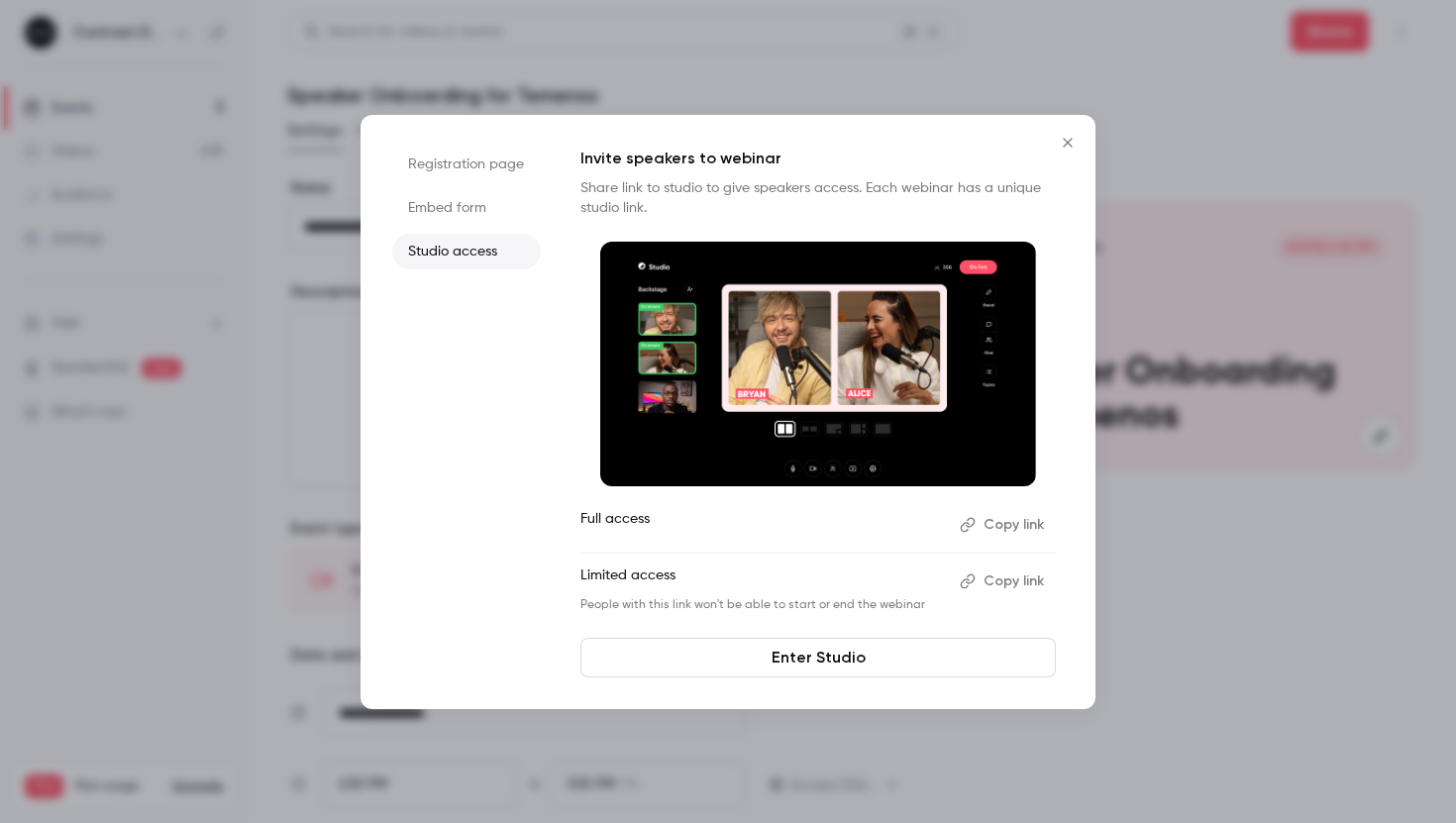 click on "Enter Studio" at bounding box center (818, 658) 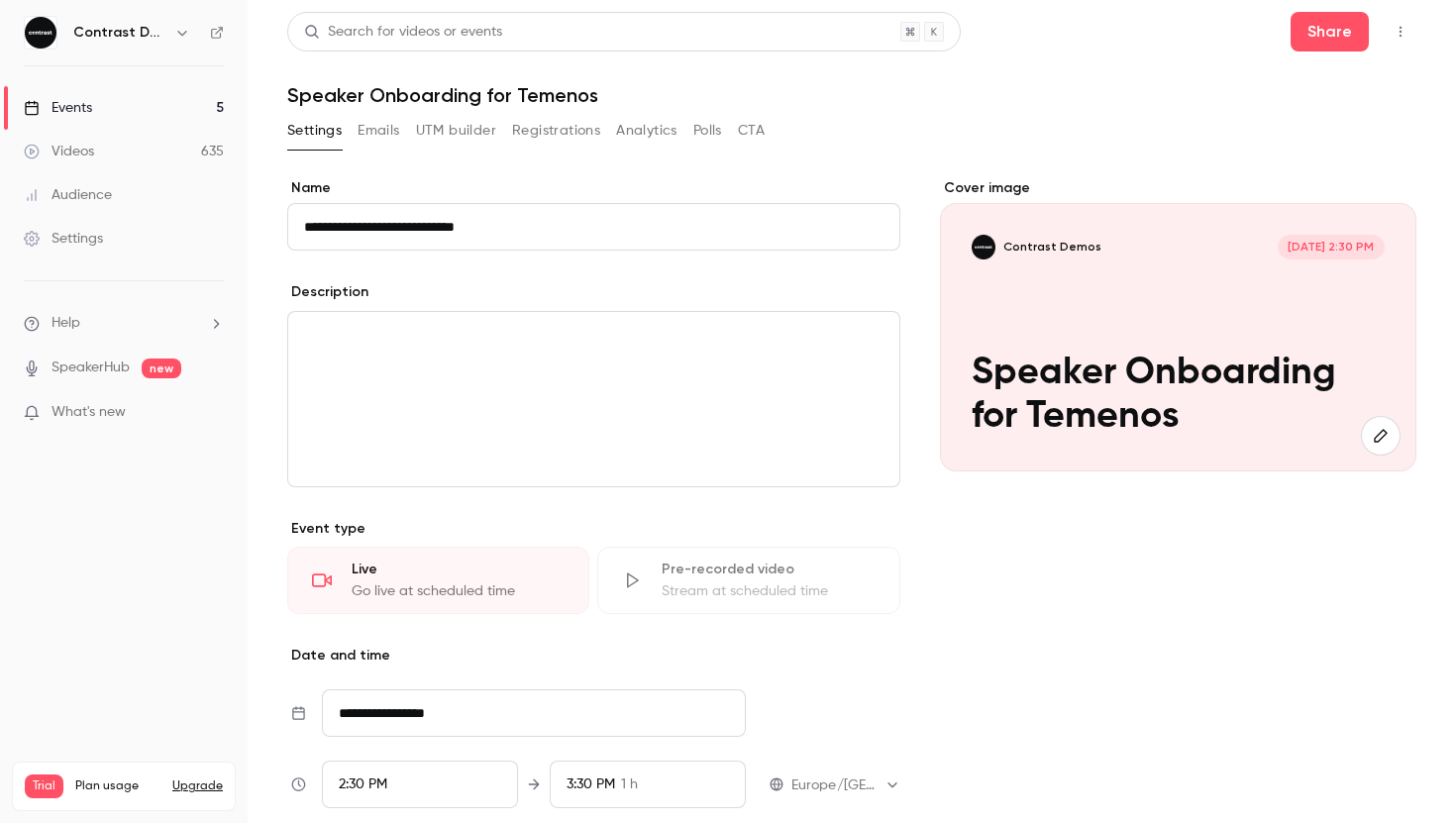click on "Events 5" at bounding box center [124, 108] 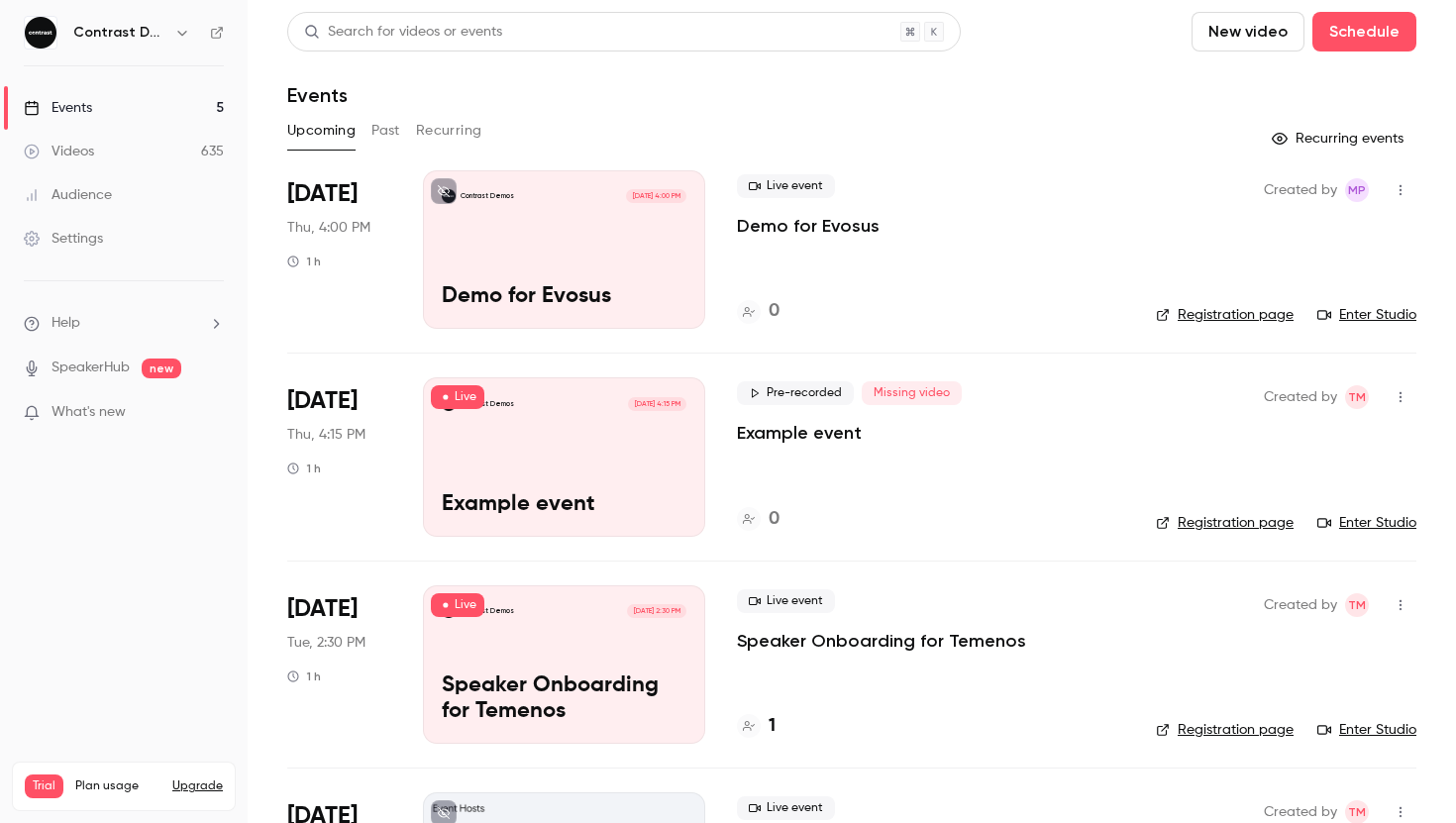 click on "New video" at bounding box center (1248, 32) 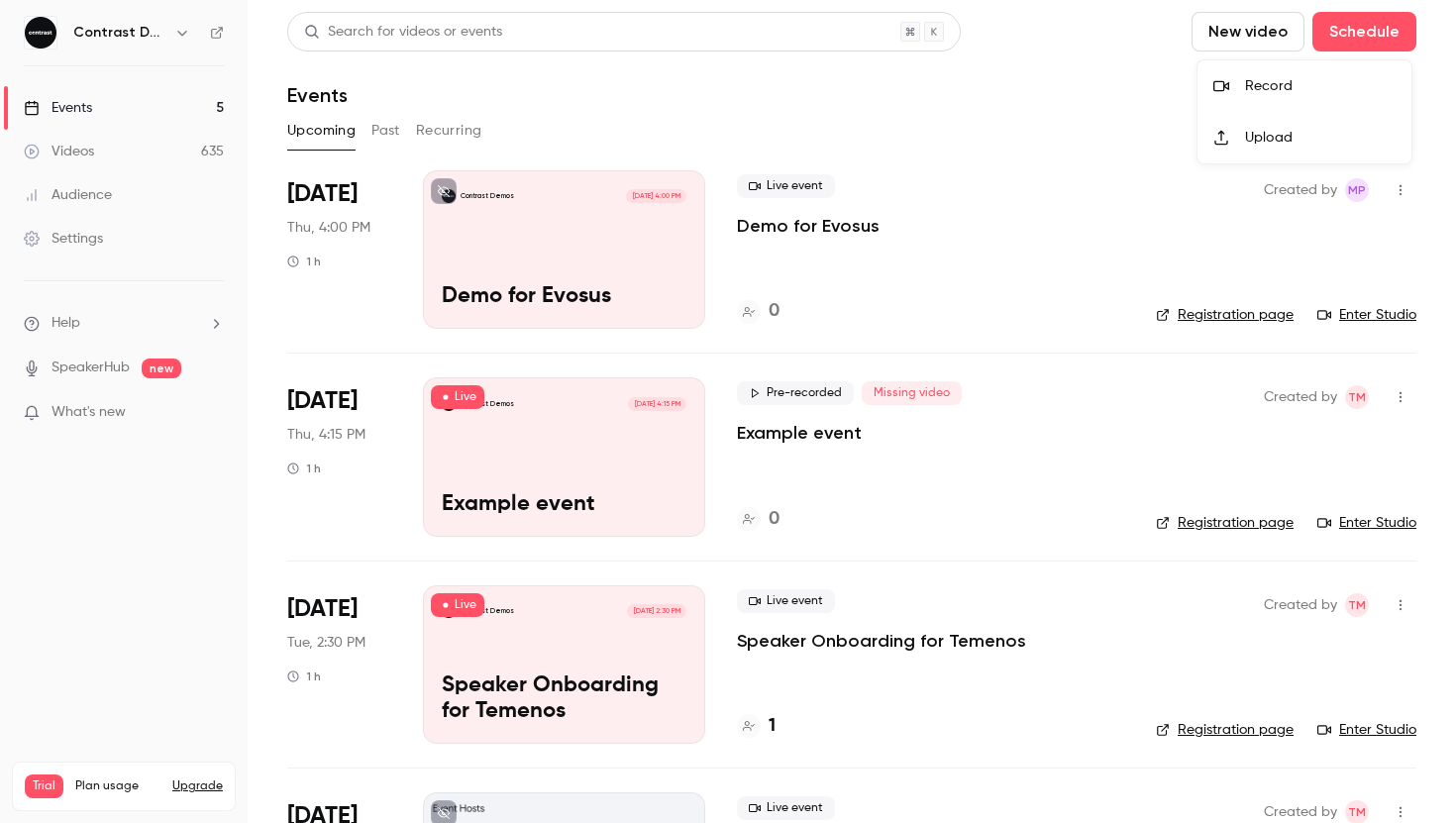 click on "Record" at bounding box center (1320, 86) 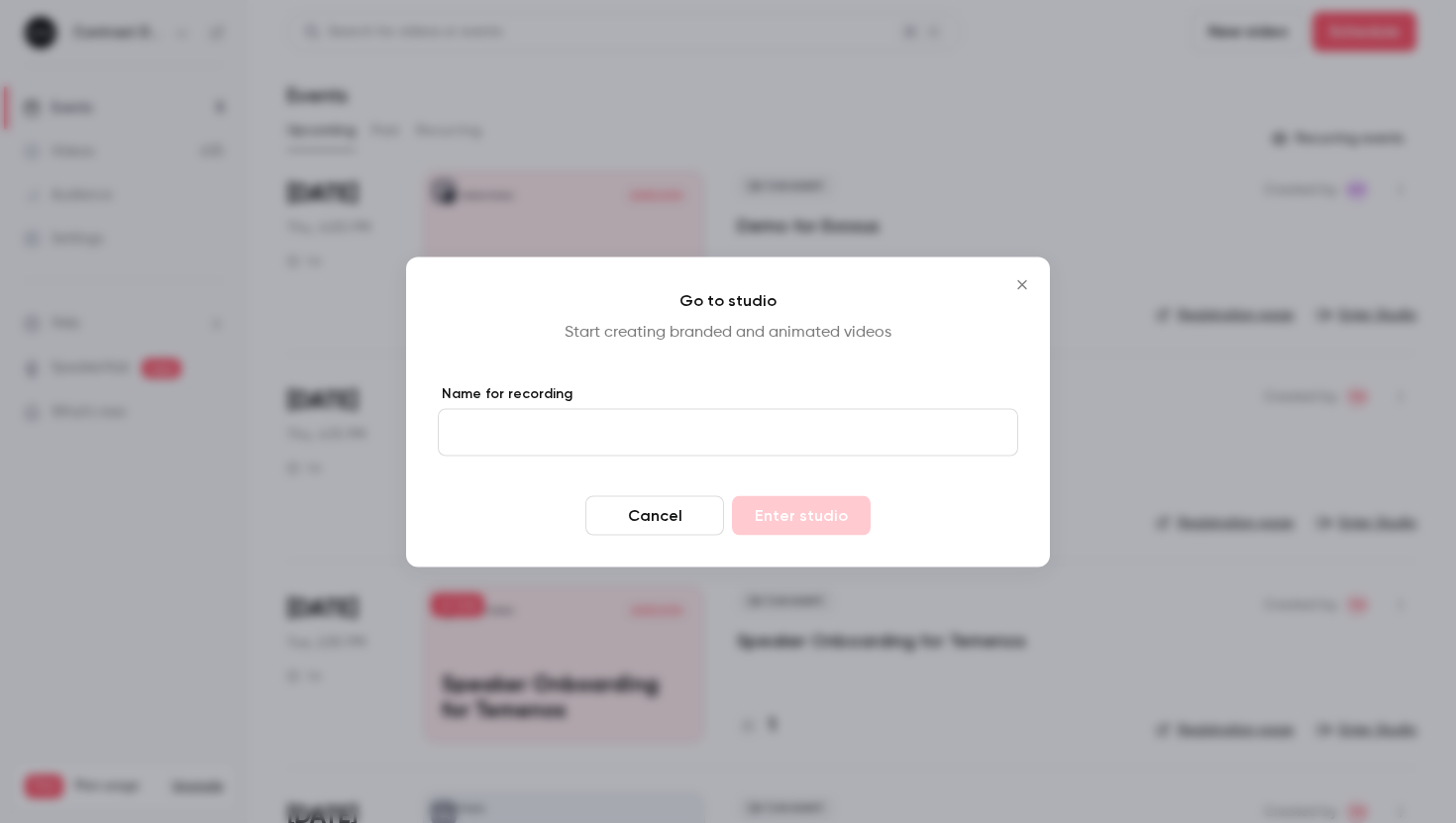 click 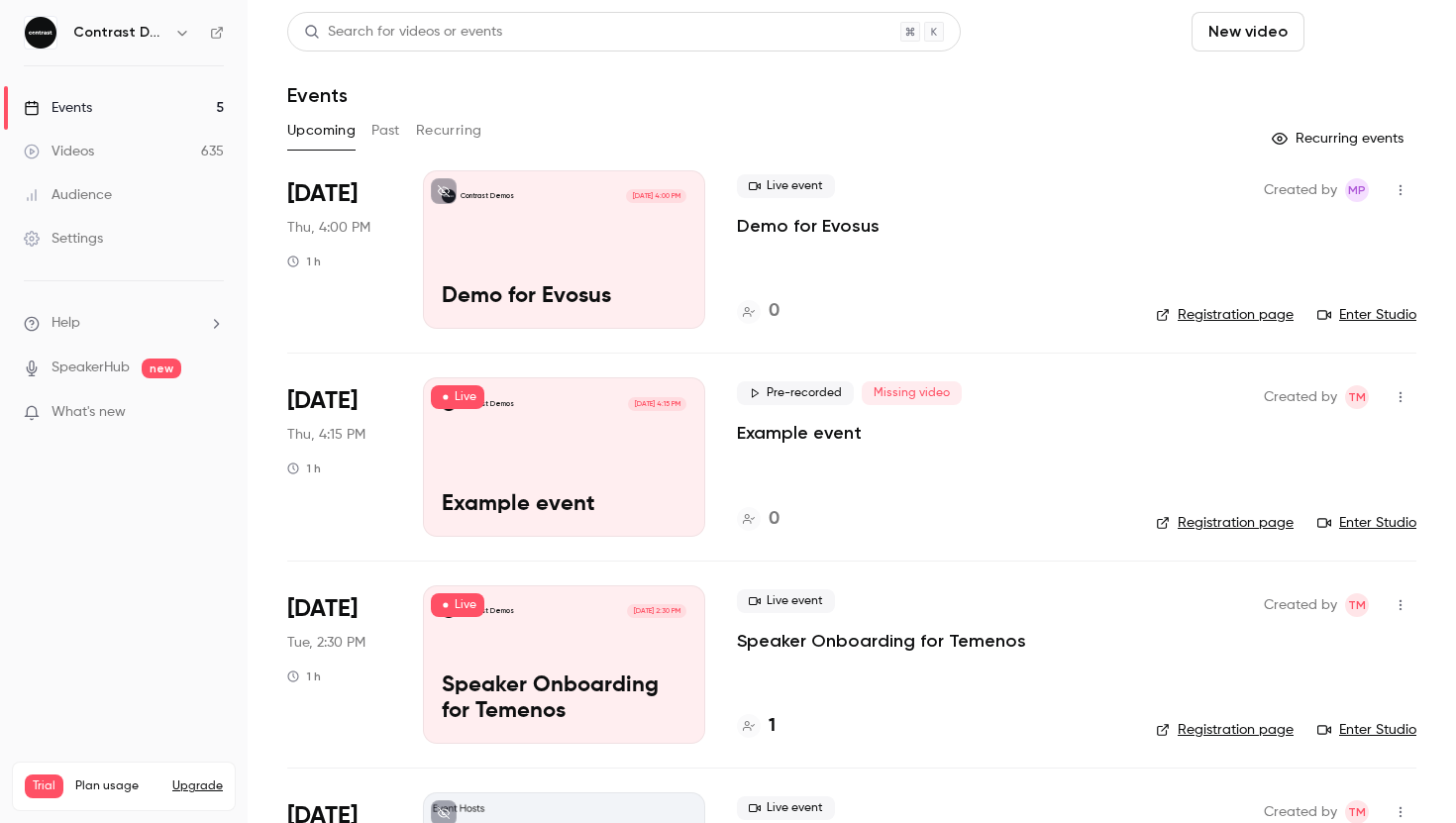 click on "Schedule" at bounding box center [1364, 32] 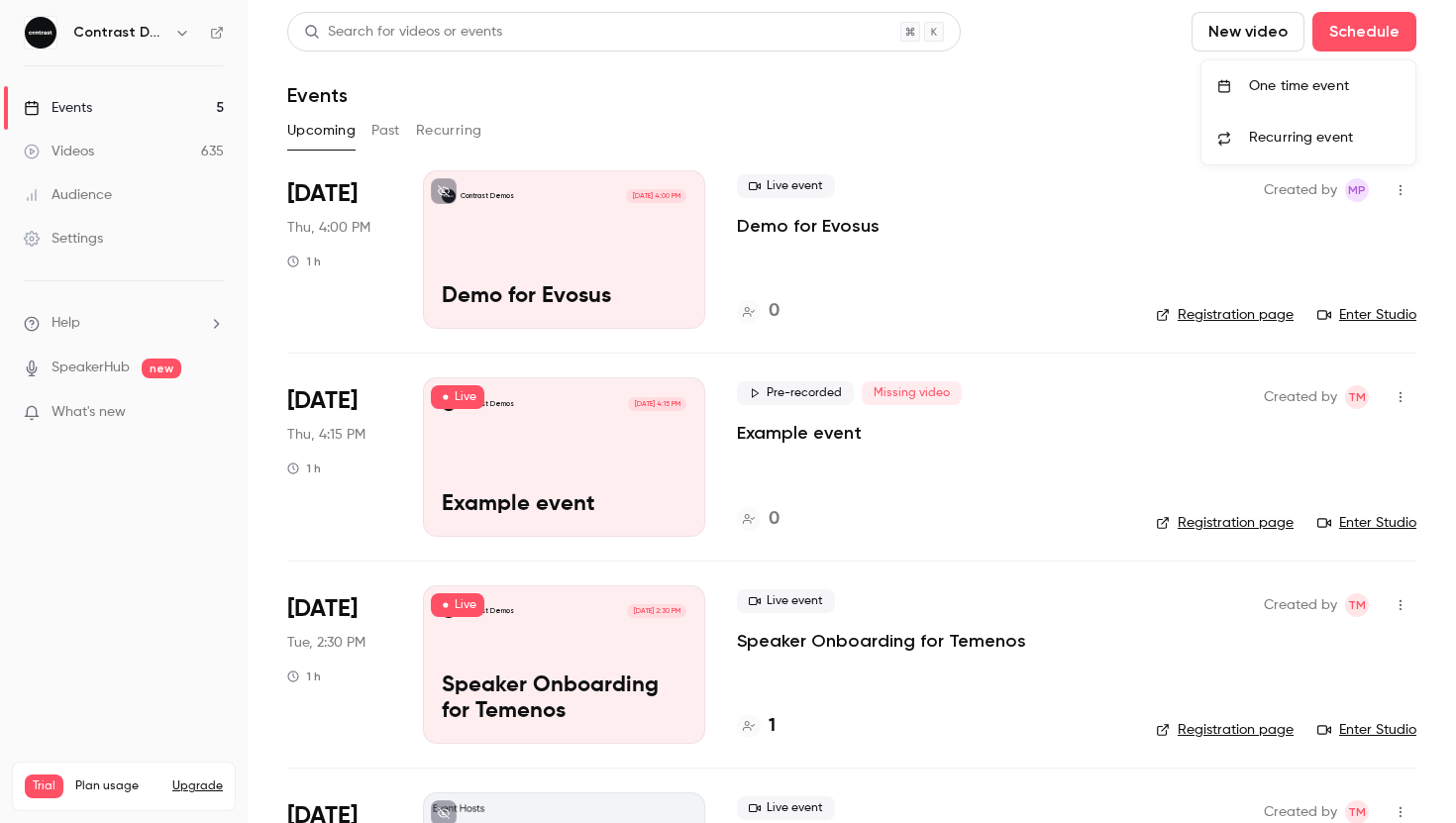 click at bounding box center [728, 411] 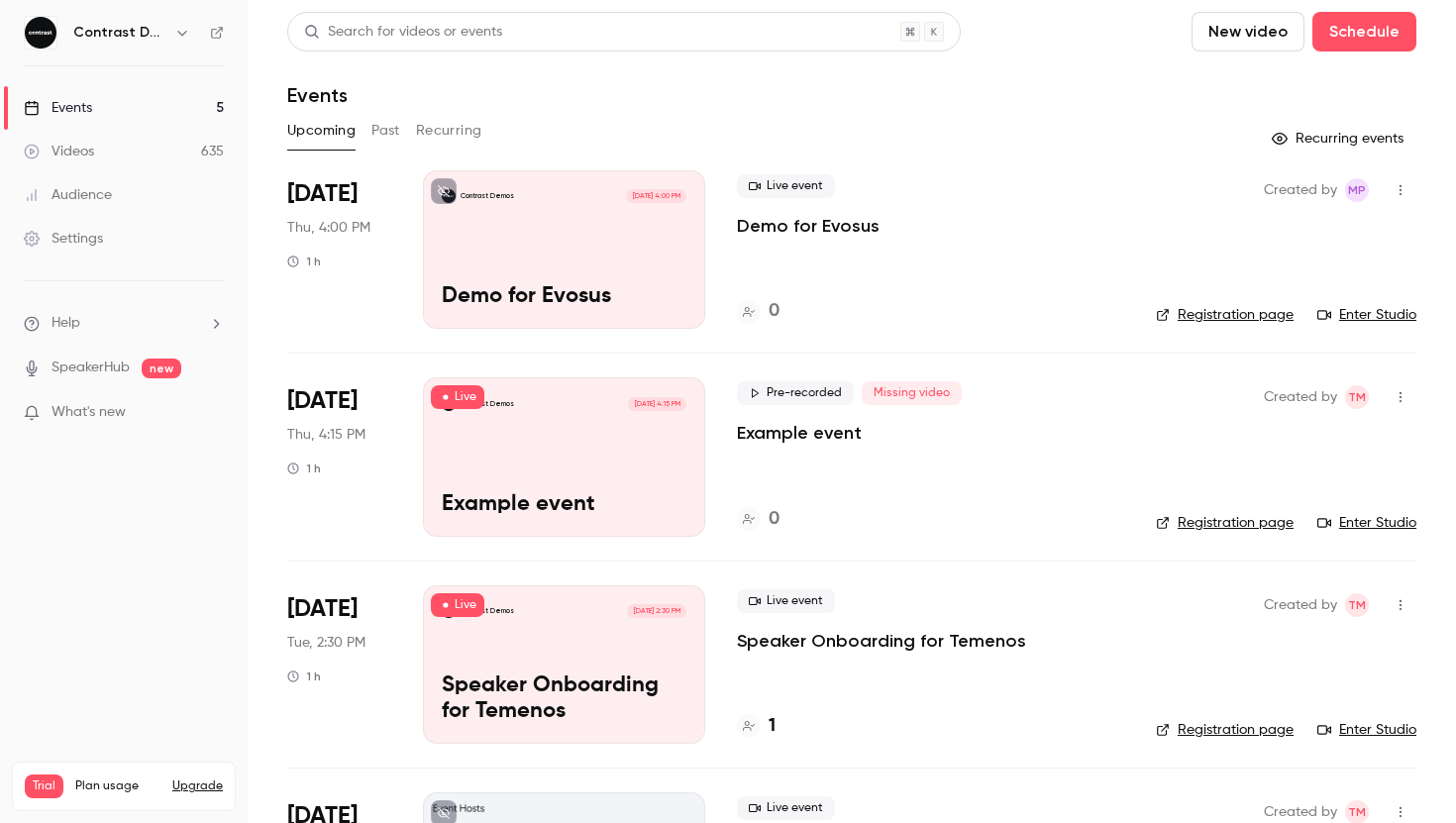 scroll, scrollTop: 10, scrollLeft: 0, axis: vertical 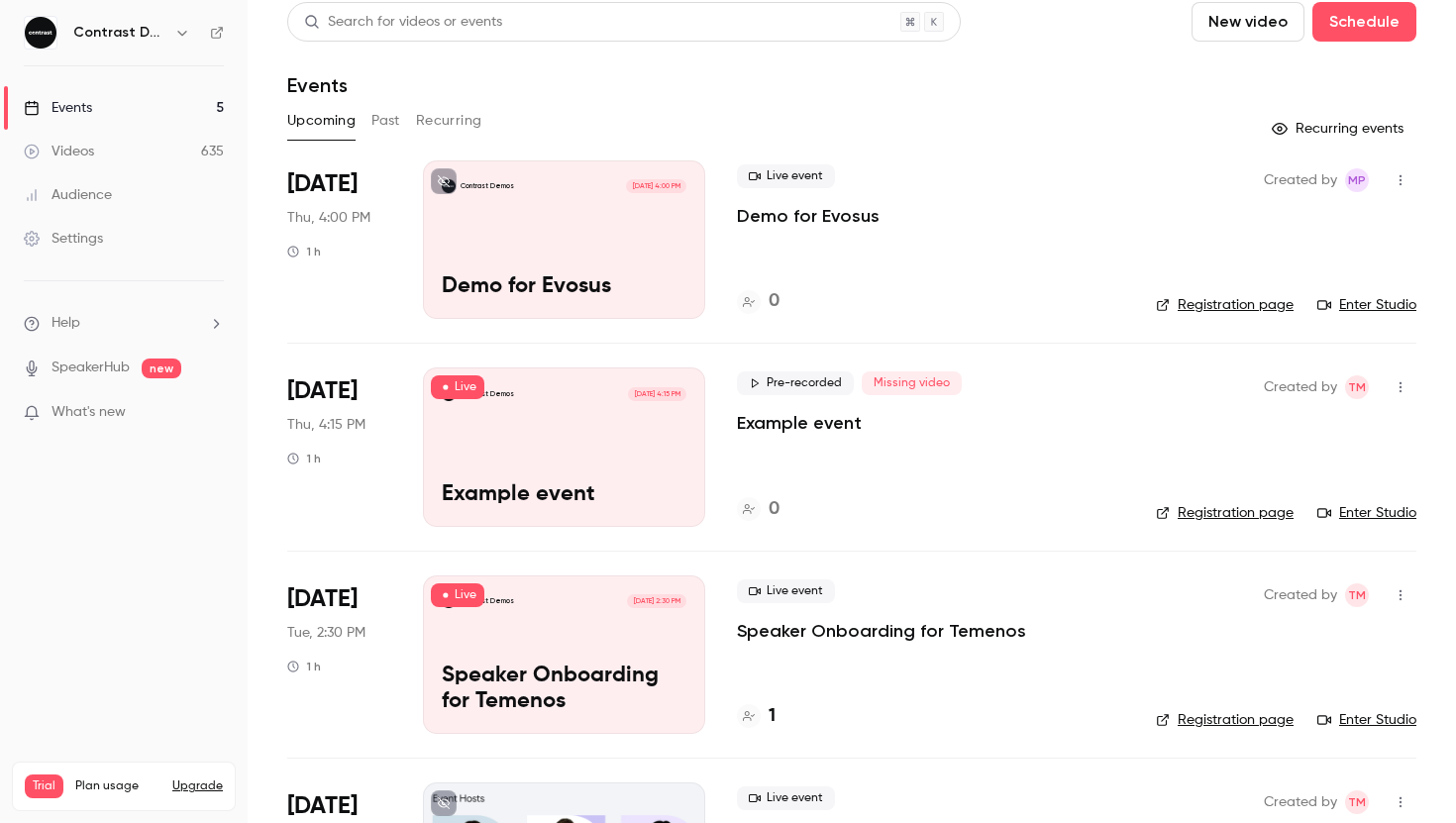 click on "Pre-recorded Missing video Example event 0" at bounding box center [930, 447] 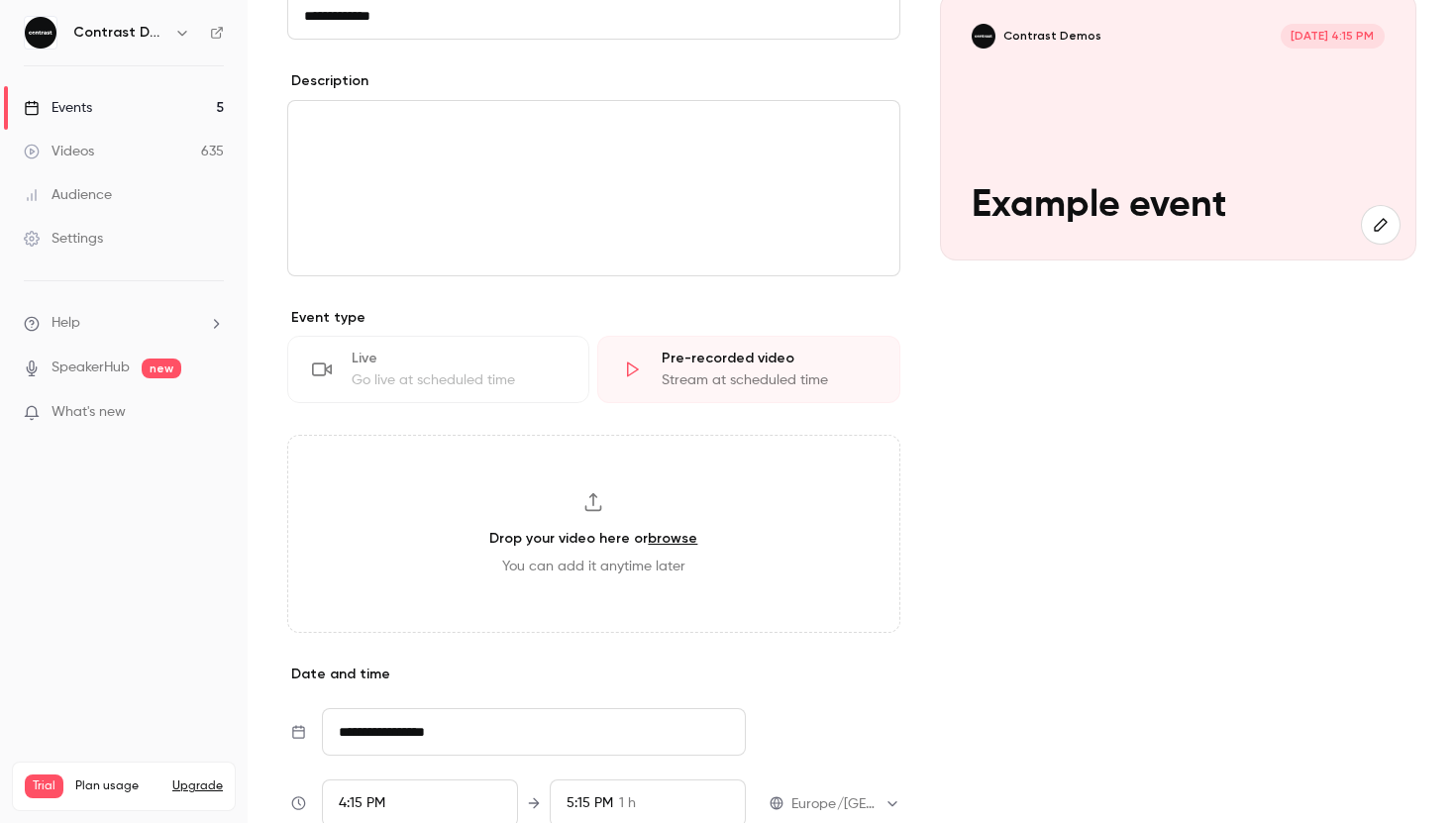 scroll, scrollTop: 538, scrollLeft: 0, axis: vertical 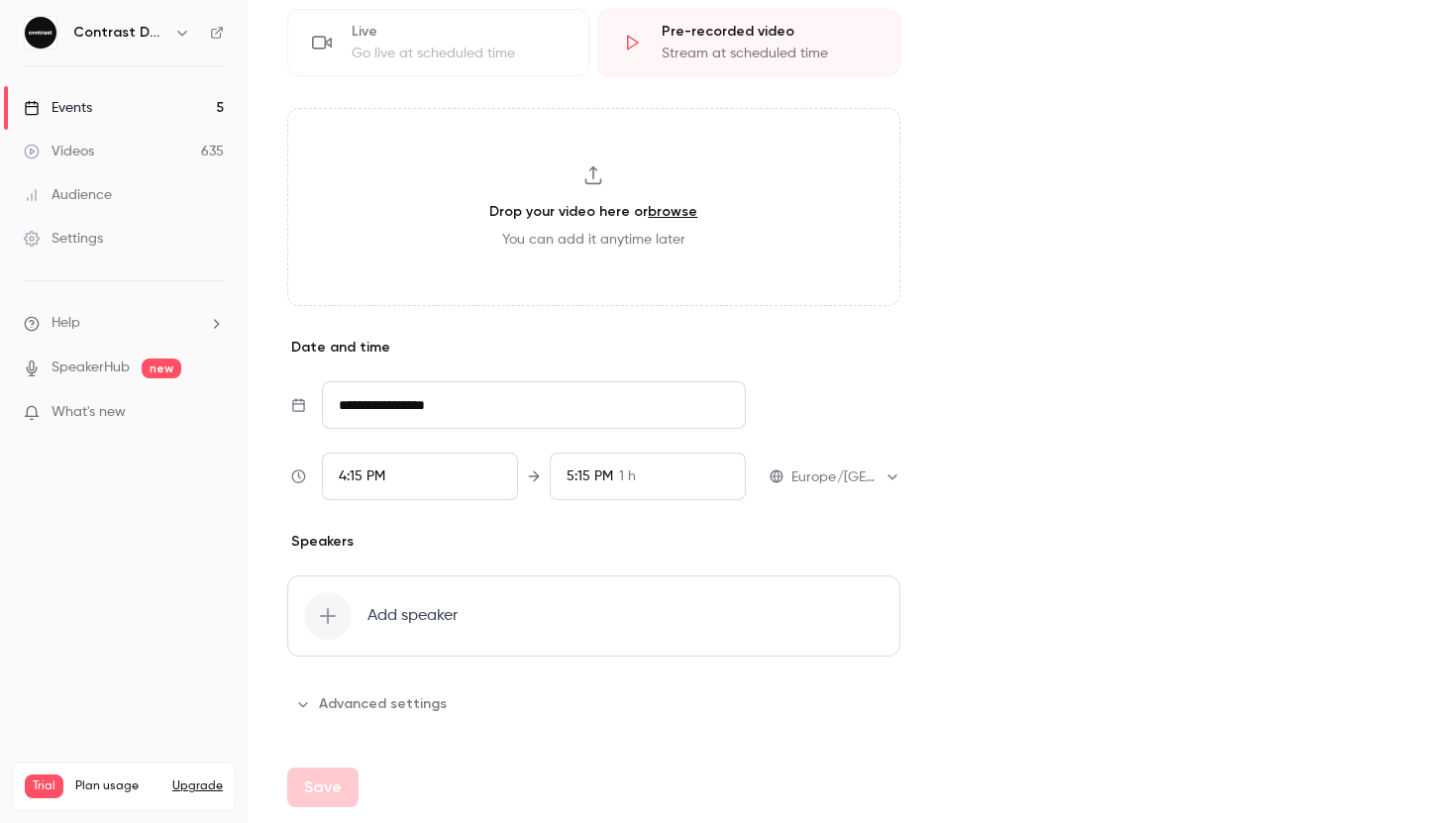 click on "Advanced settings" at bounding box center (372, 704) 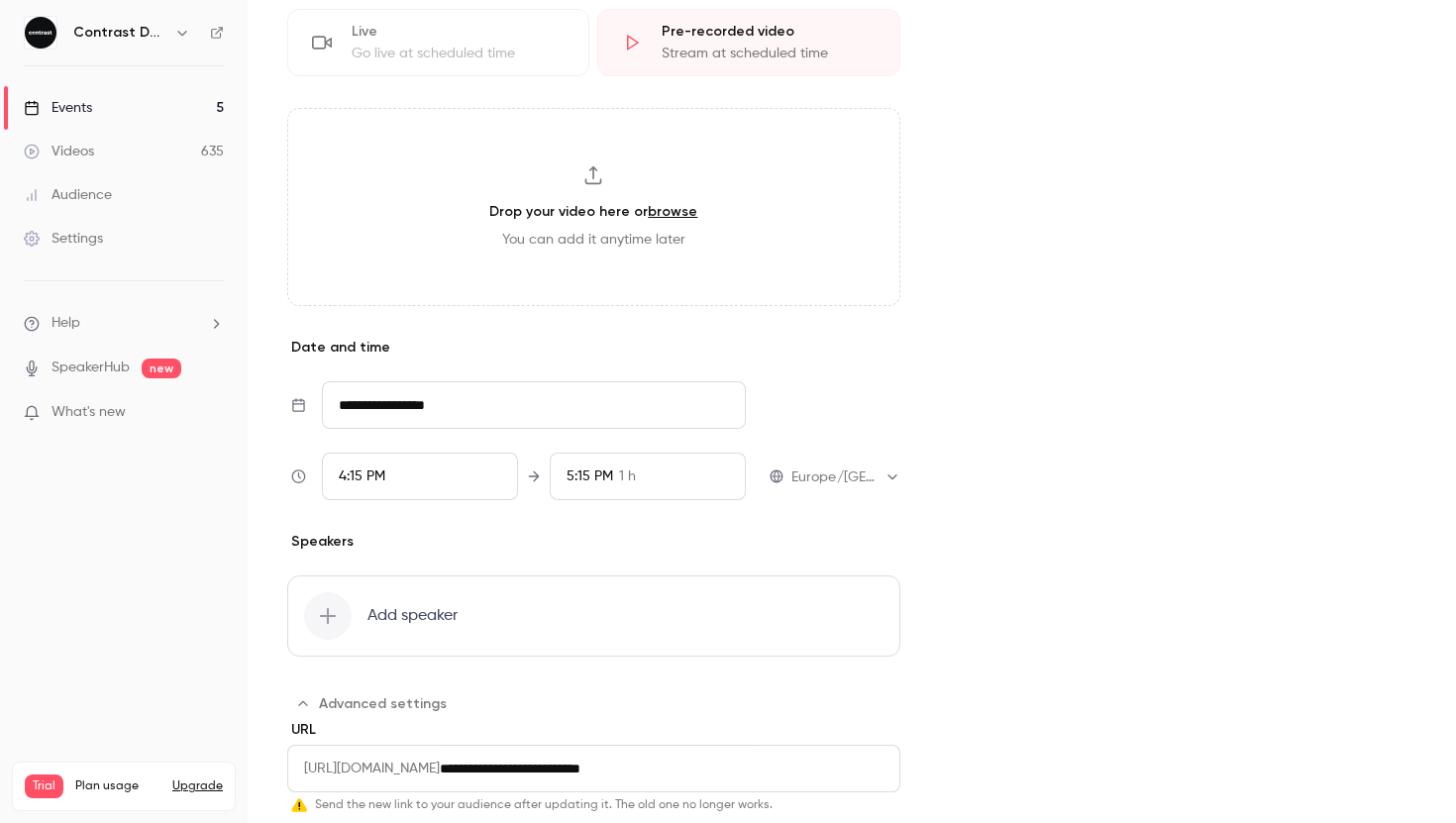 scroll, scrollTop: 689, scrollLeft: 0, axis: vertical 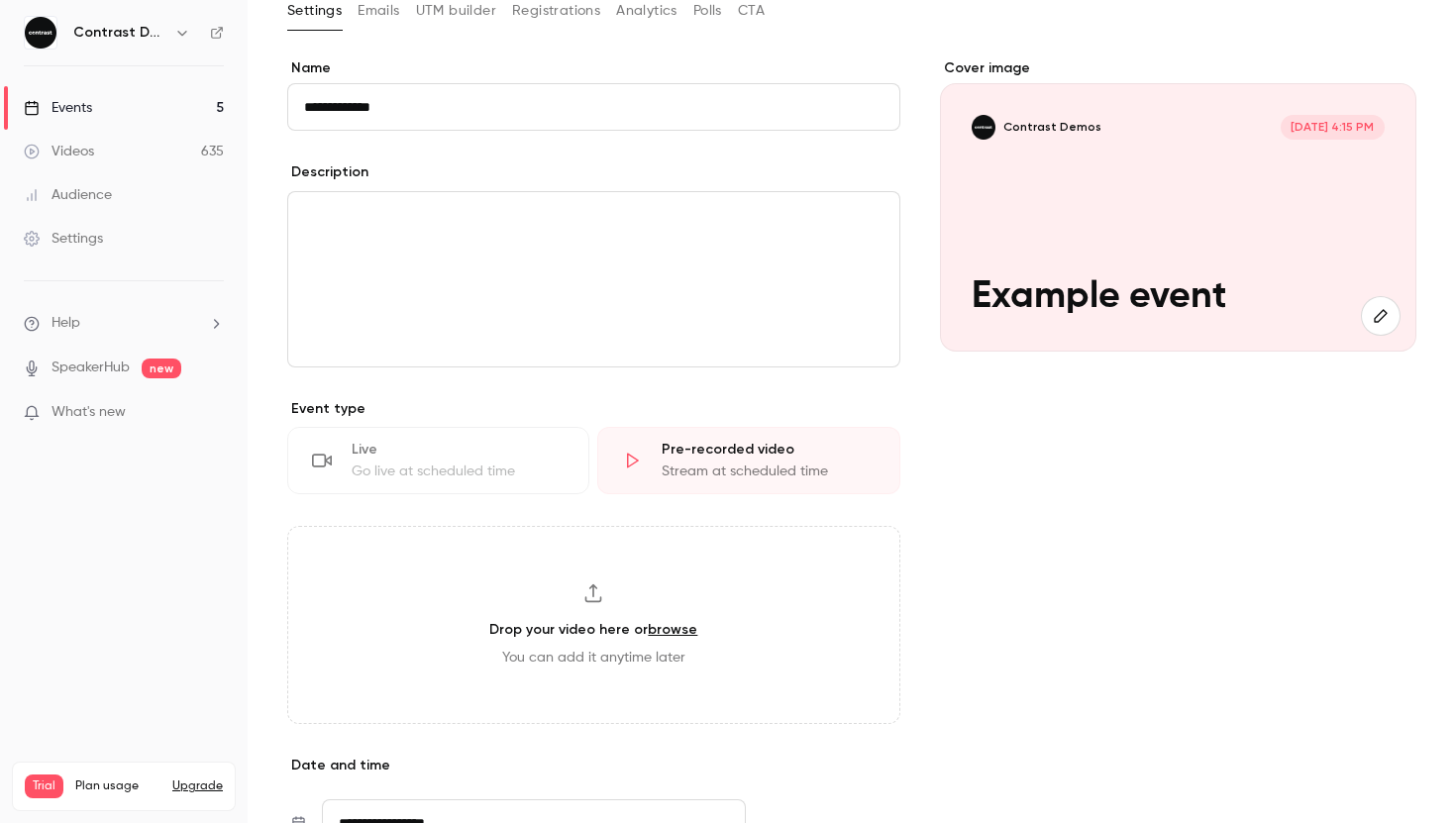 click on "Events 5" at bounding box center (124, 108) 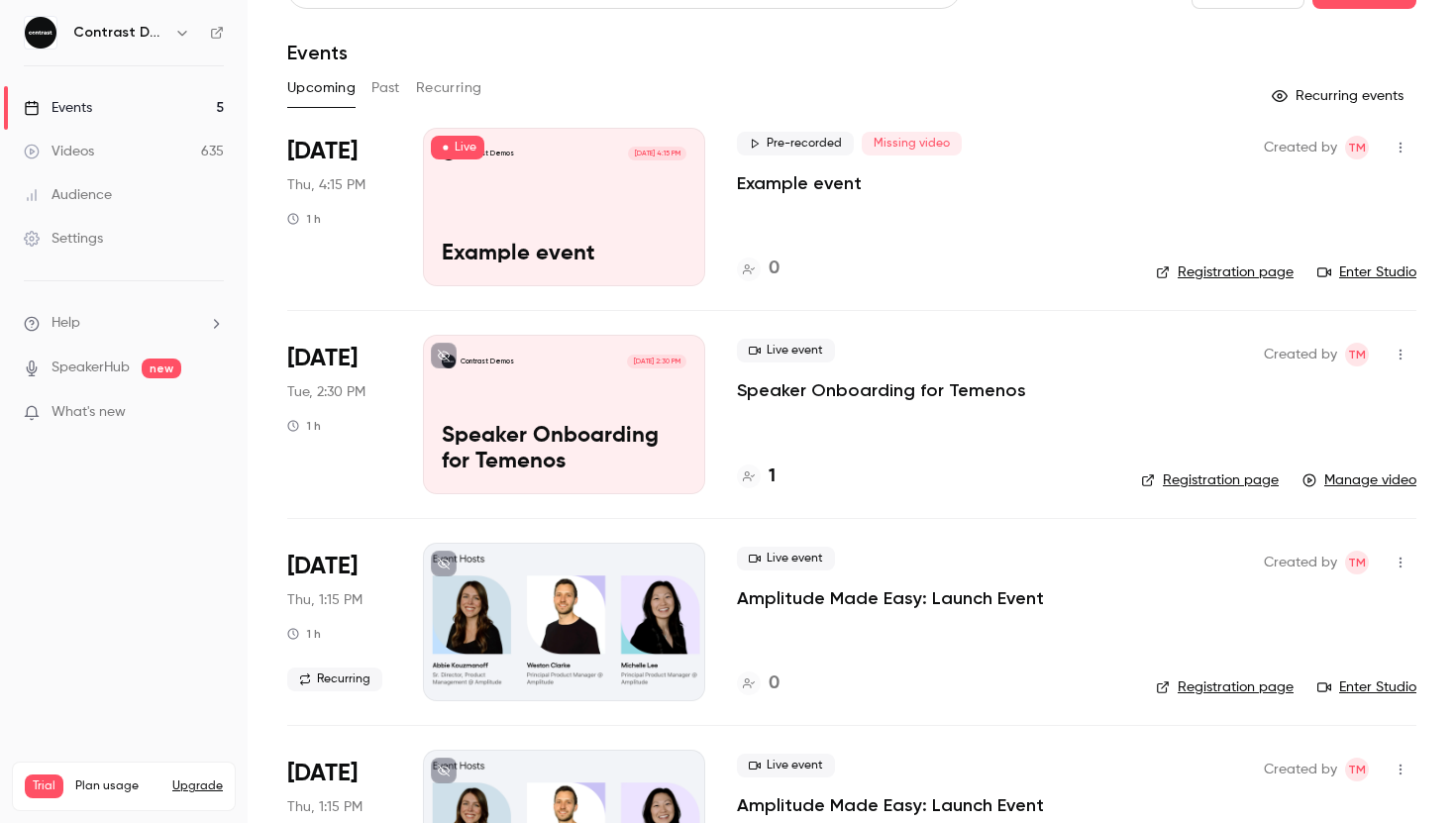 scroll, scrollTop: 0, scrollLeft: 0, axis: both 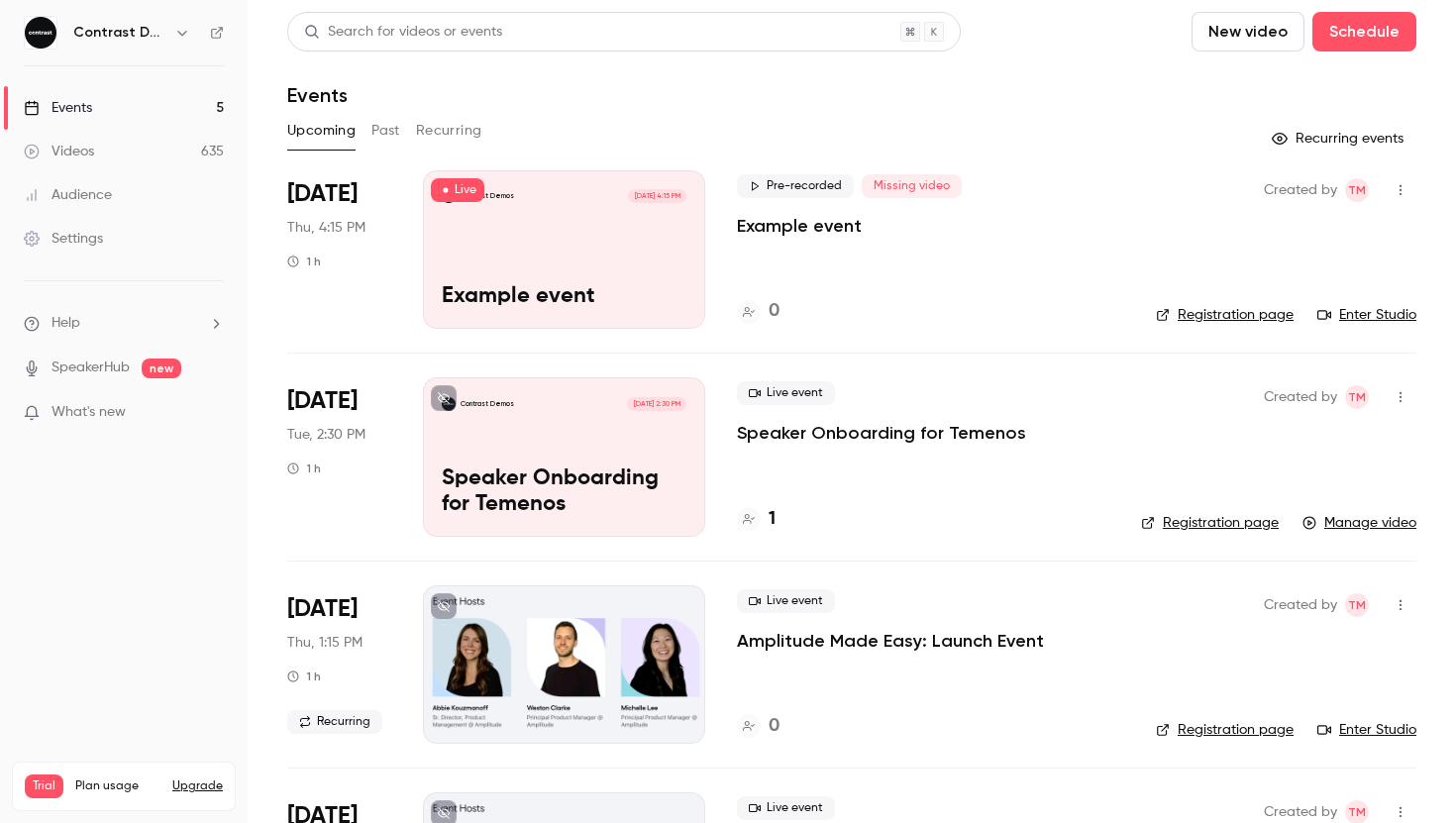 click on "New video" at bounding box center (1248, 32) 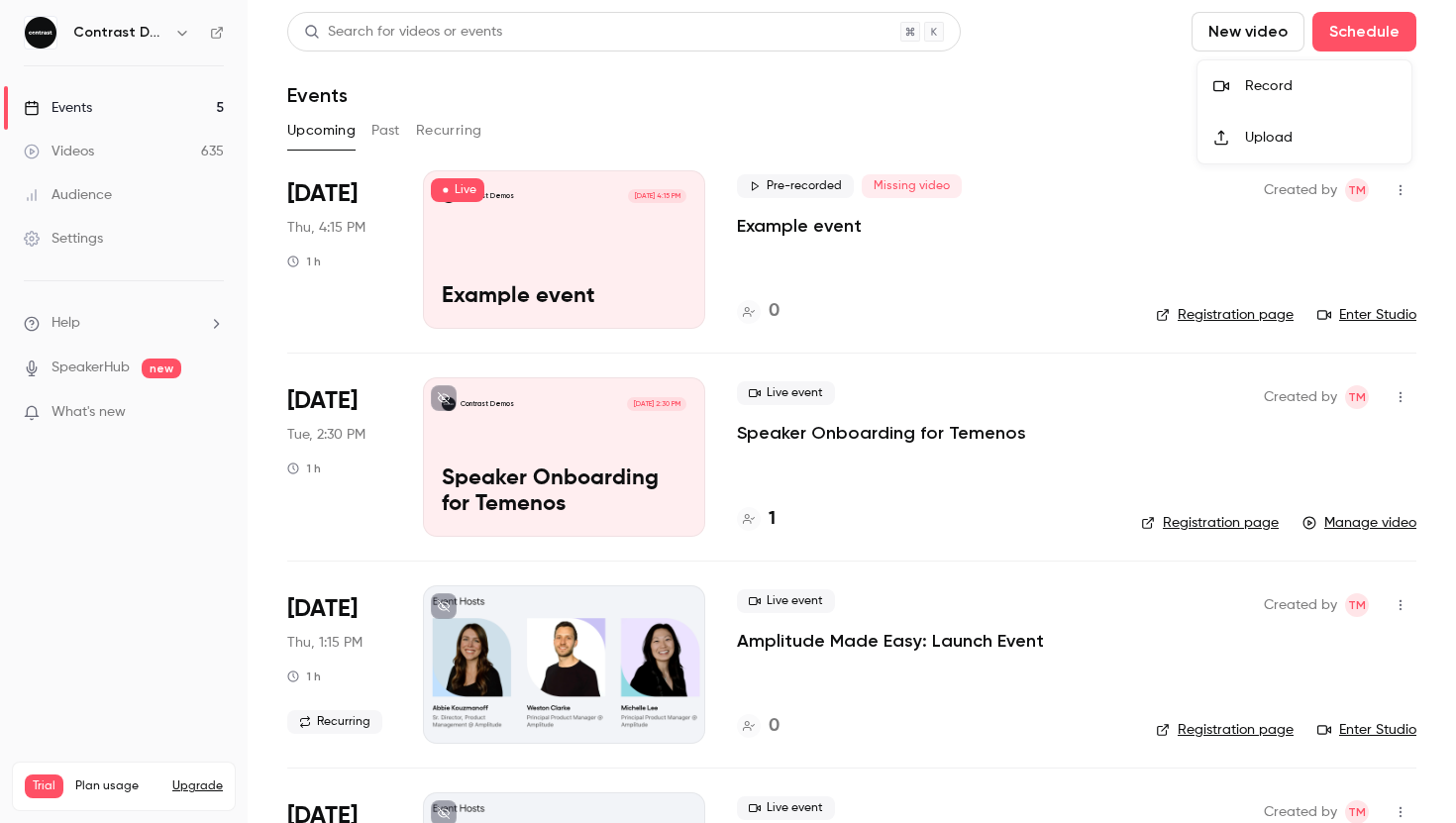 click at bounding box center [728, 411] 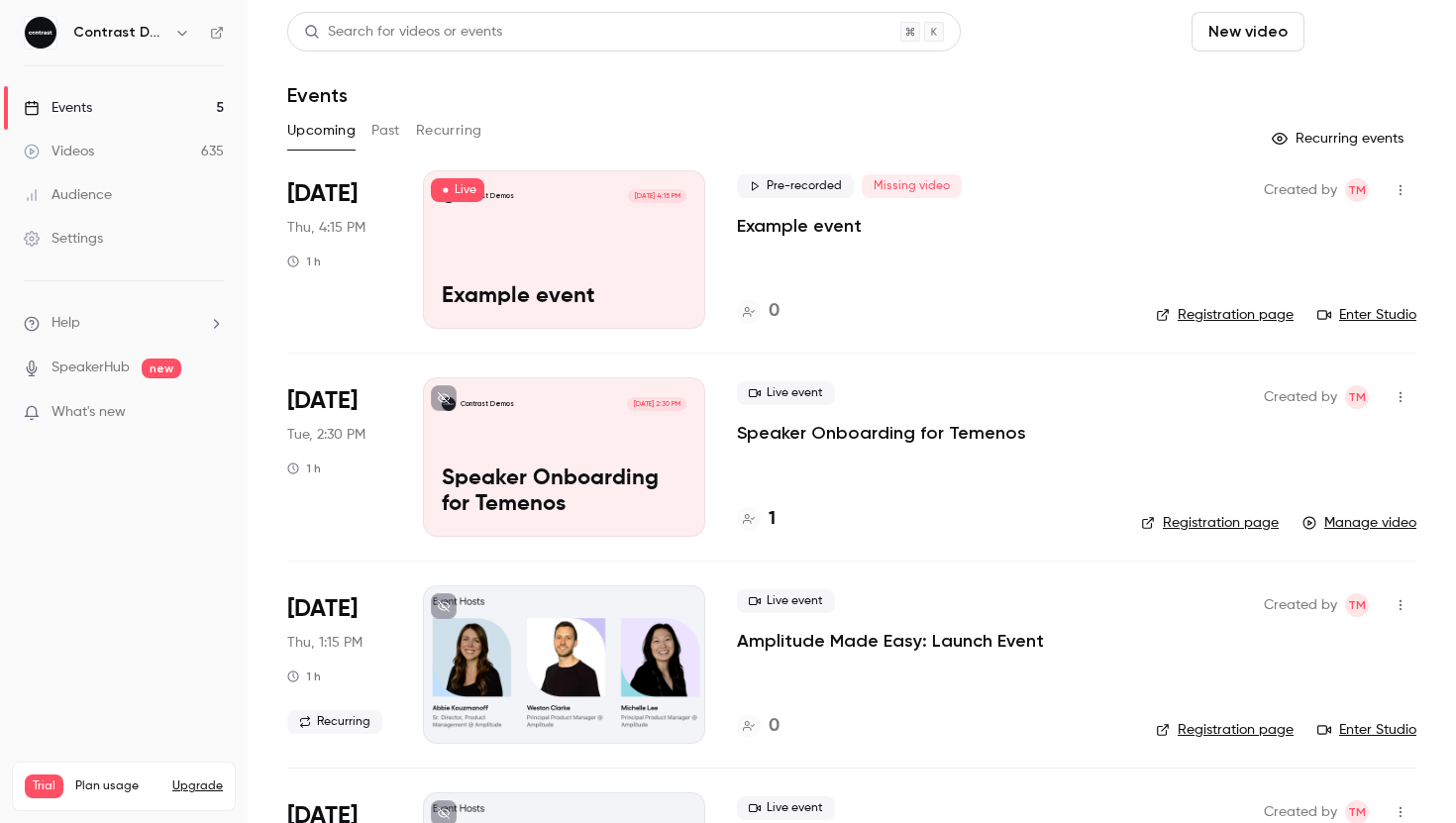 click on "Schedule" at bounding box center (1364, 32) 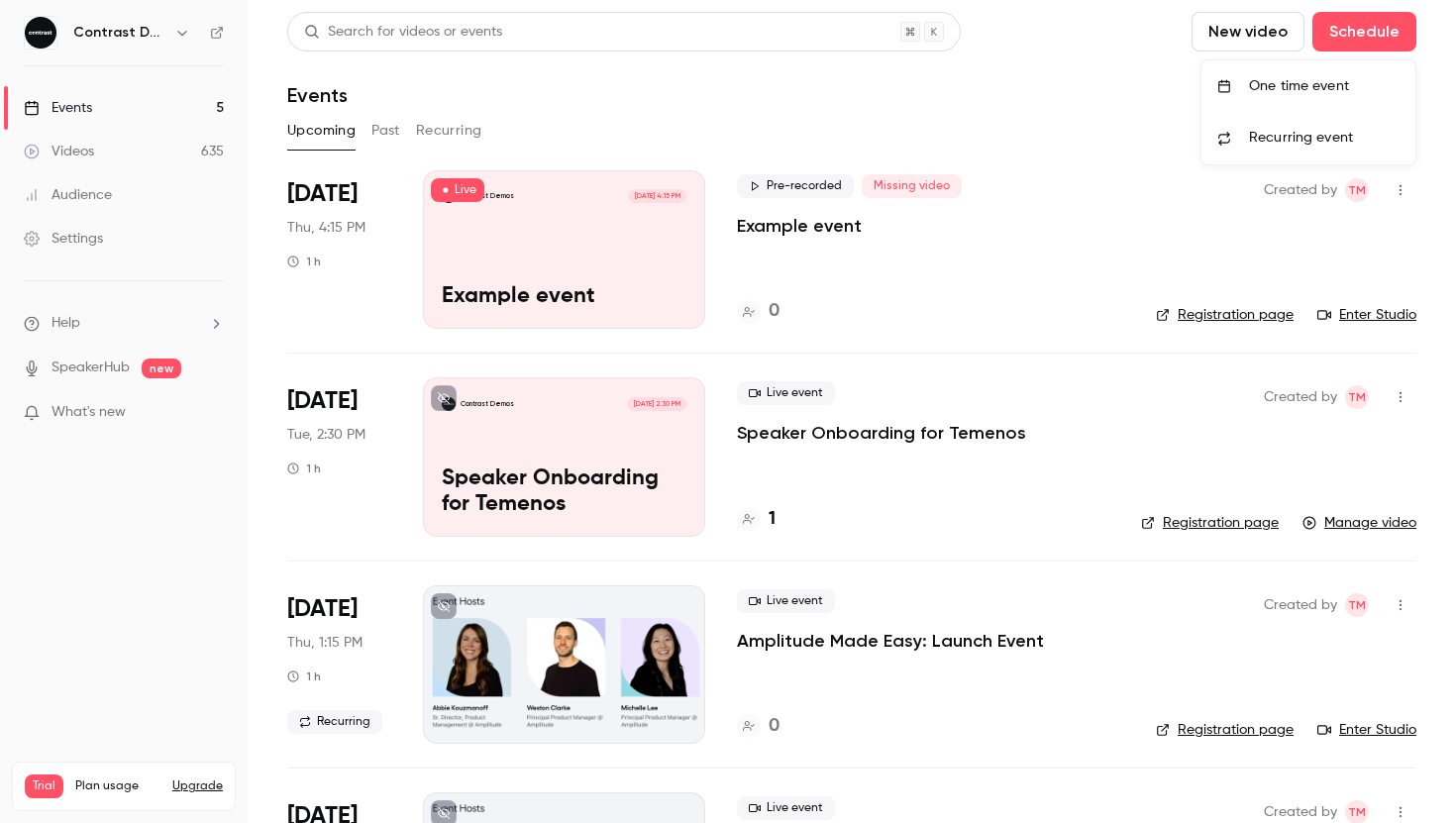 click on "One time event" at bounding box center [1324, 86] 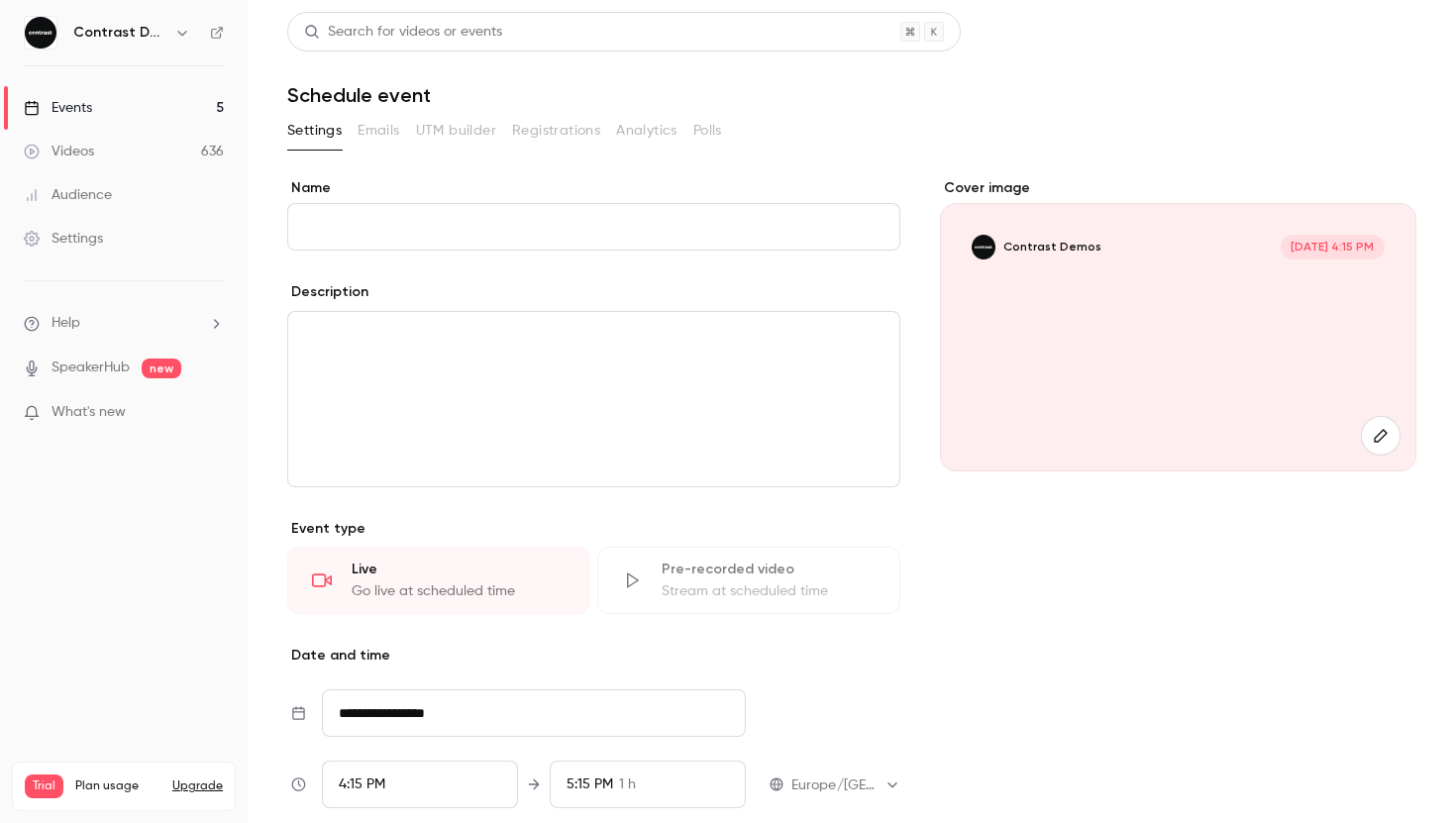 scroll, scrollTop: 300, scrollLeft: 0, axis: vertical 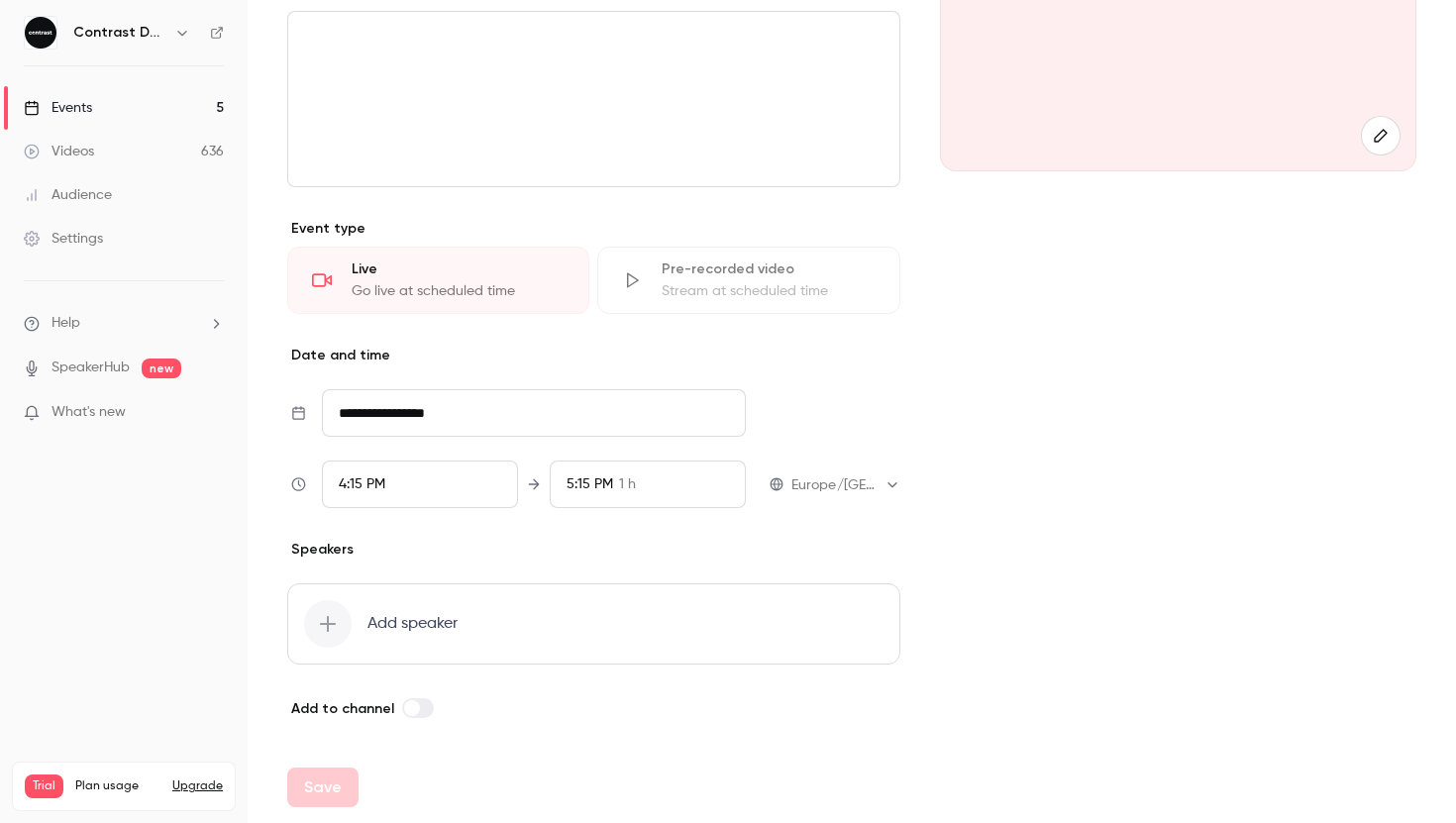 click on "Events 5" at bounding box center (124, 108) 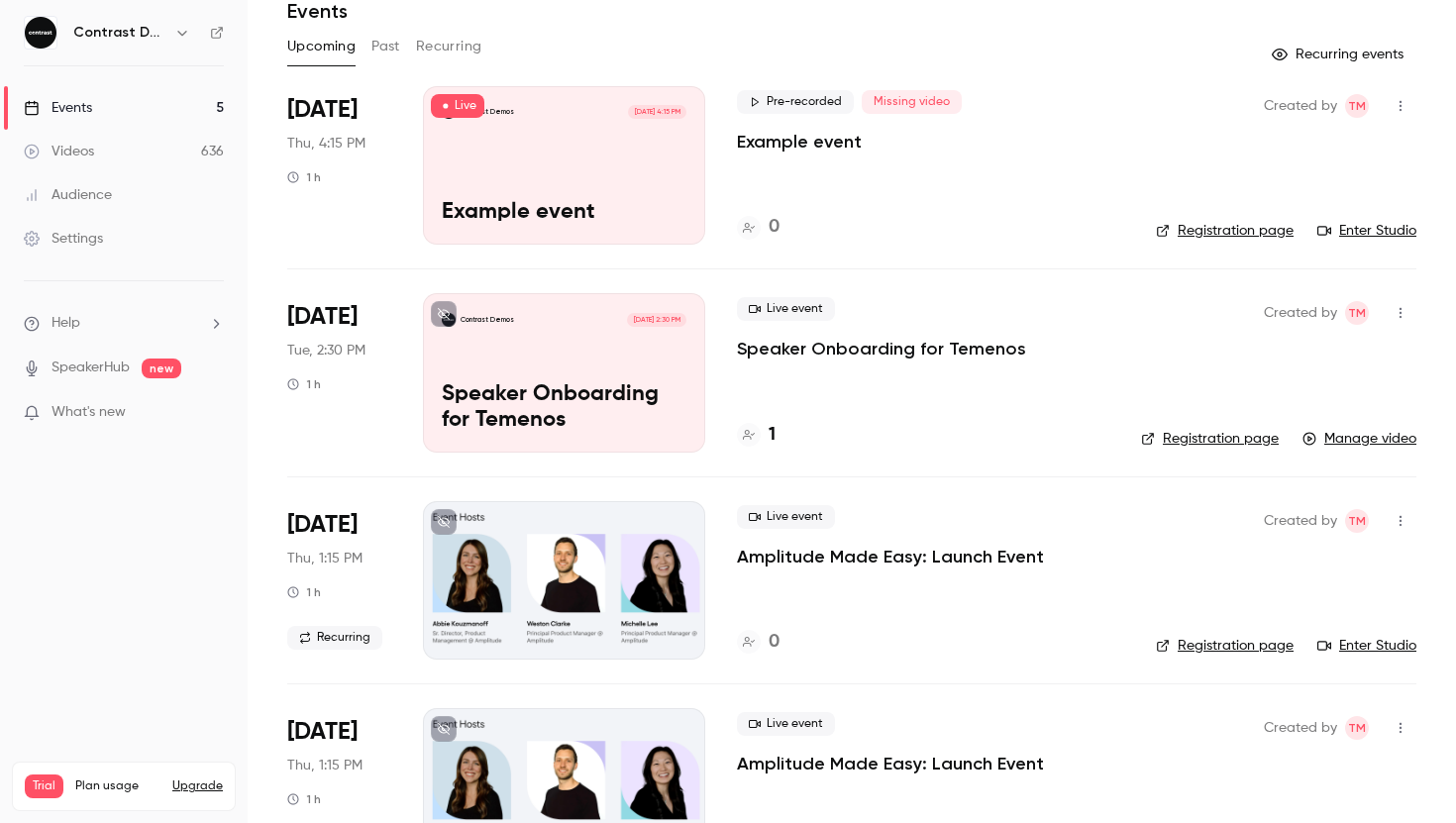 scroll, scrollTop: 91, scrollLeft: 0, axis: vertical 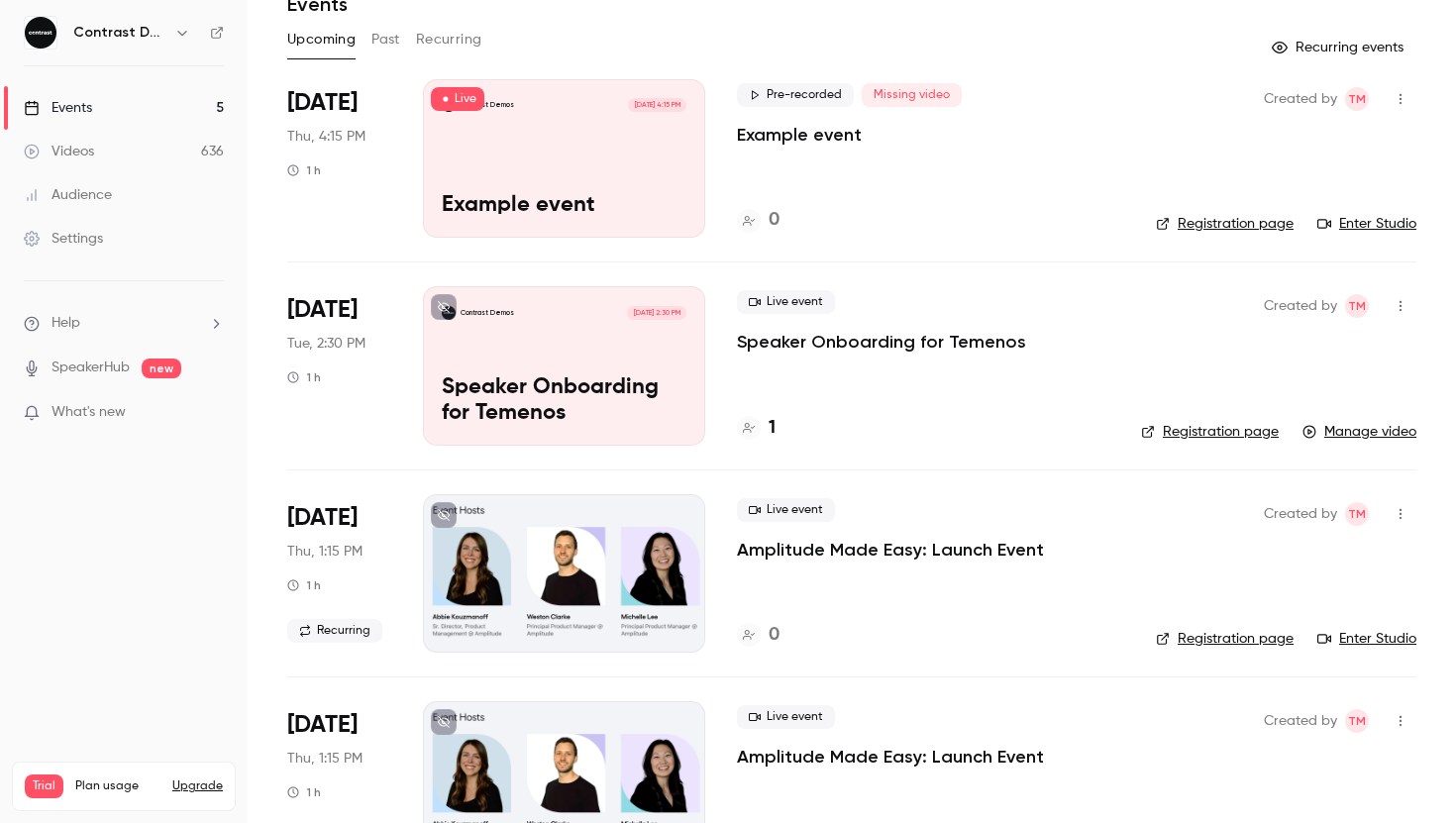 click on "Manage video" at bounding box center (1359, 432) 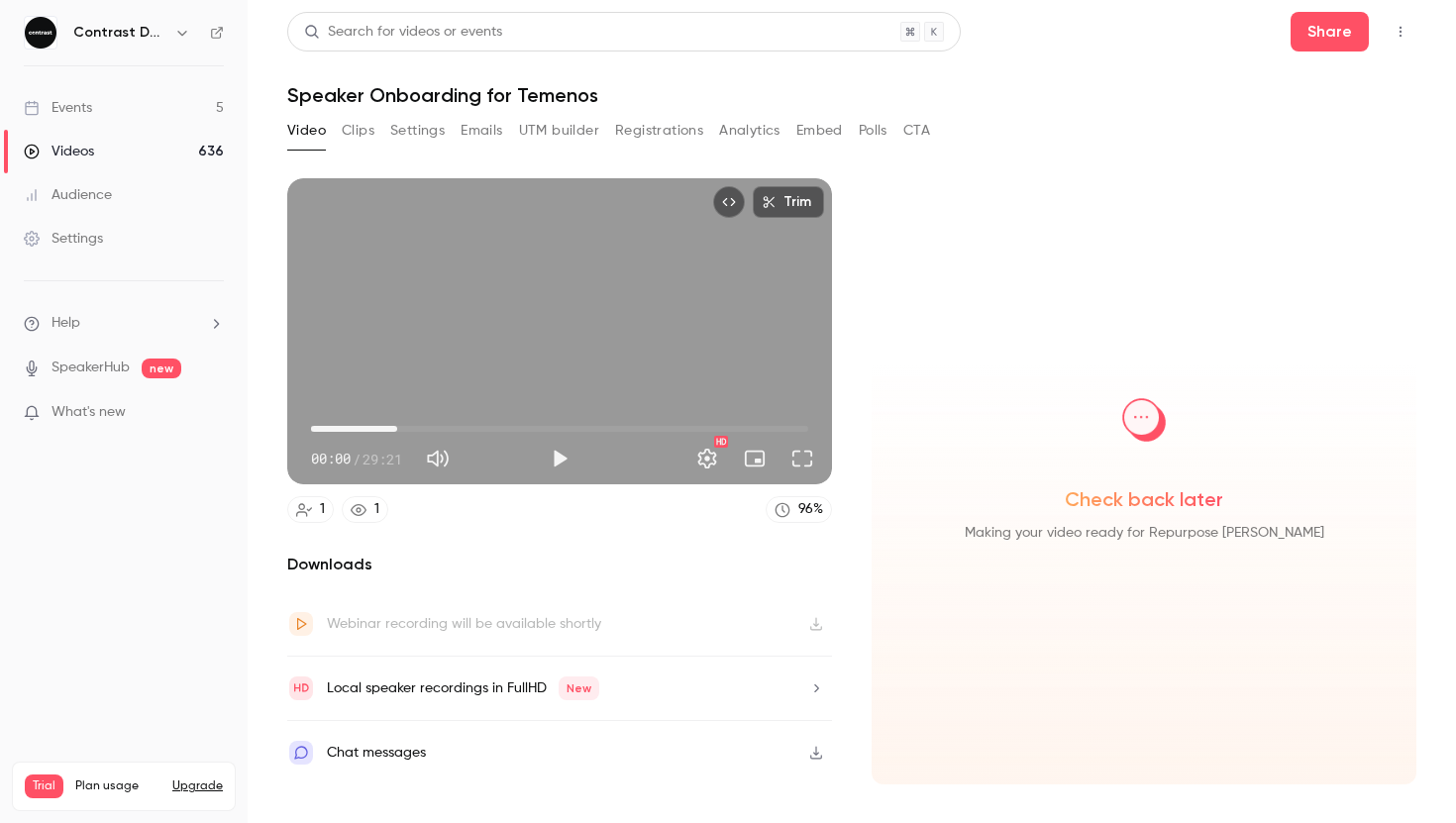 click on "05:05" at bounding box center (560, 429) 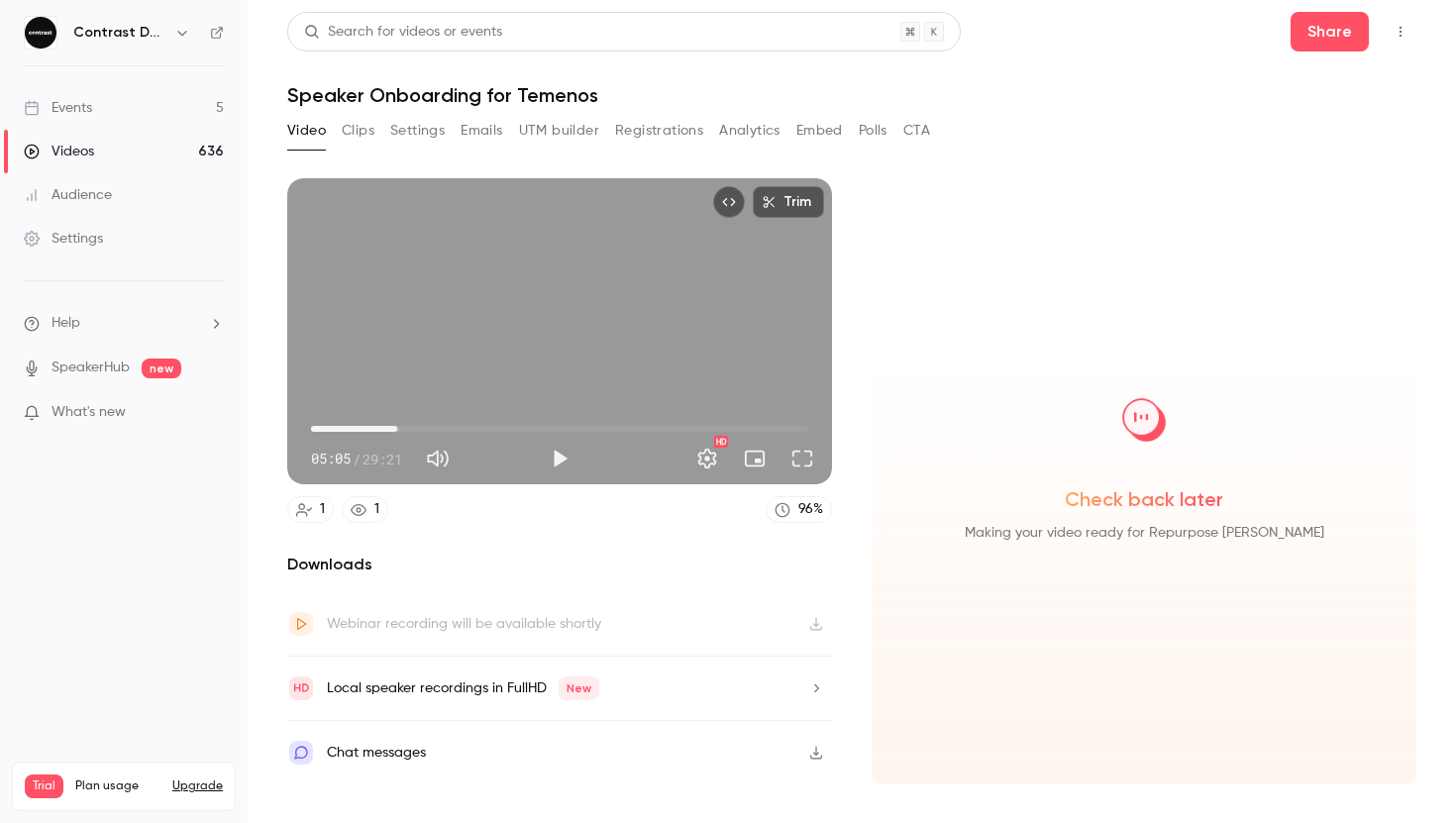 click on "05:05" at bounding box center [560, 429] 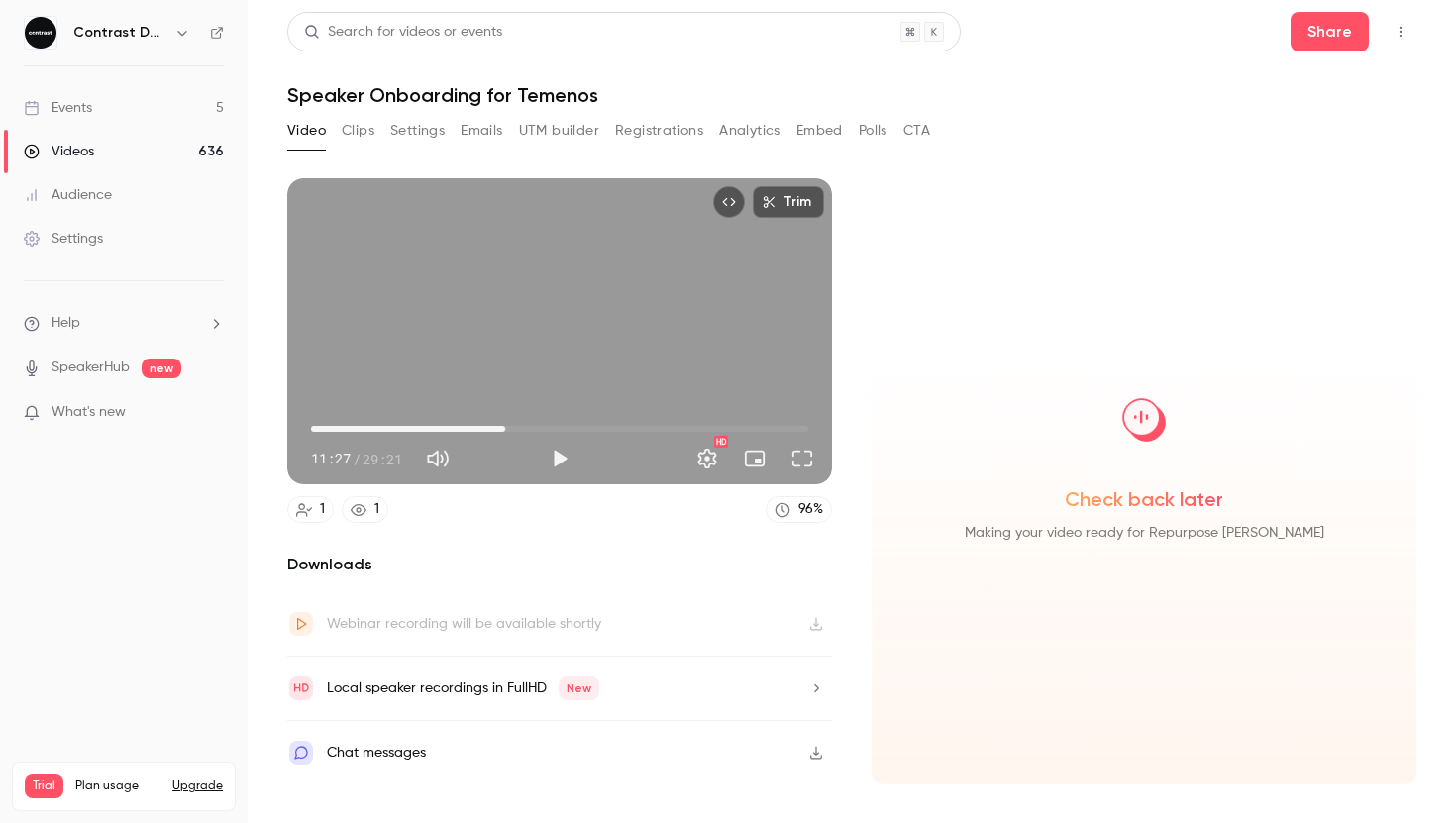 click on "11:27" at bounding box center [560, 429] 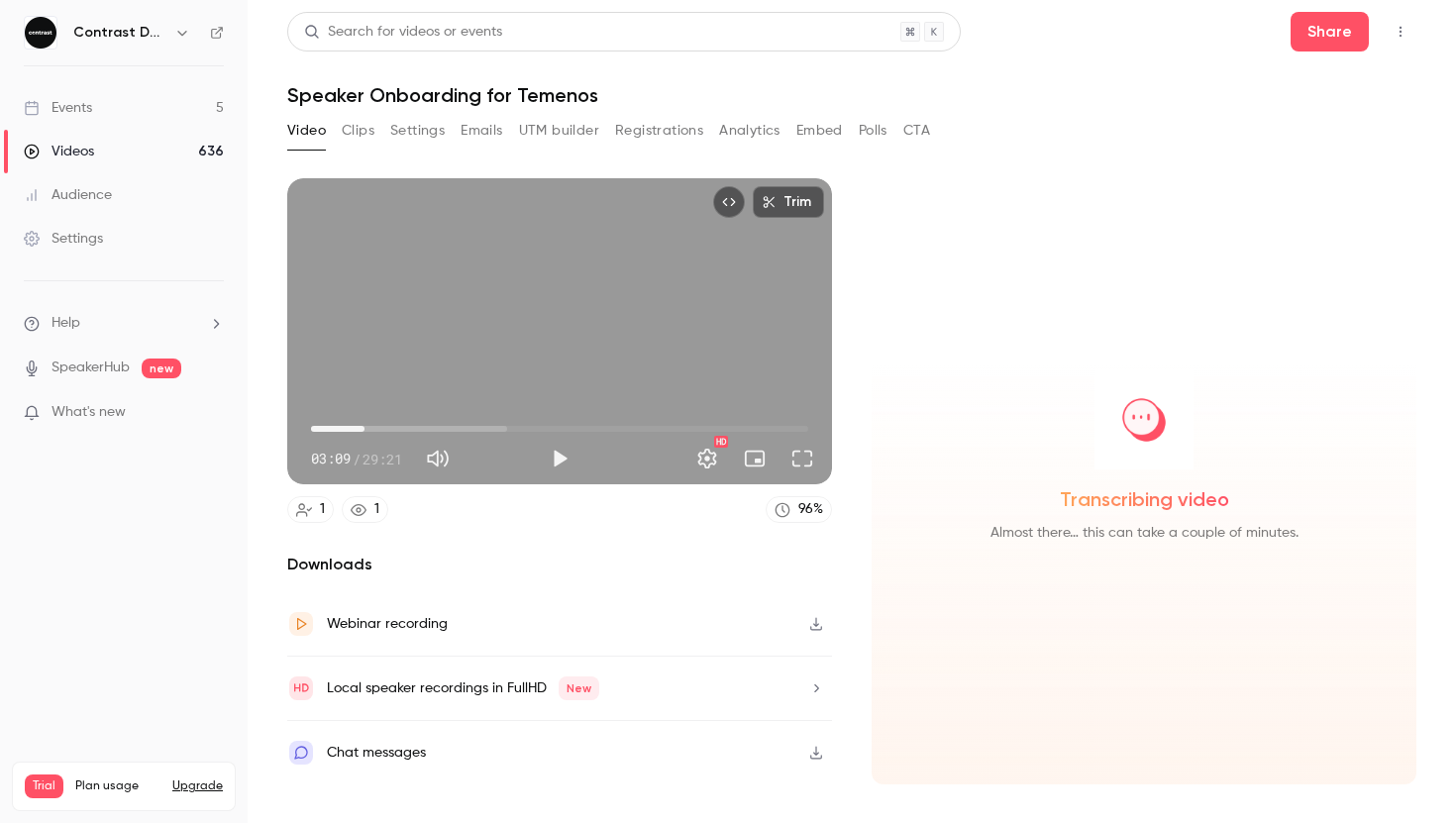 type on "****" 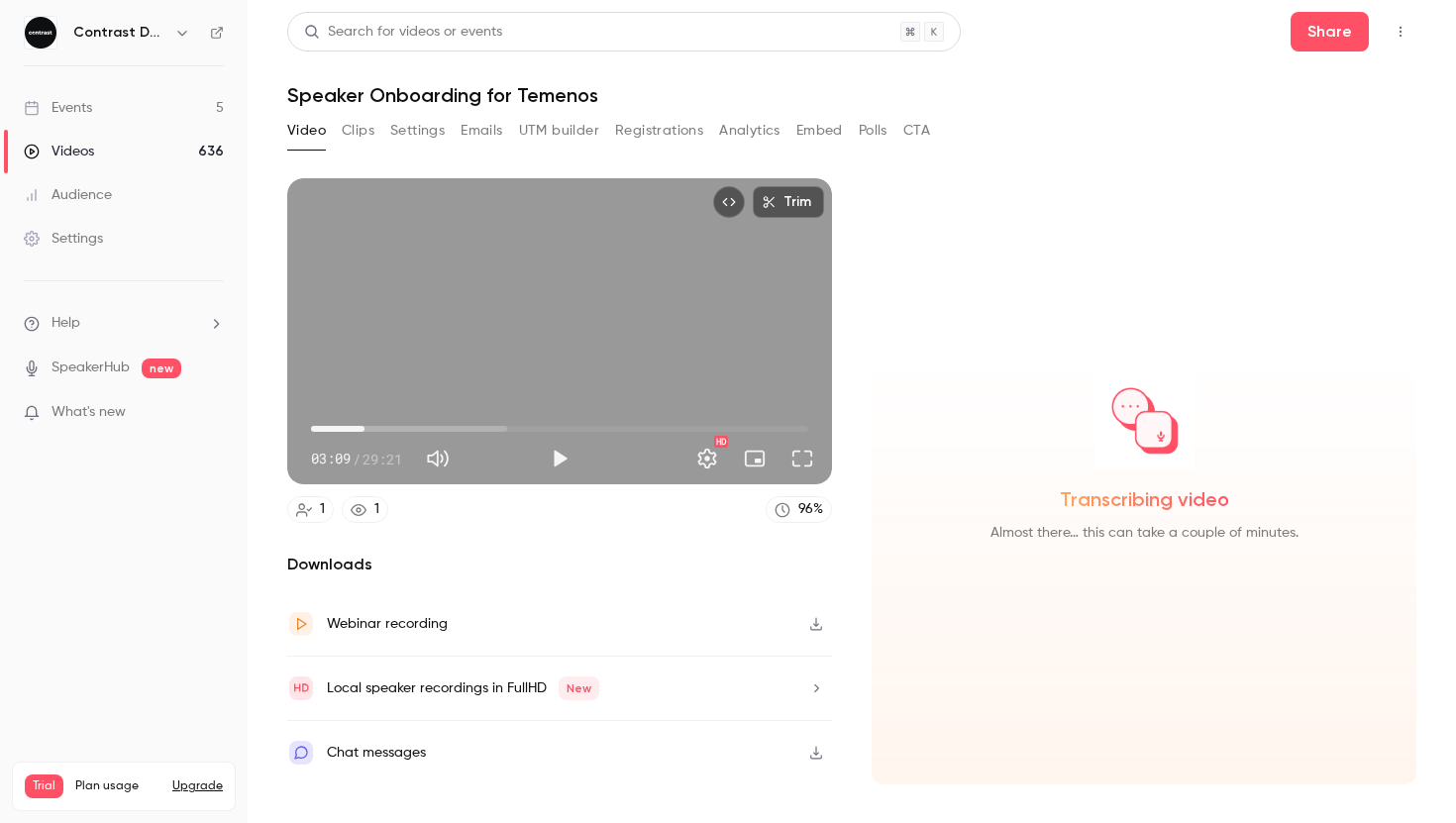click on "03:09" at bounding box center (560, 429) 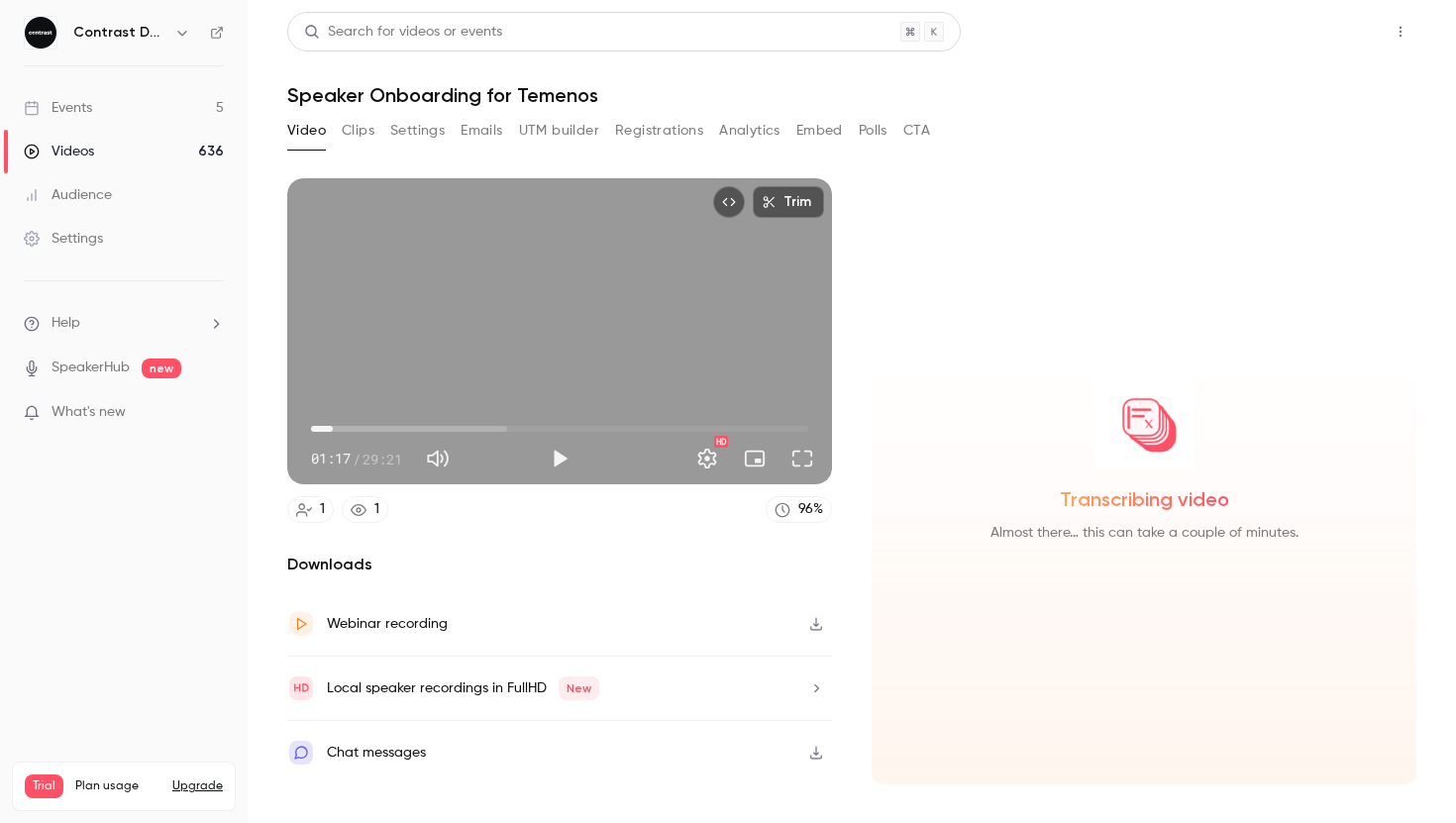 click on "Share" at bounding box center [1329, 32] 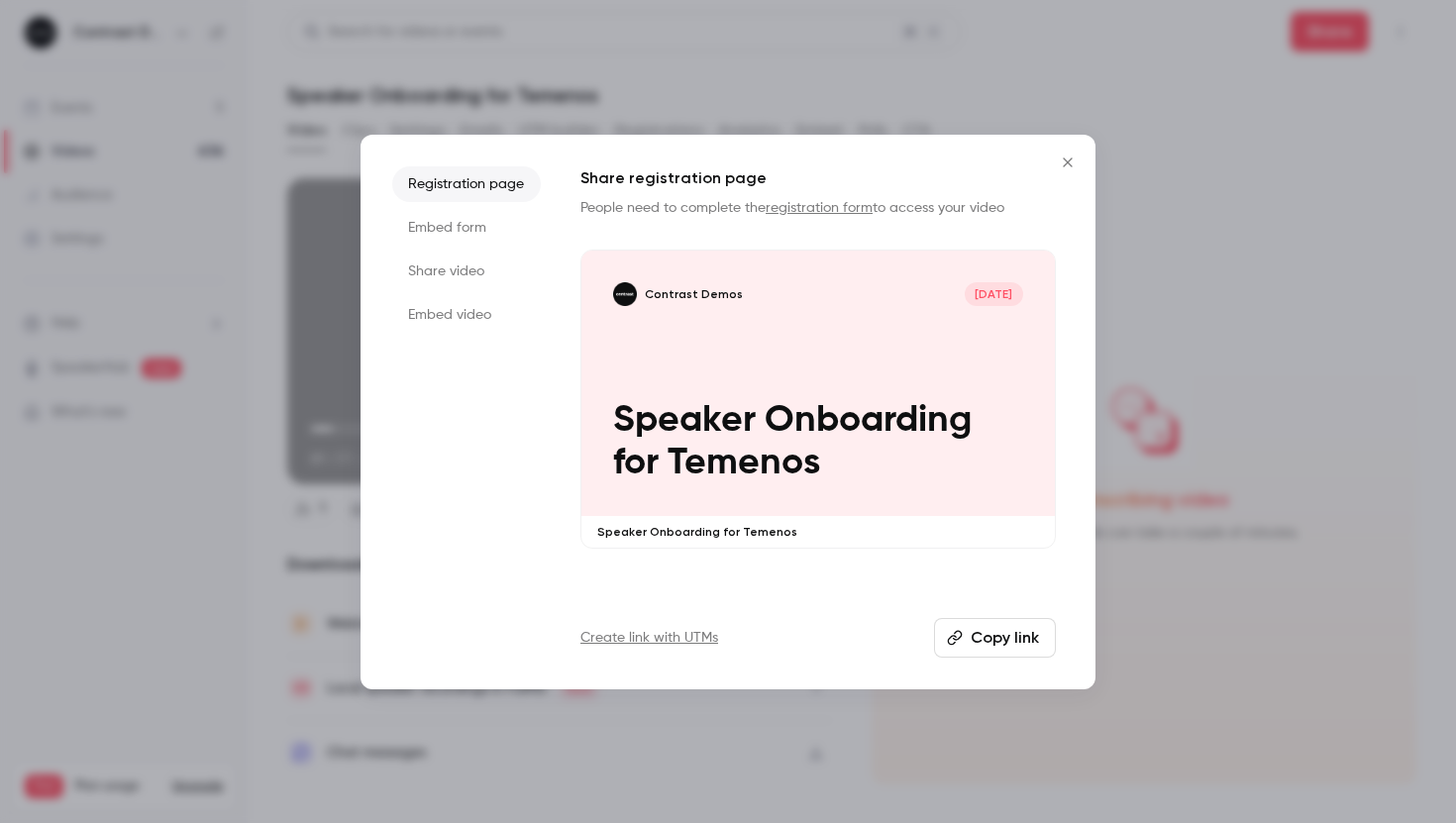 click 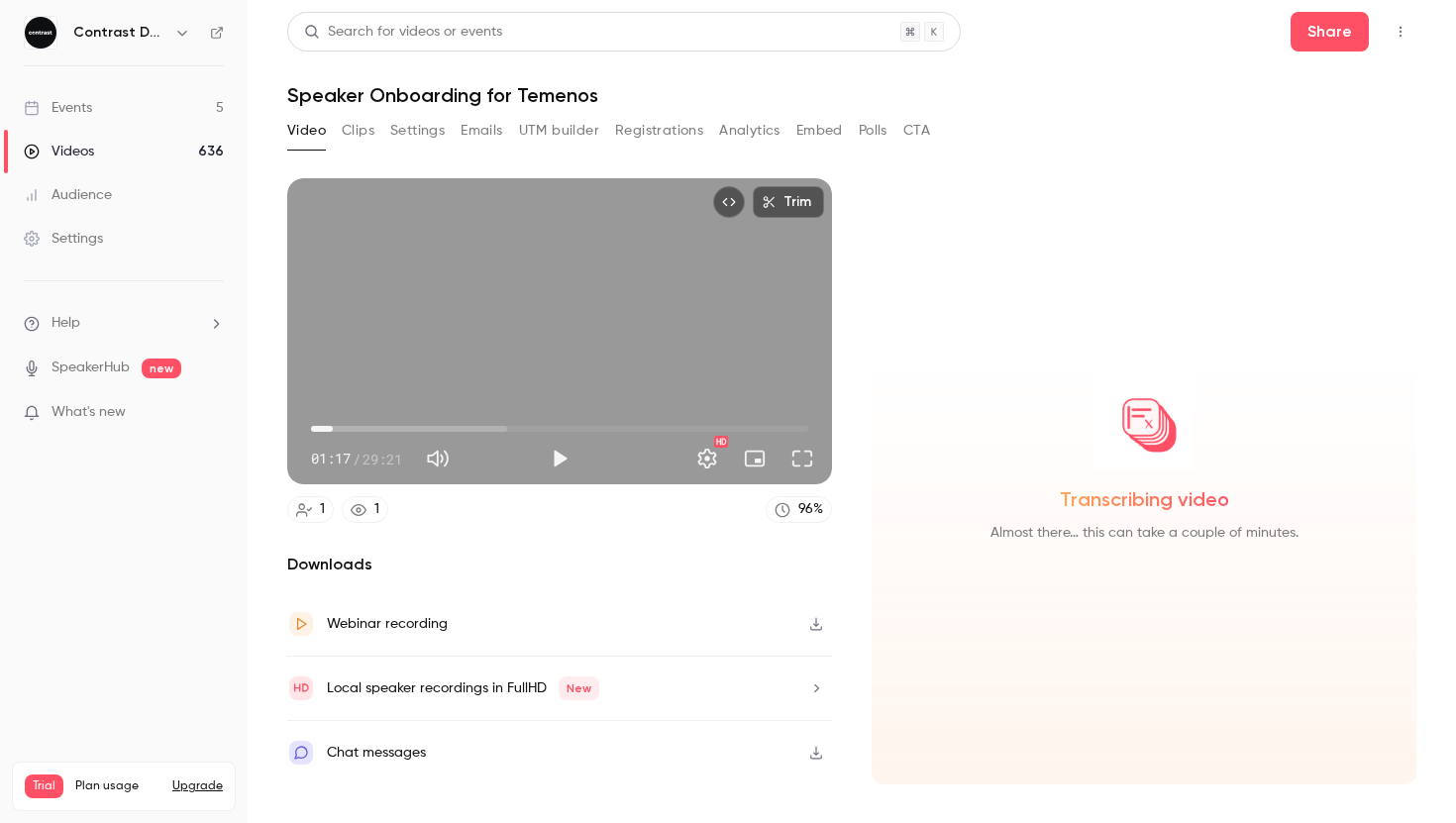 click on "Events 5" at bounding box center (124, 108) 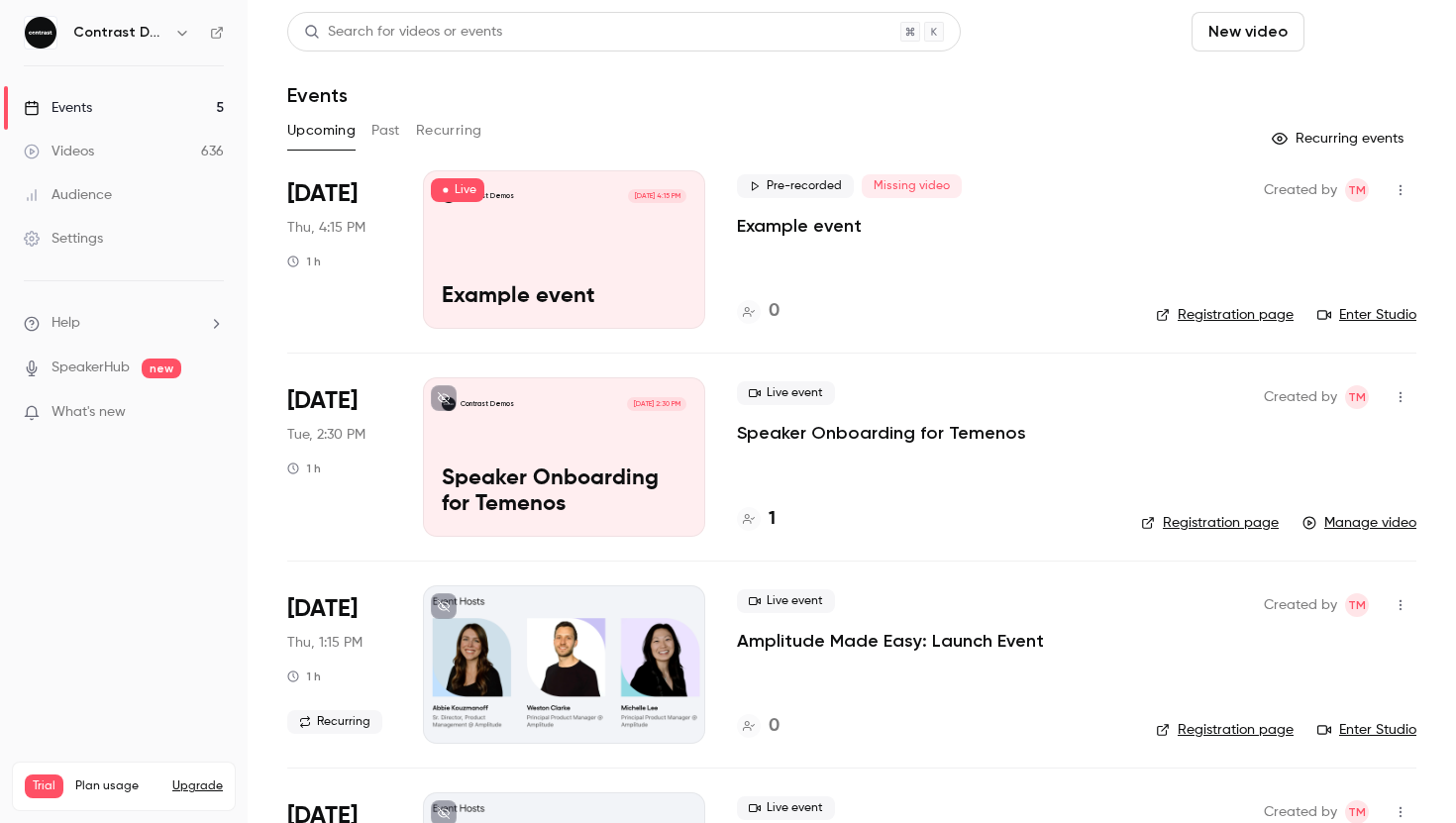 click on "Schedule" at bounding box center [1364, 32] 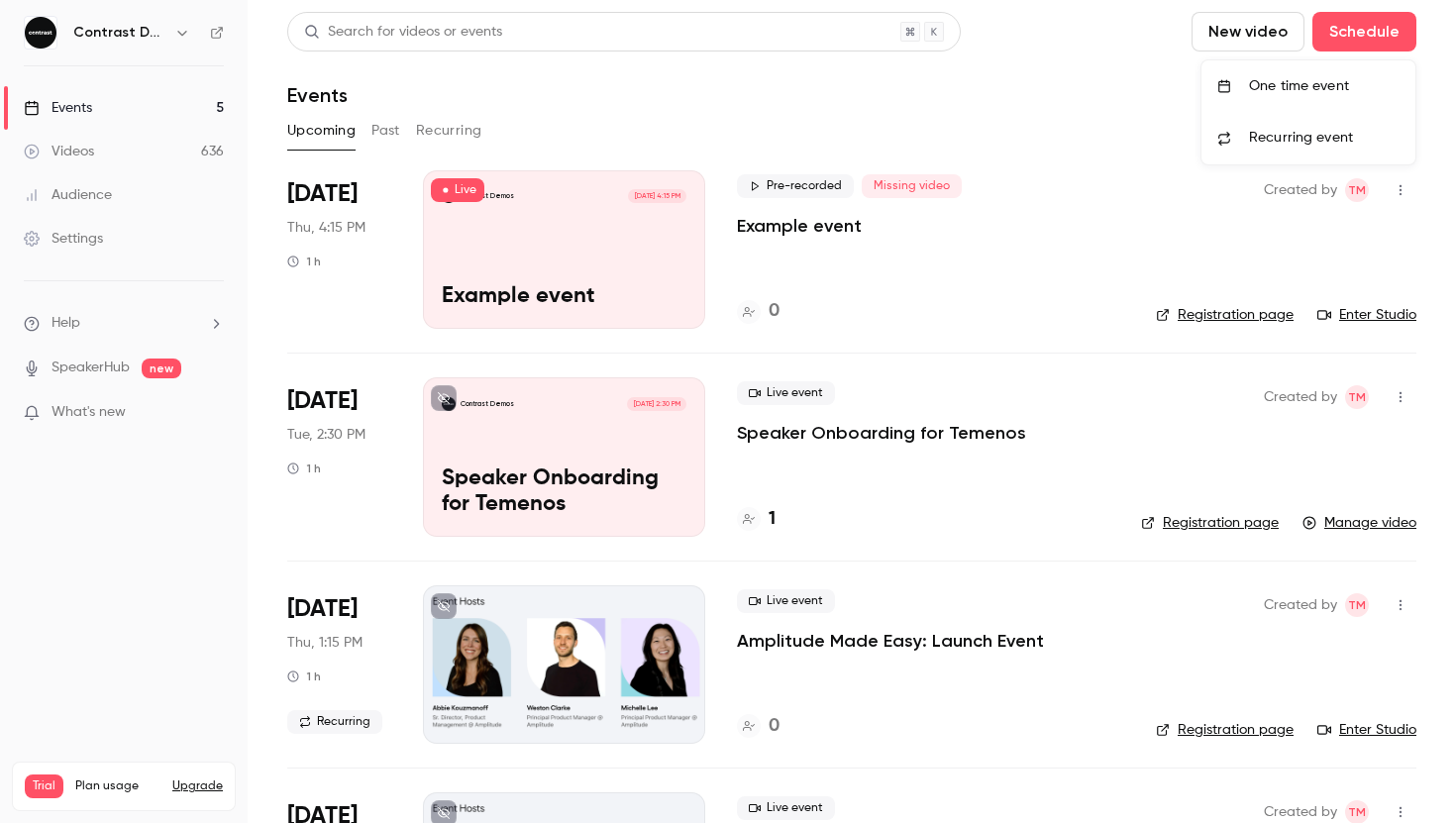 click on "One time event" at bounding box center [1324, 86] 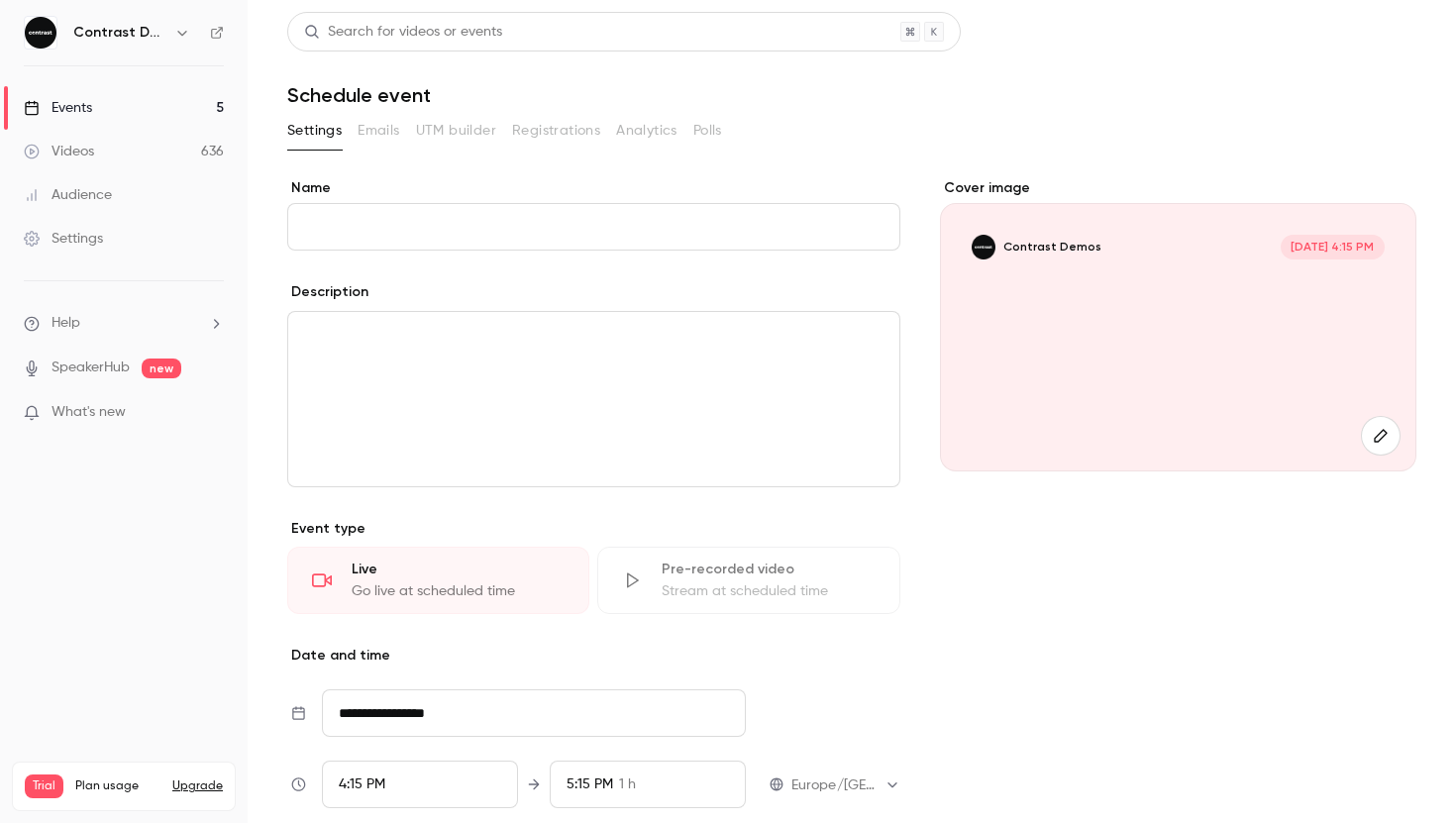 click on "Pre-recorded video" at bounding box center (768, 569) 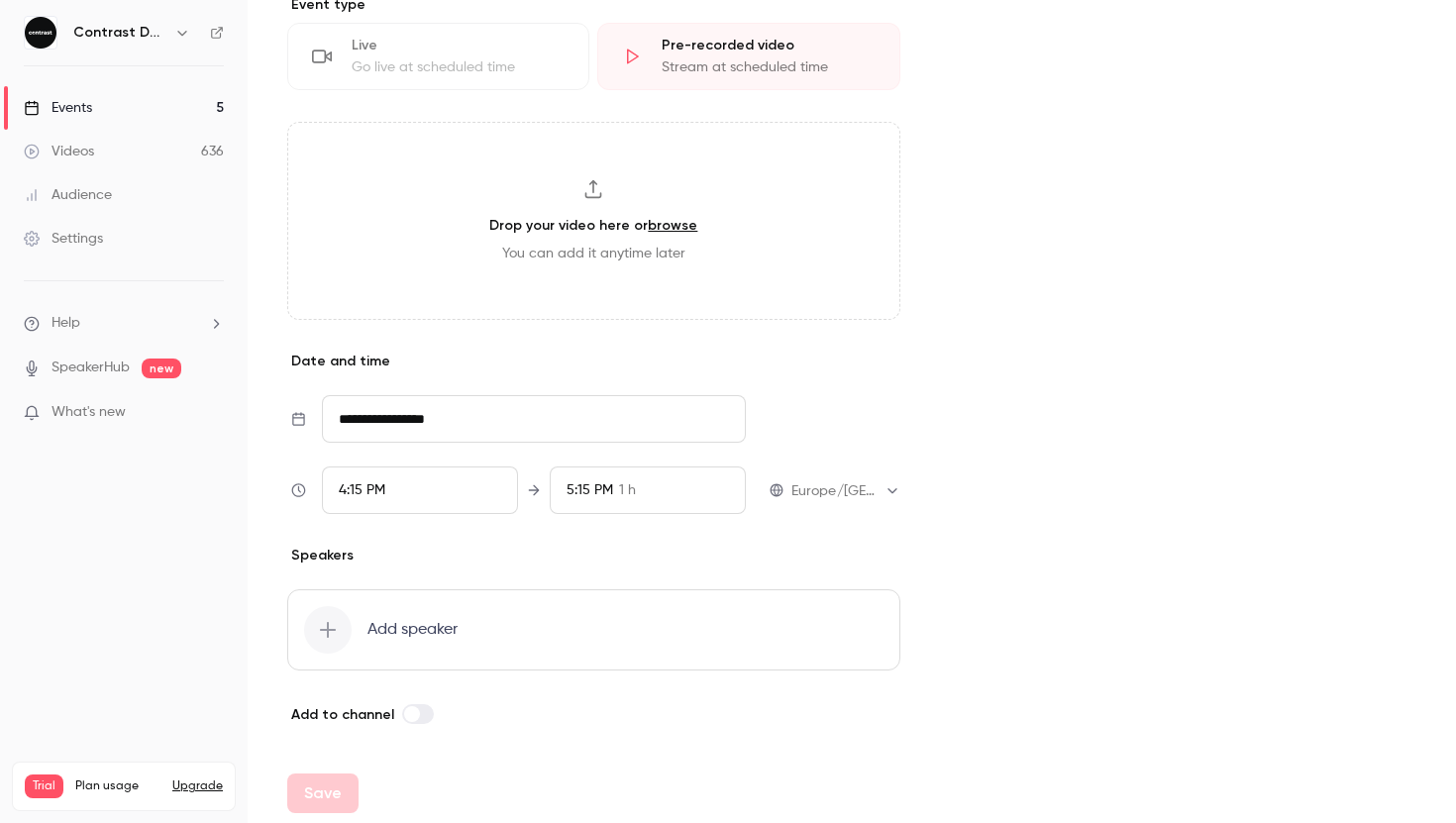 scroll, scrollTop: 530, scrollLeft: 0, axis: vertical 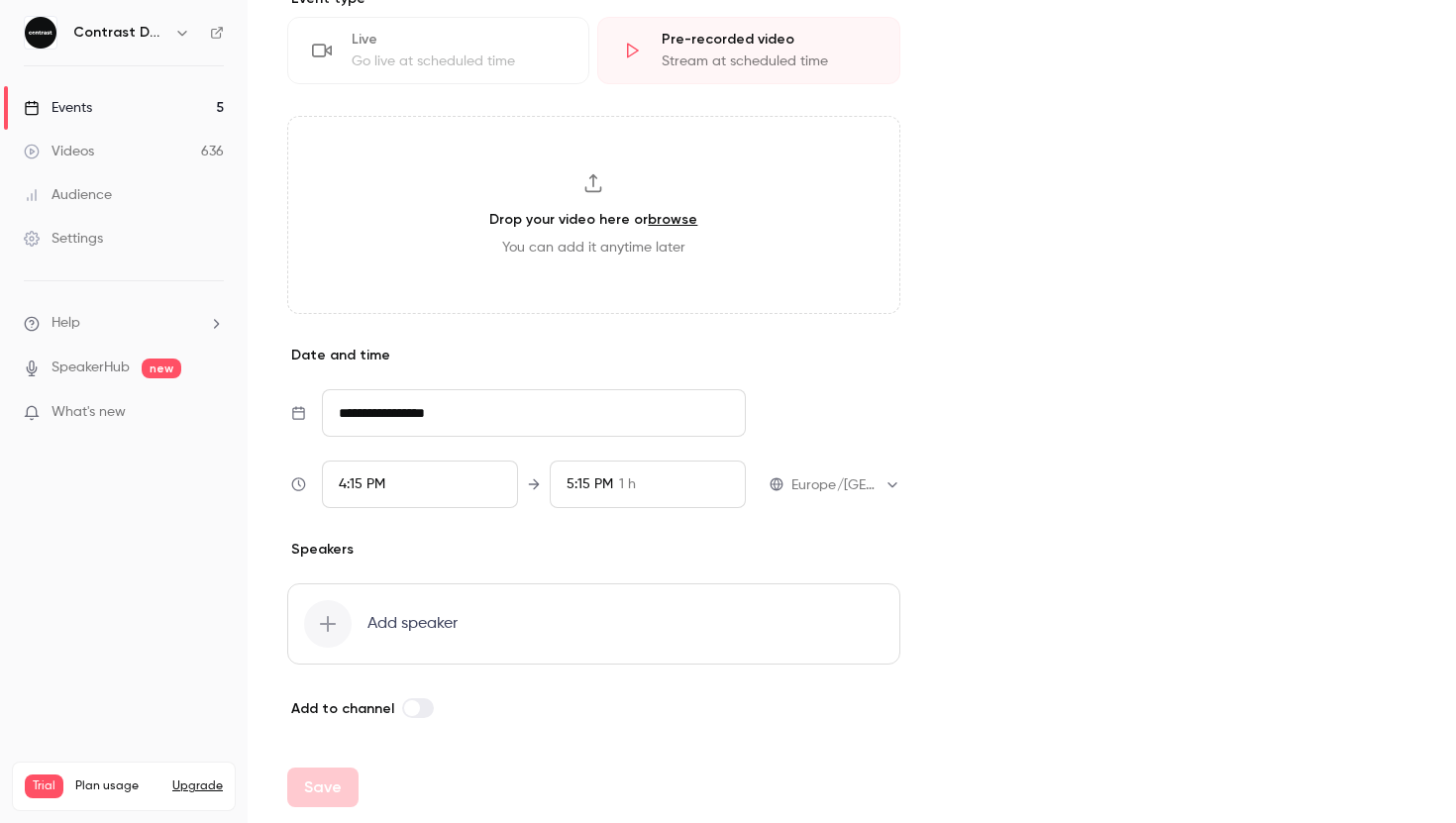 click on "4:15 PM" at bounding box center (420, 484) 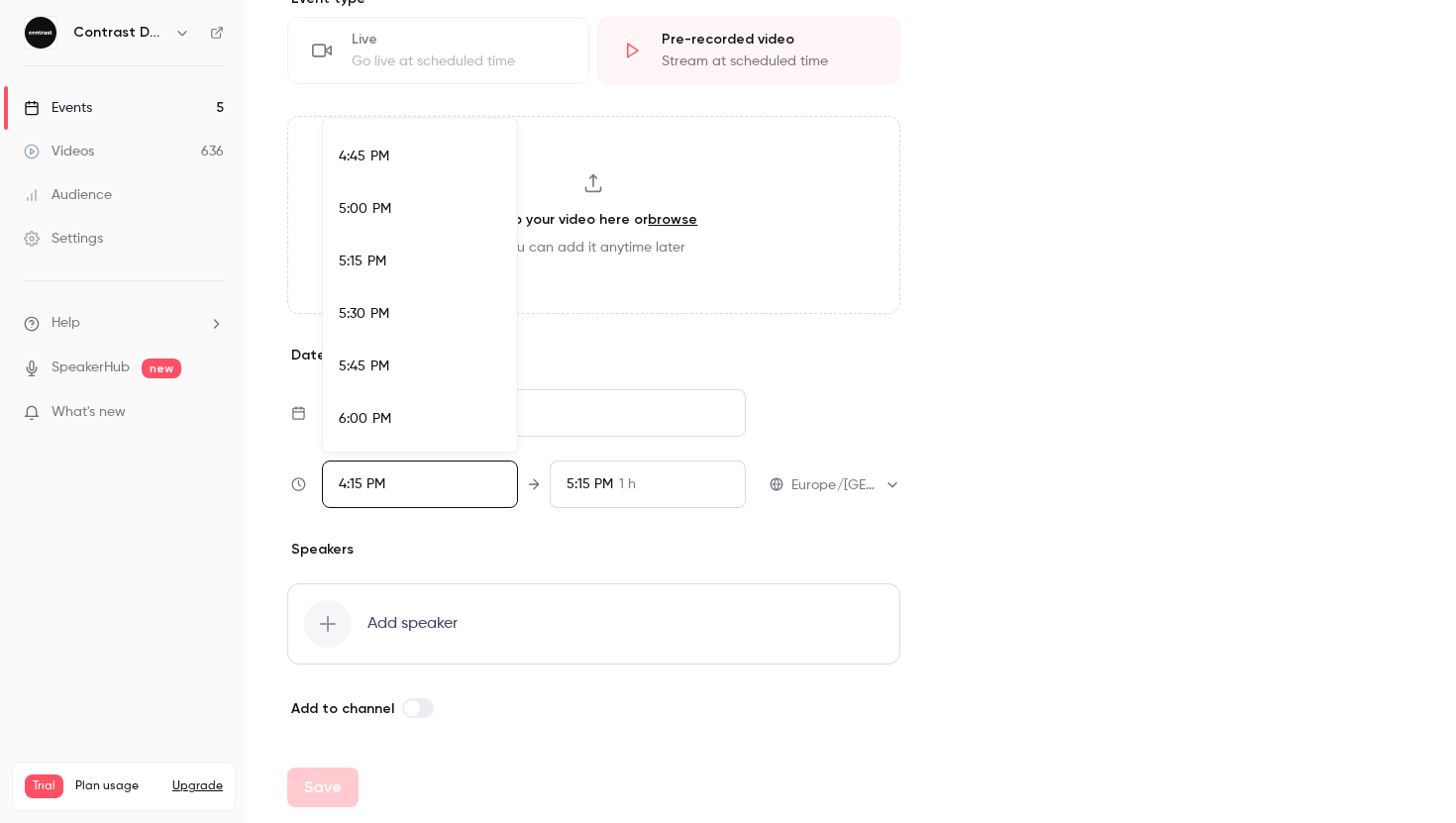 scroll, scrollTop: 3507, scrollLeft: 0, axis: vertical 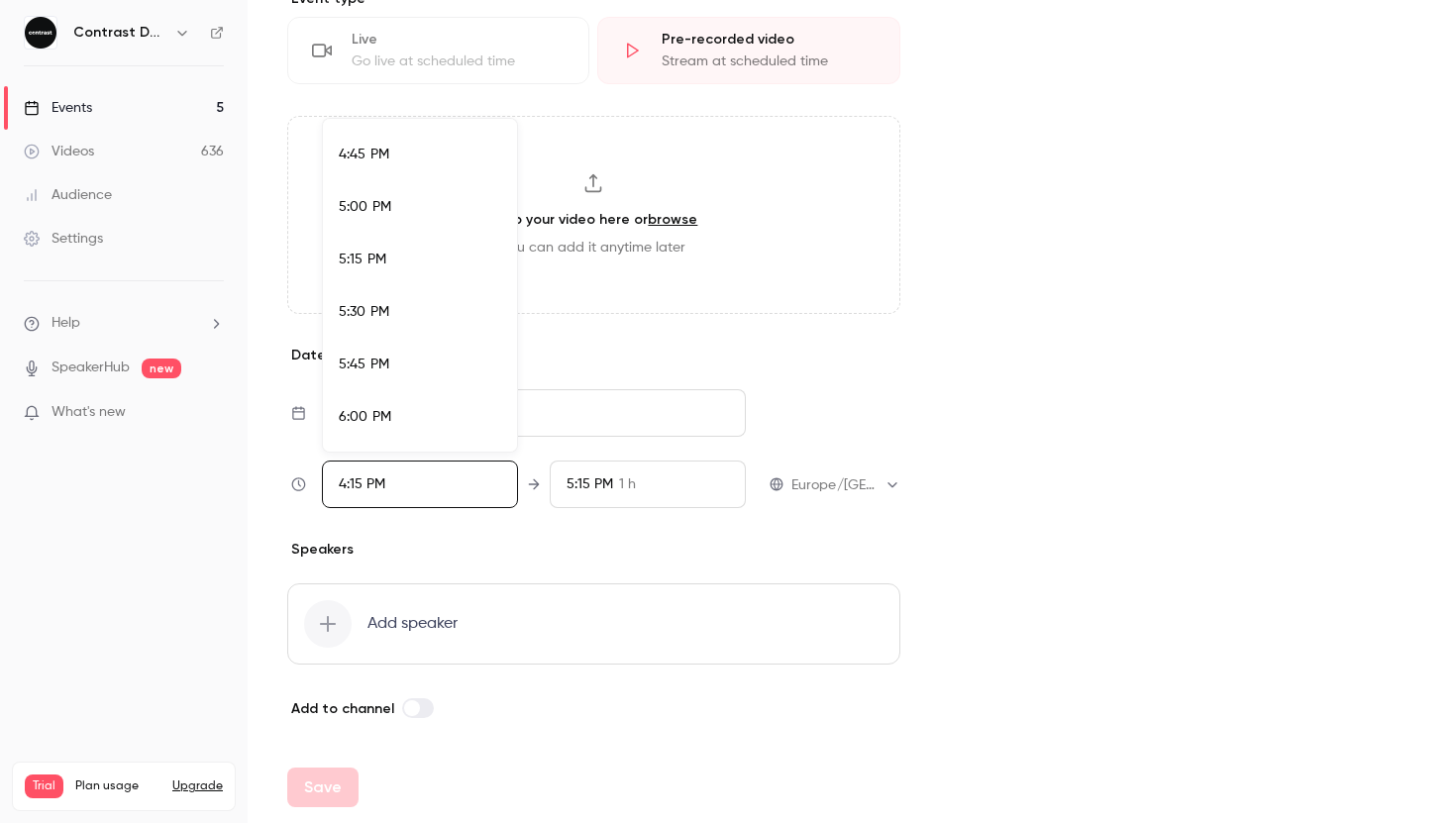 click on "6:00 PM" at bounding box center [364, 417] 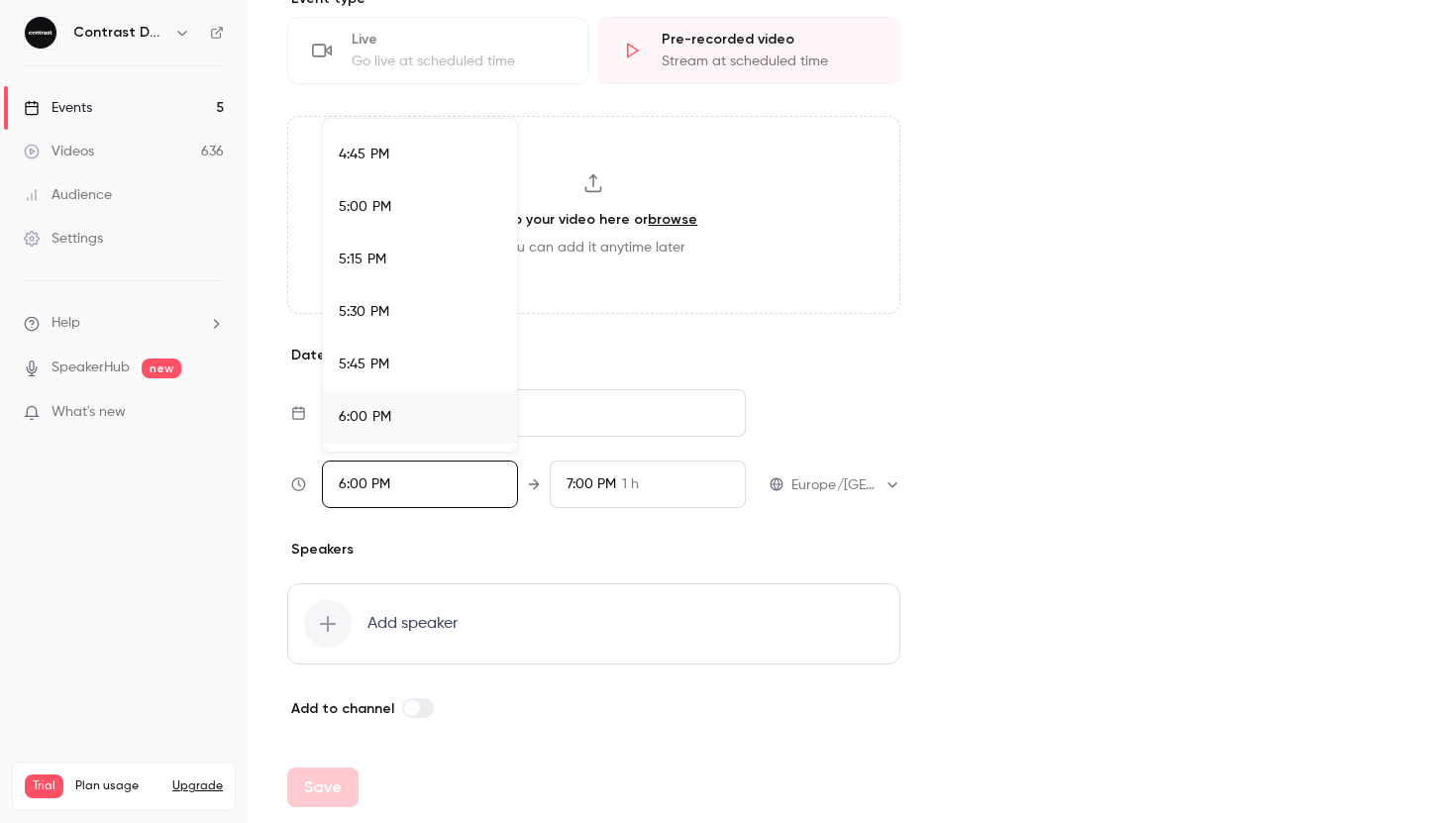 click at bounding box center [728, 411] 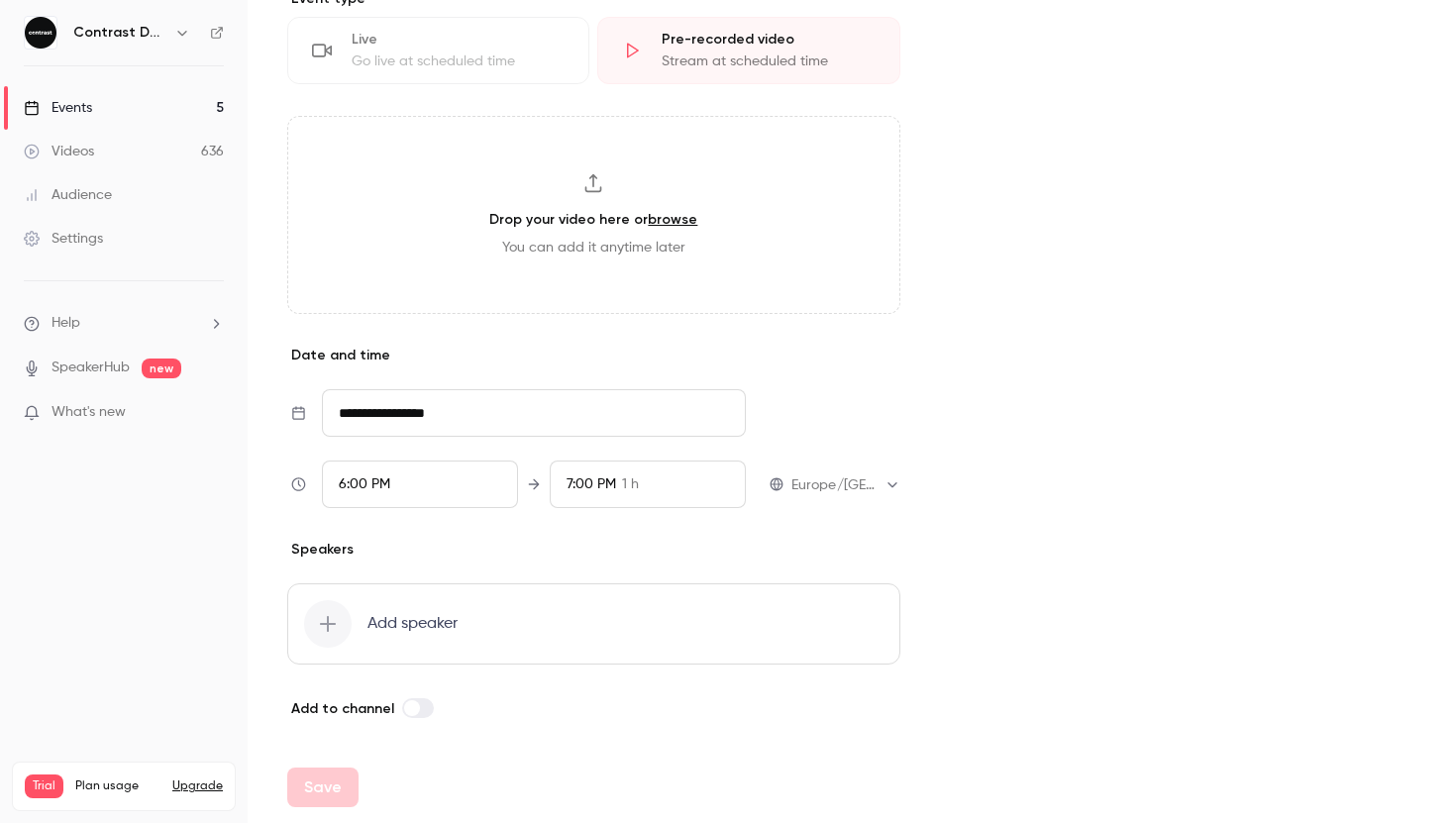 scroll, scrollTop: 3271, scrollLeft: 0, axis: vertical 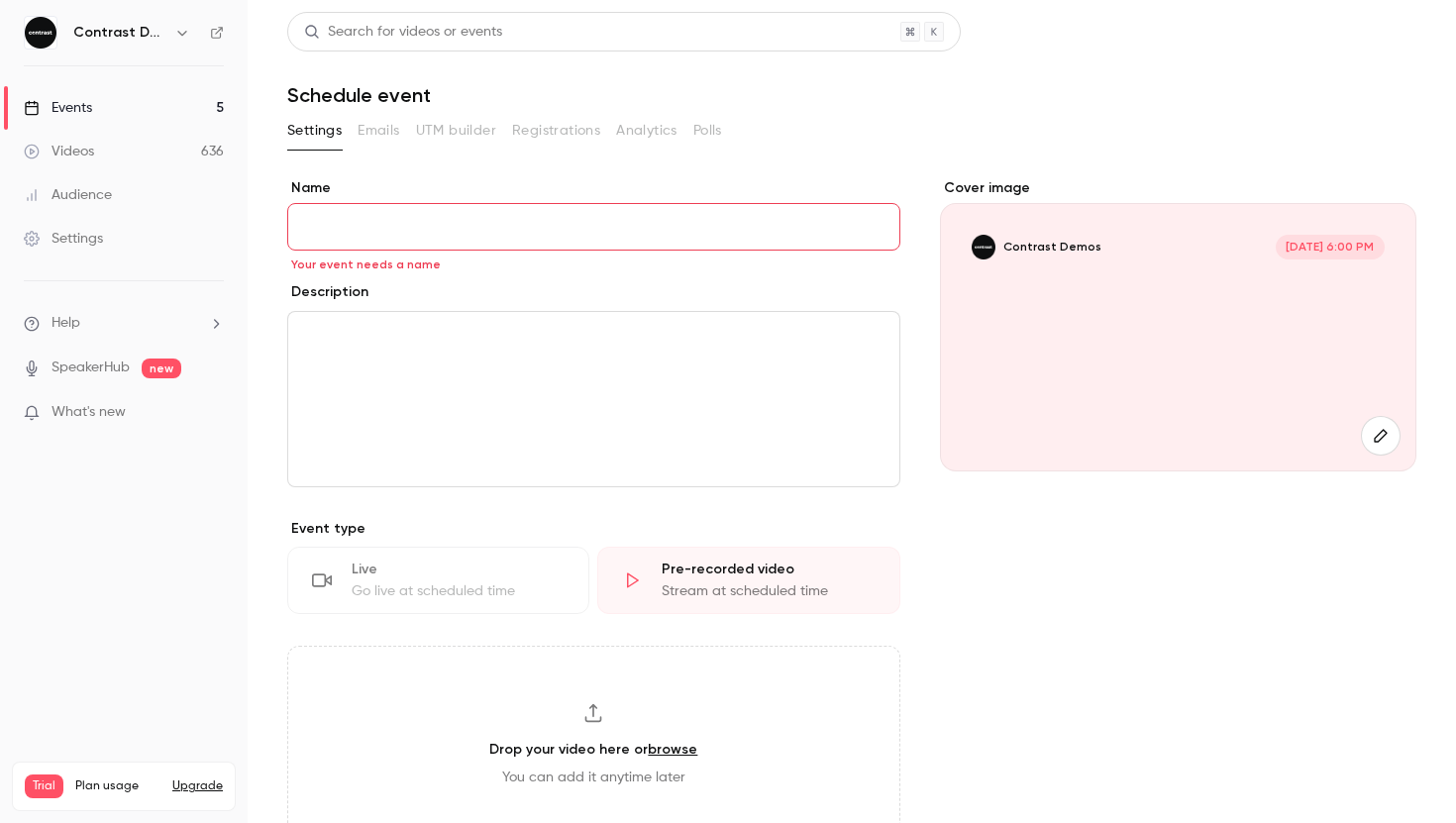 click on "Name" at bounding box center [593, 227] 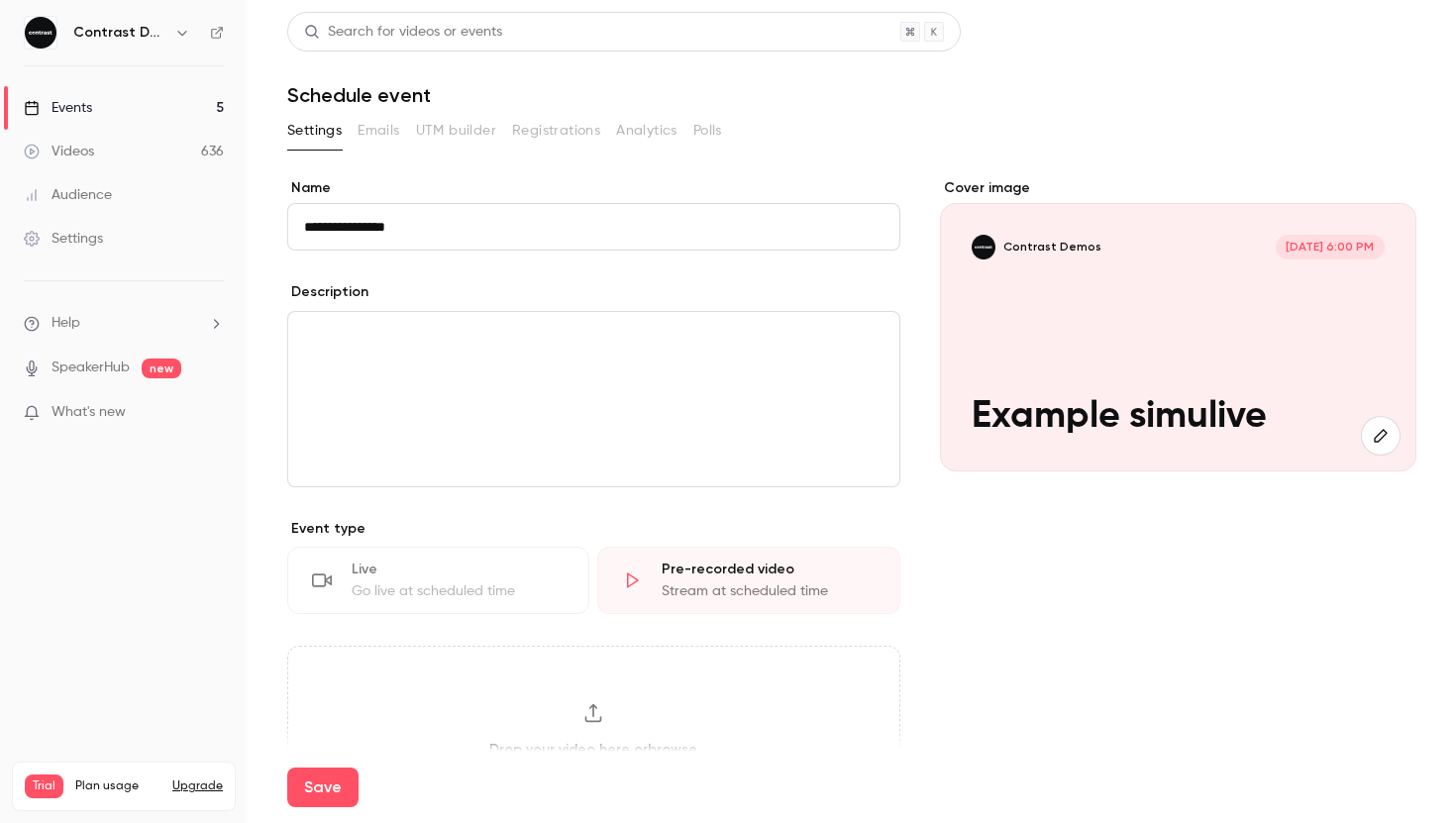type on "**********" 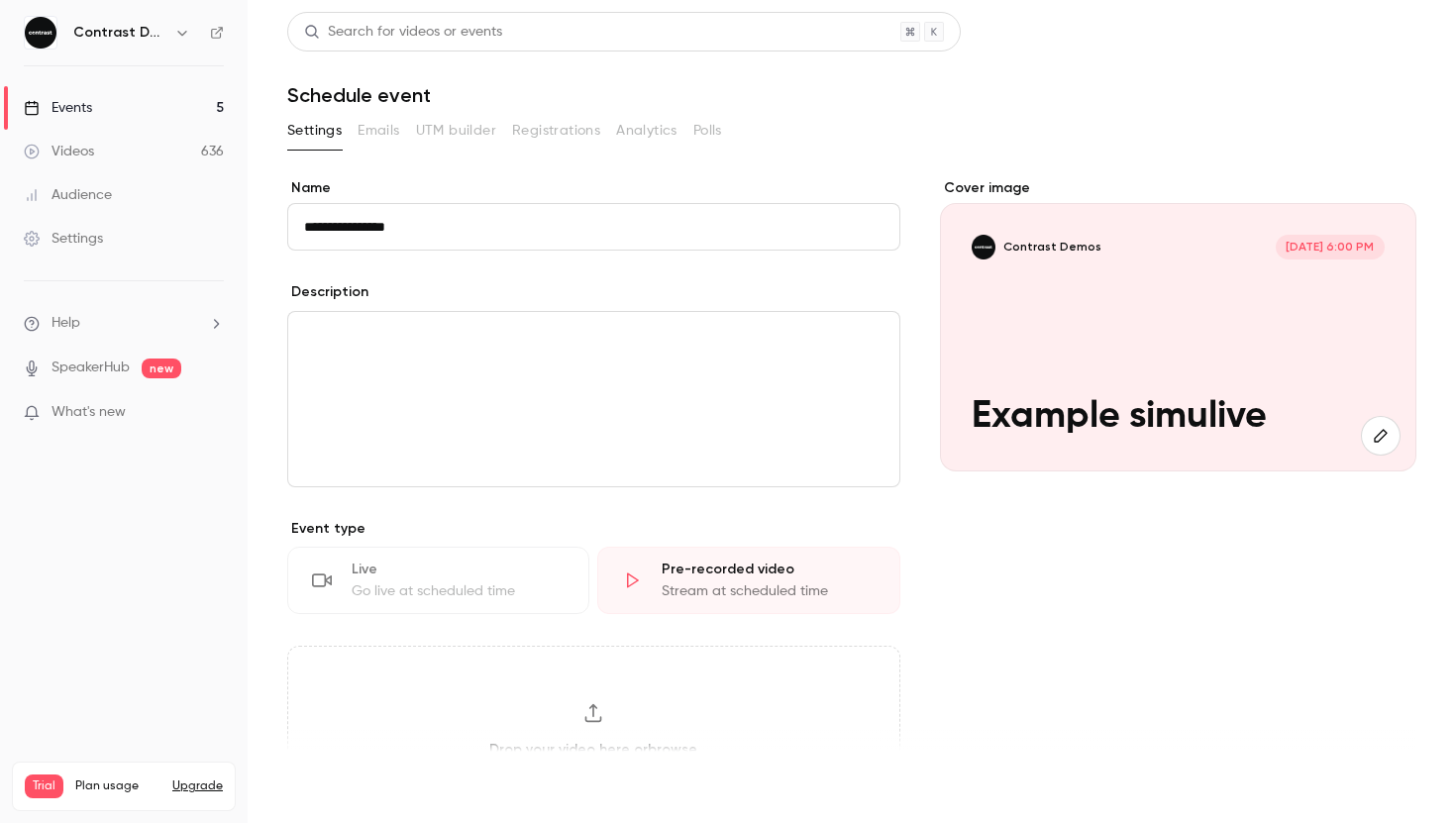 click on "Save" at bounding box center [323, 787] 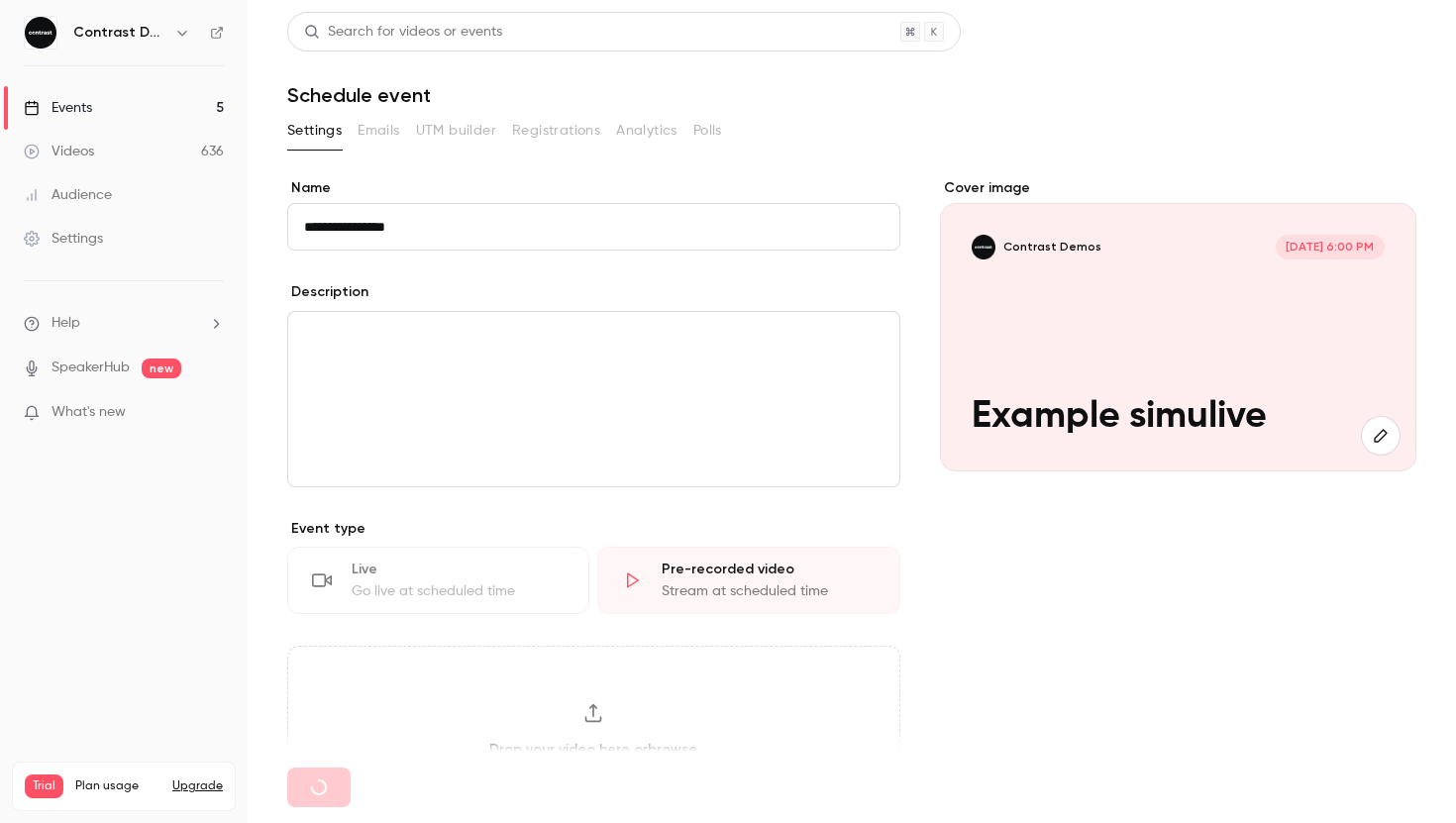 type 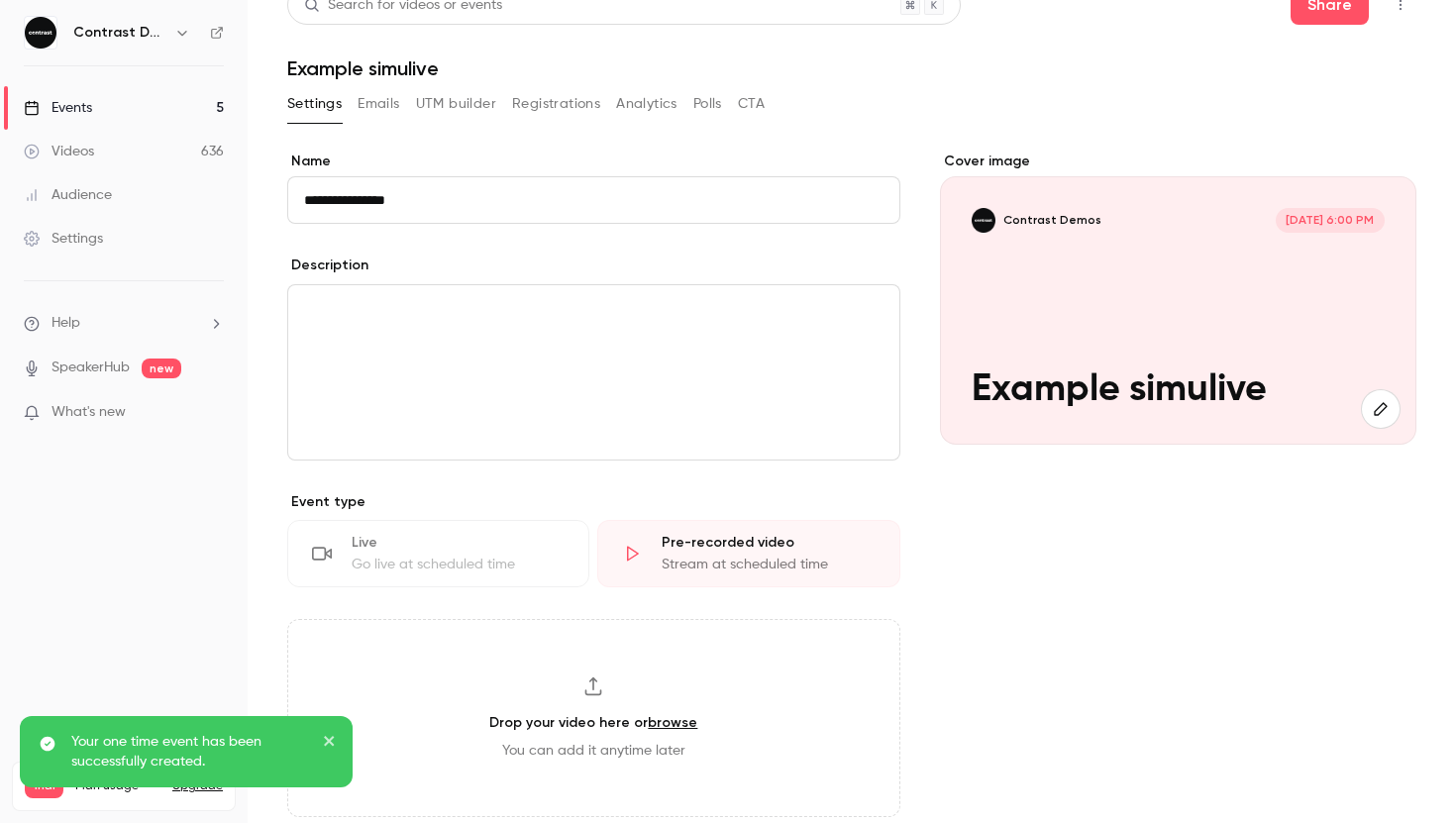 scroll, scrollTop: 0, scrollLeft: 0, axis: both 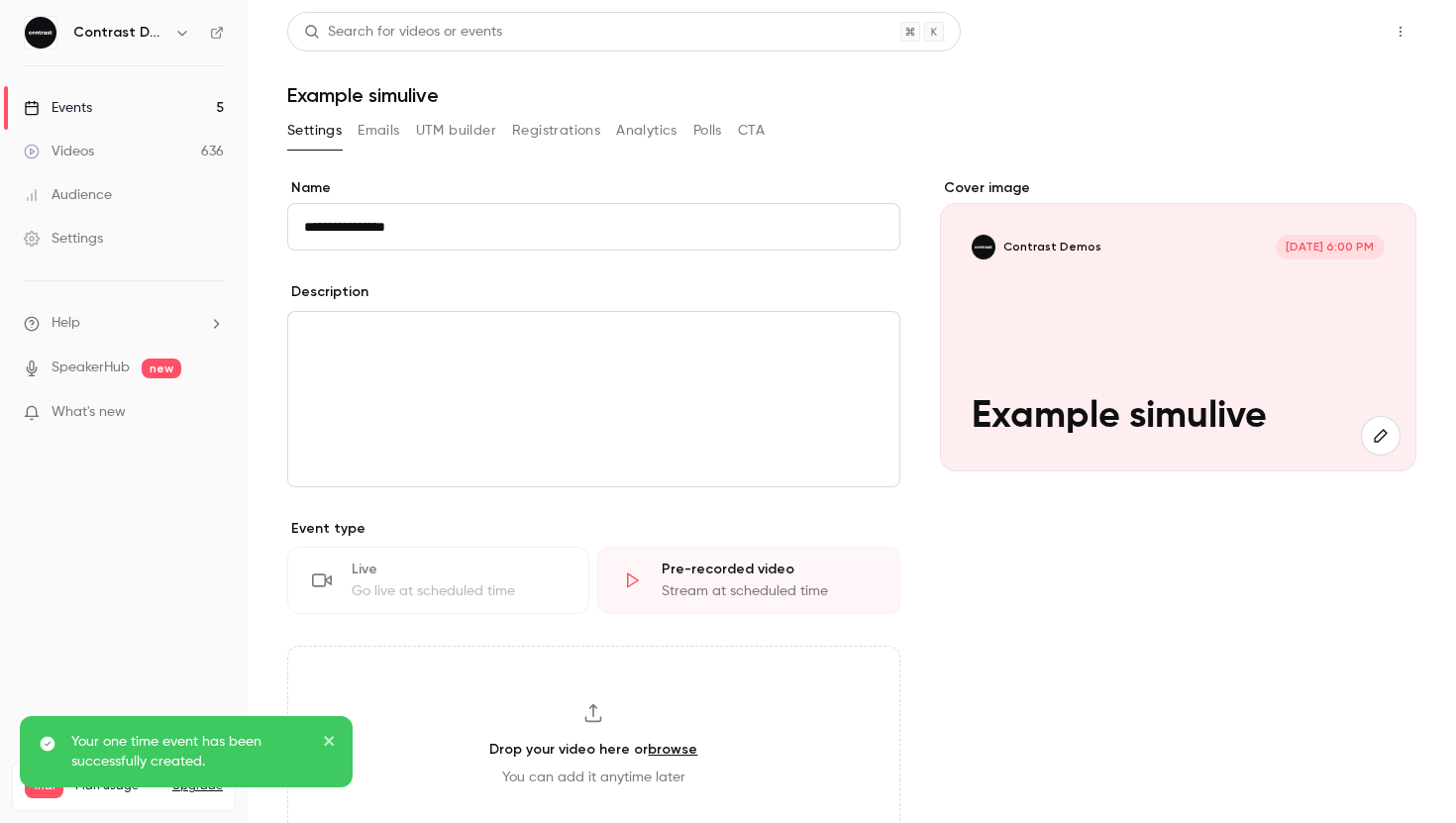 click on "Share" at bounding box center (1329, 32) 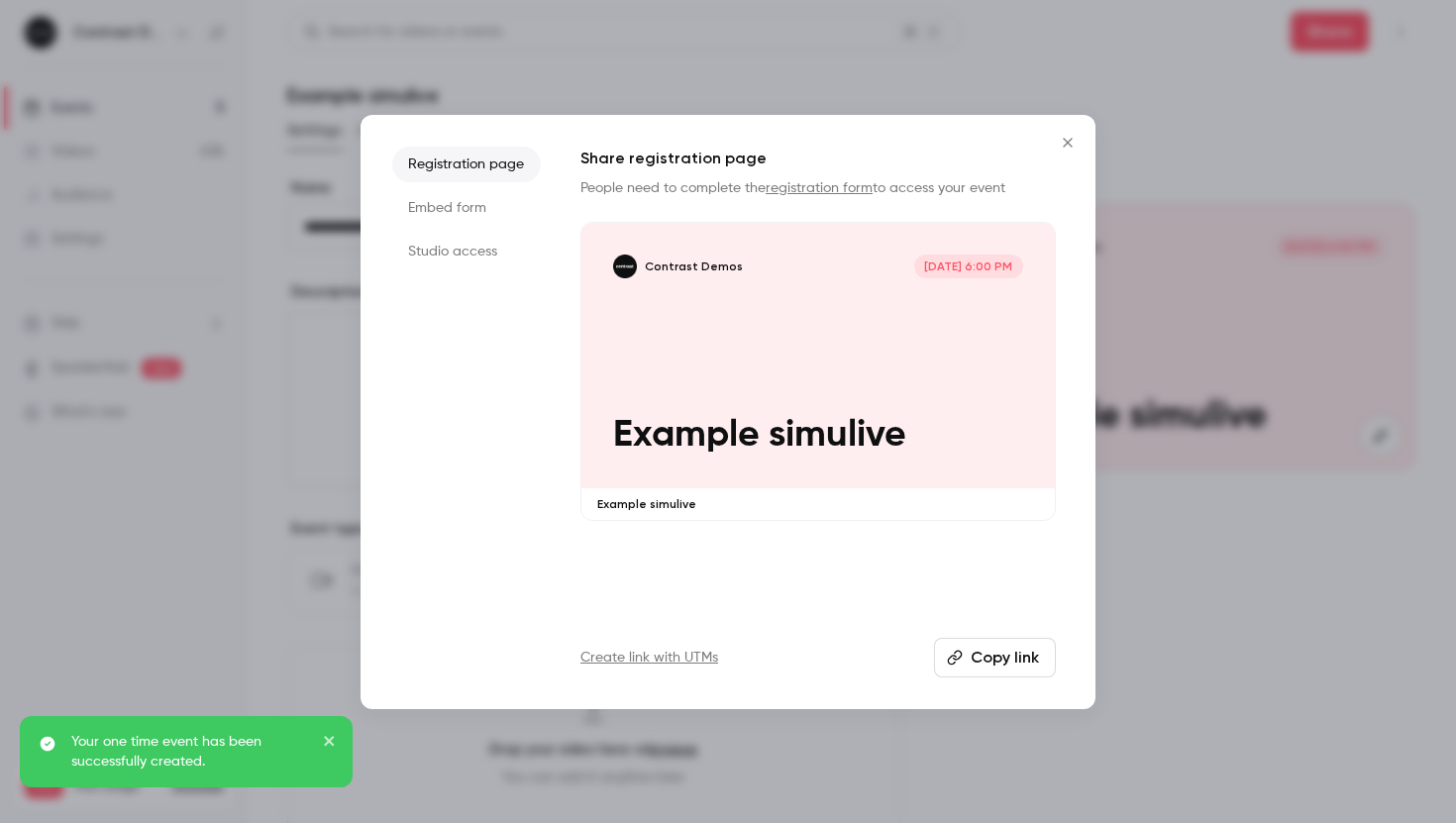 click on "Studio access" at bounding box center (467, 252) 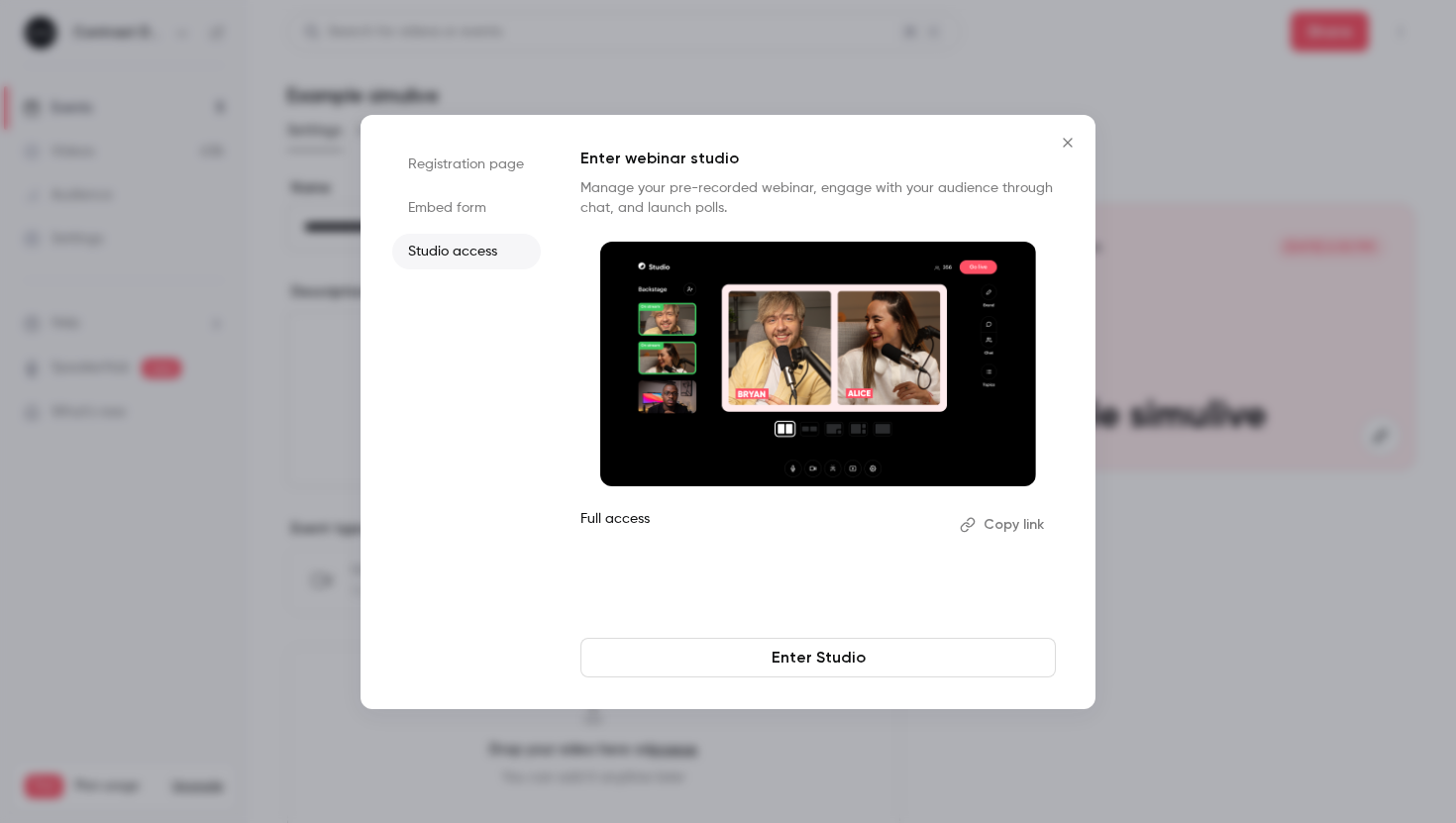 click on "Enter Studio" at bounding box center (818, 658) 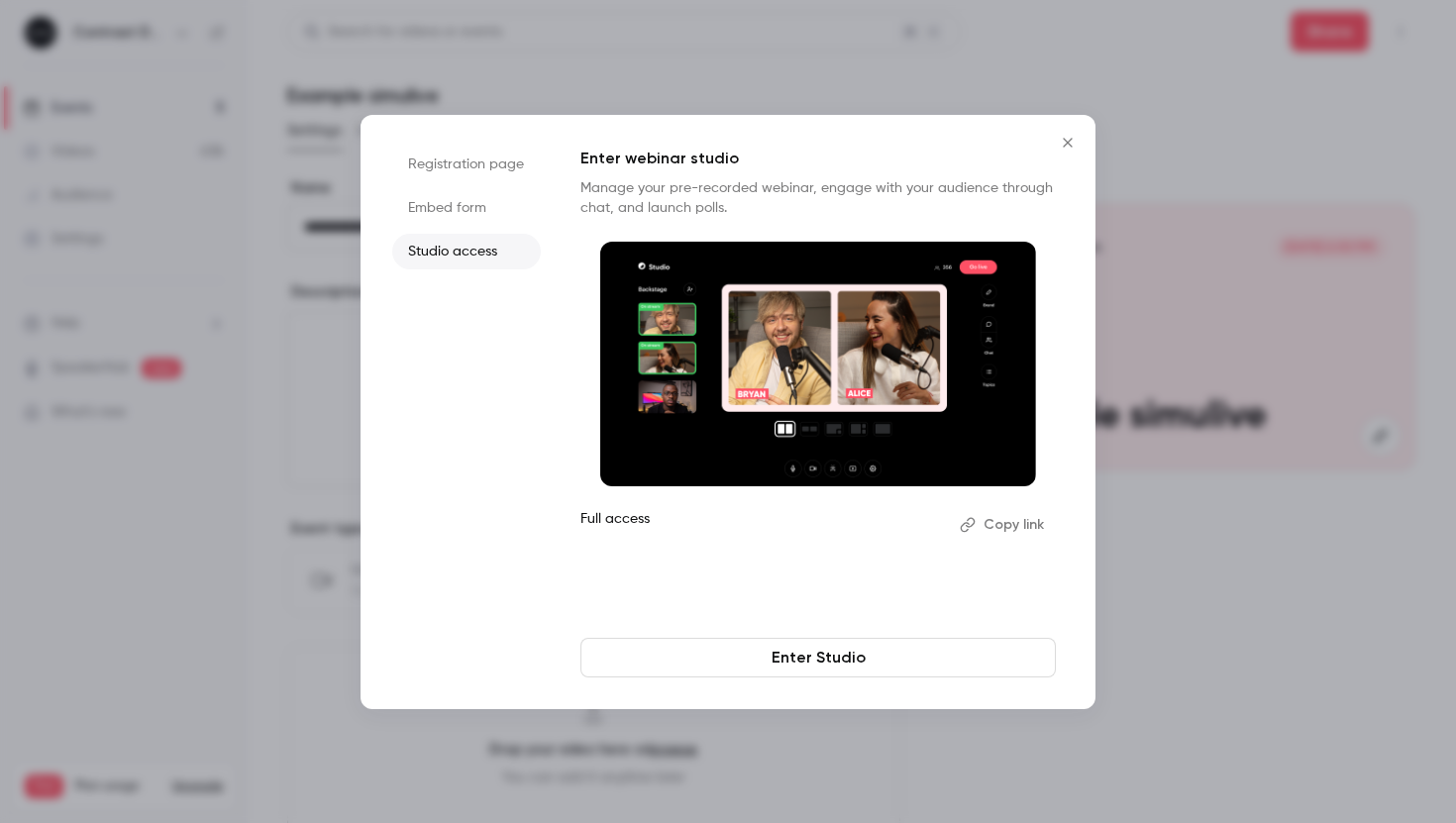 click 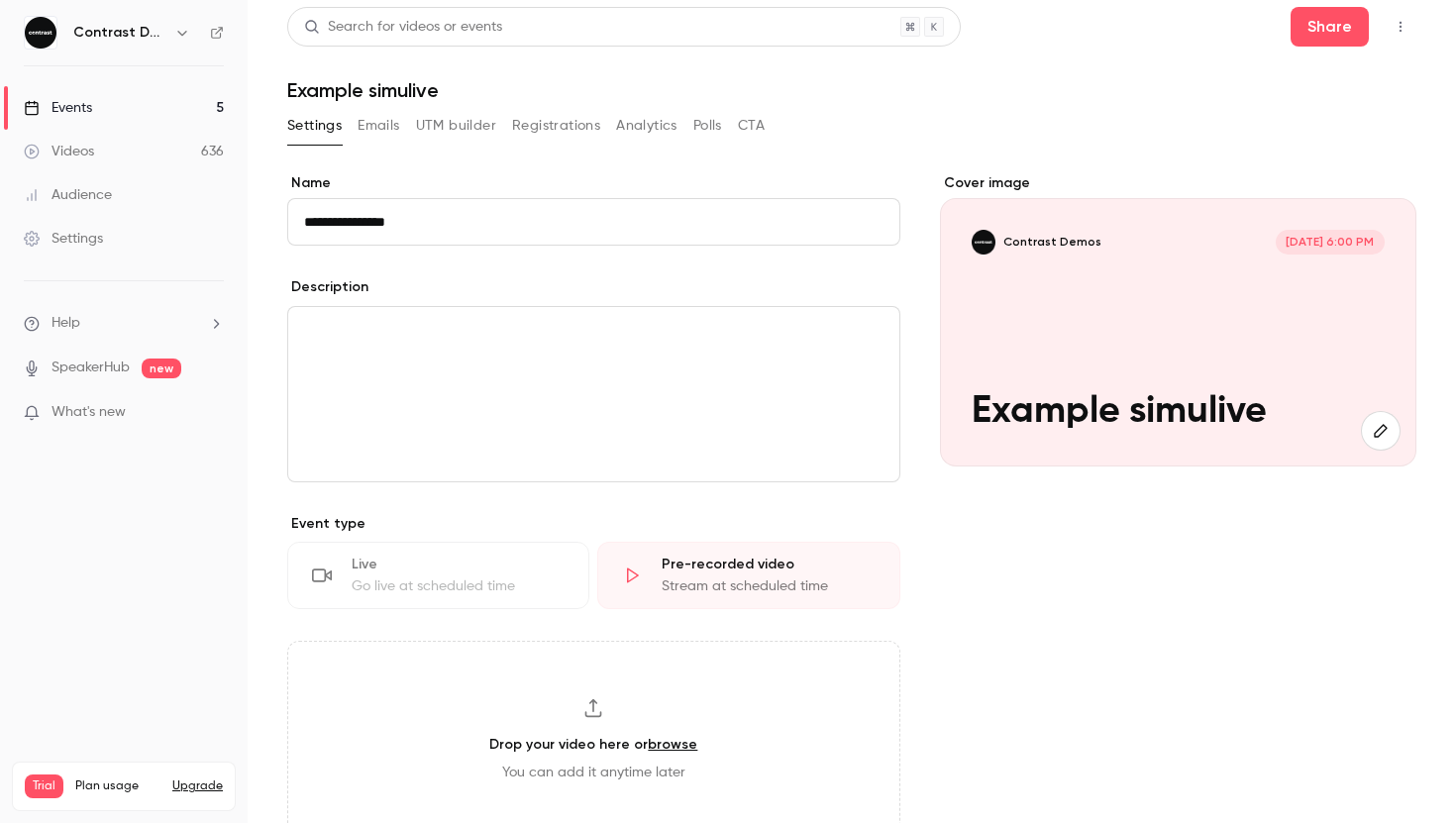 scroll, scrollTop: 0, scrollLeft: 0, axis: both 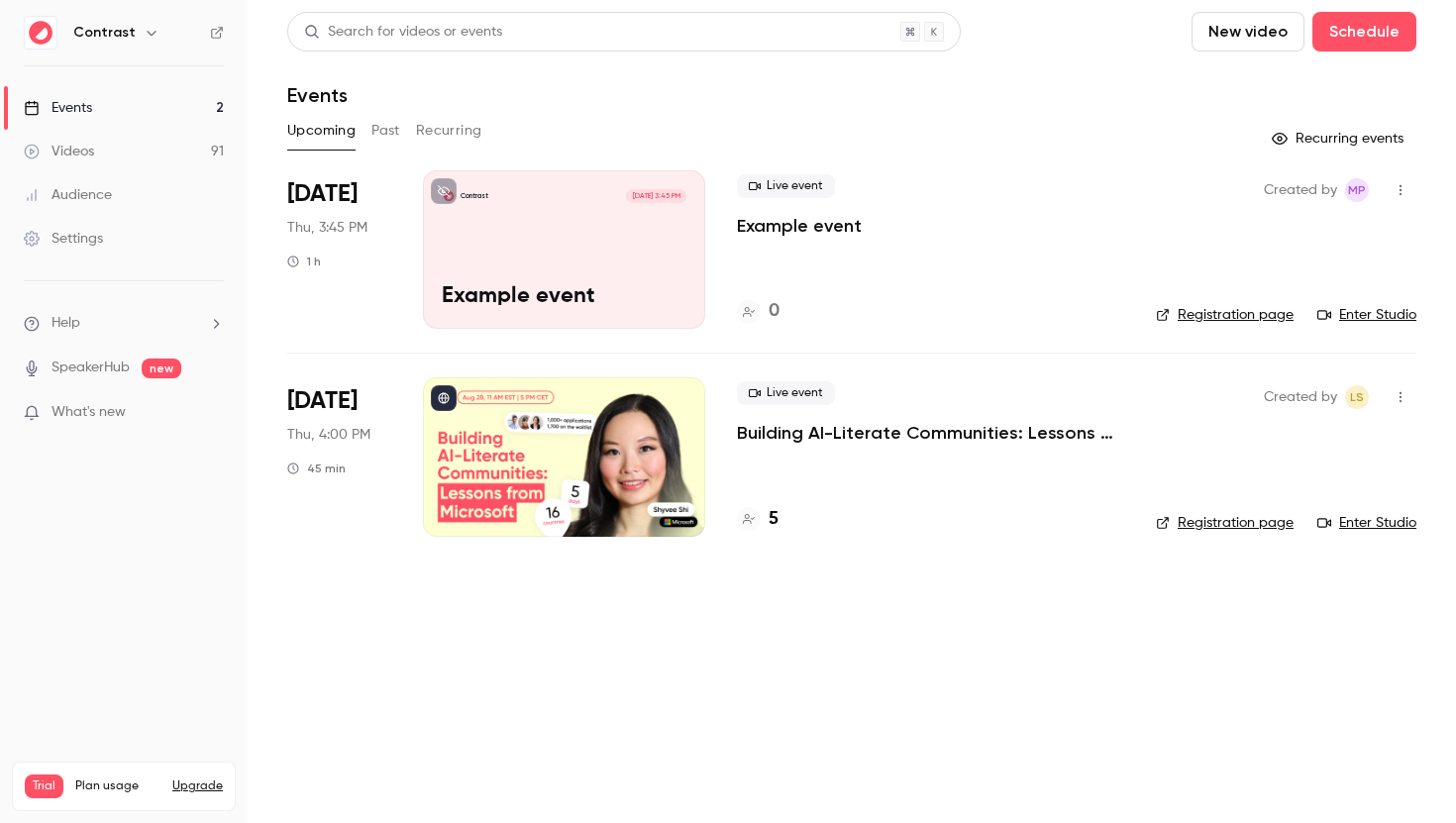 click on "Videos 91" at bounding box center (124, 152) 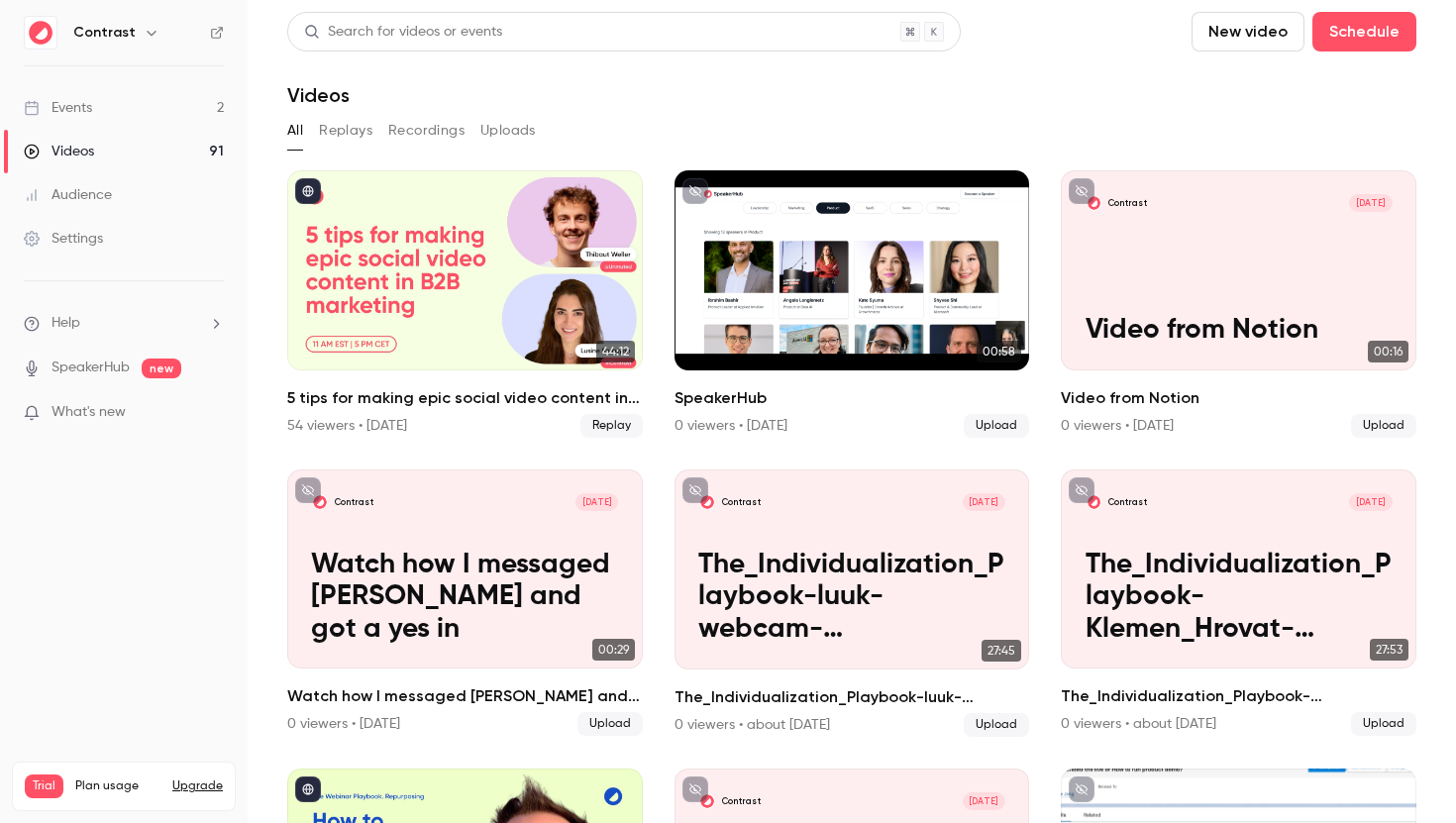click on "Replays" at bounding box center [346, 131] 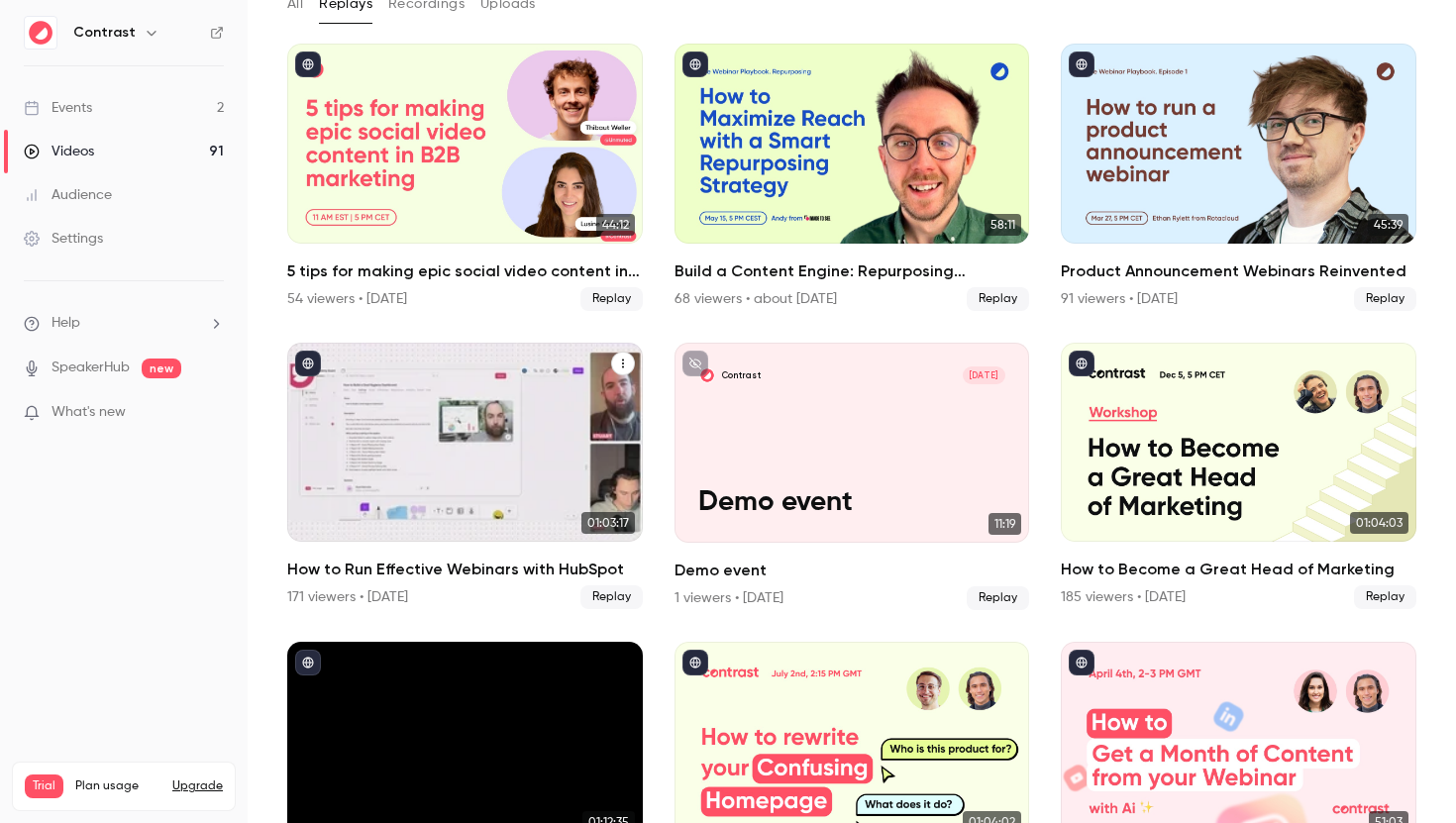scroll, scrollTop: 130, scrollLeft: 0, axis: vertical 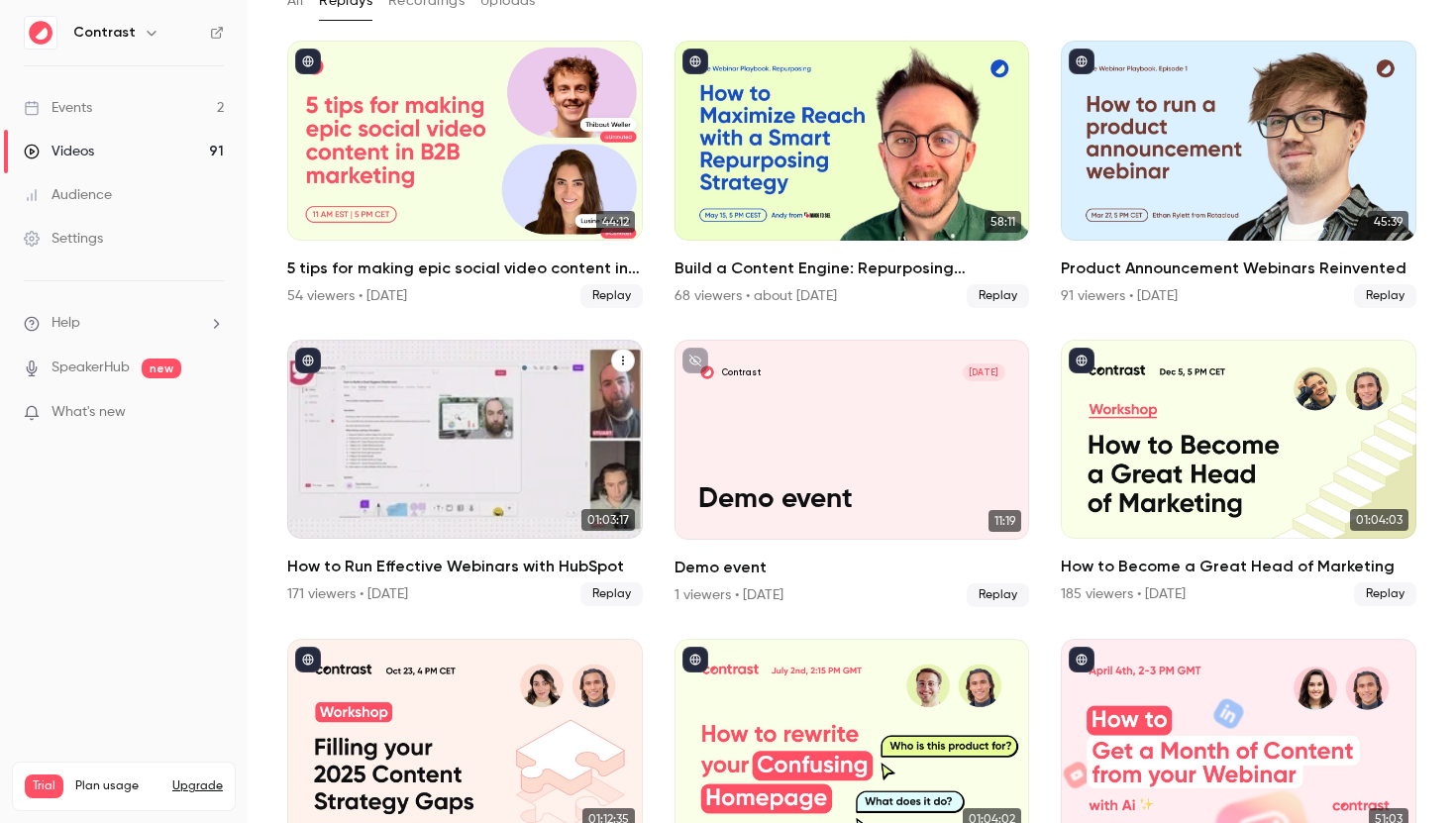 click on "How to Run Effective Webinars with HubSpot" at bounding box center [465, 566] 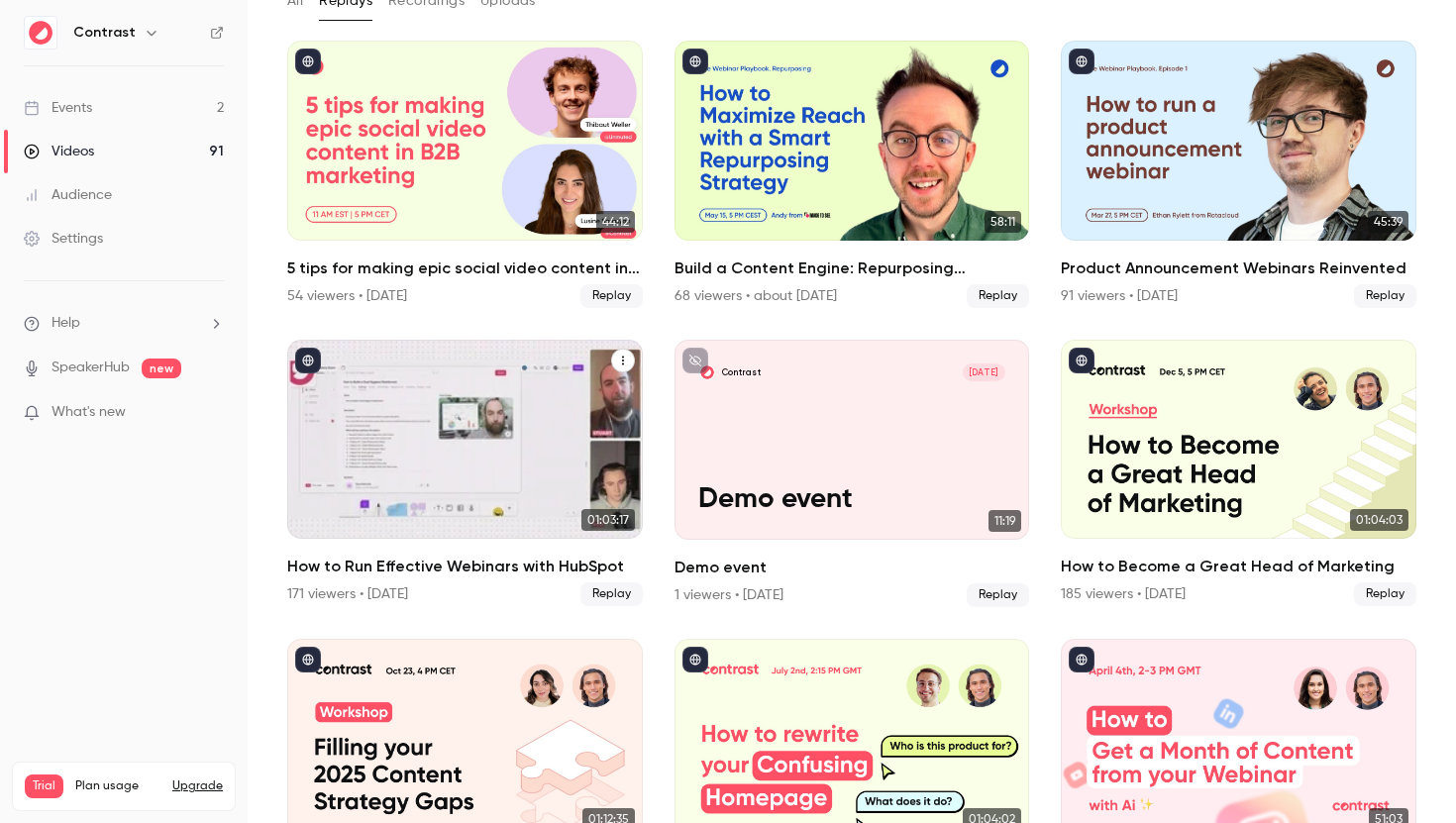 scroll, scrollTop: 0, scrollLeft: 0, axis: both 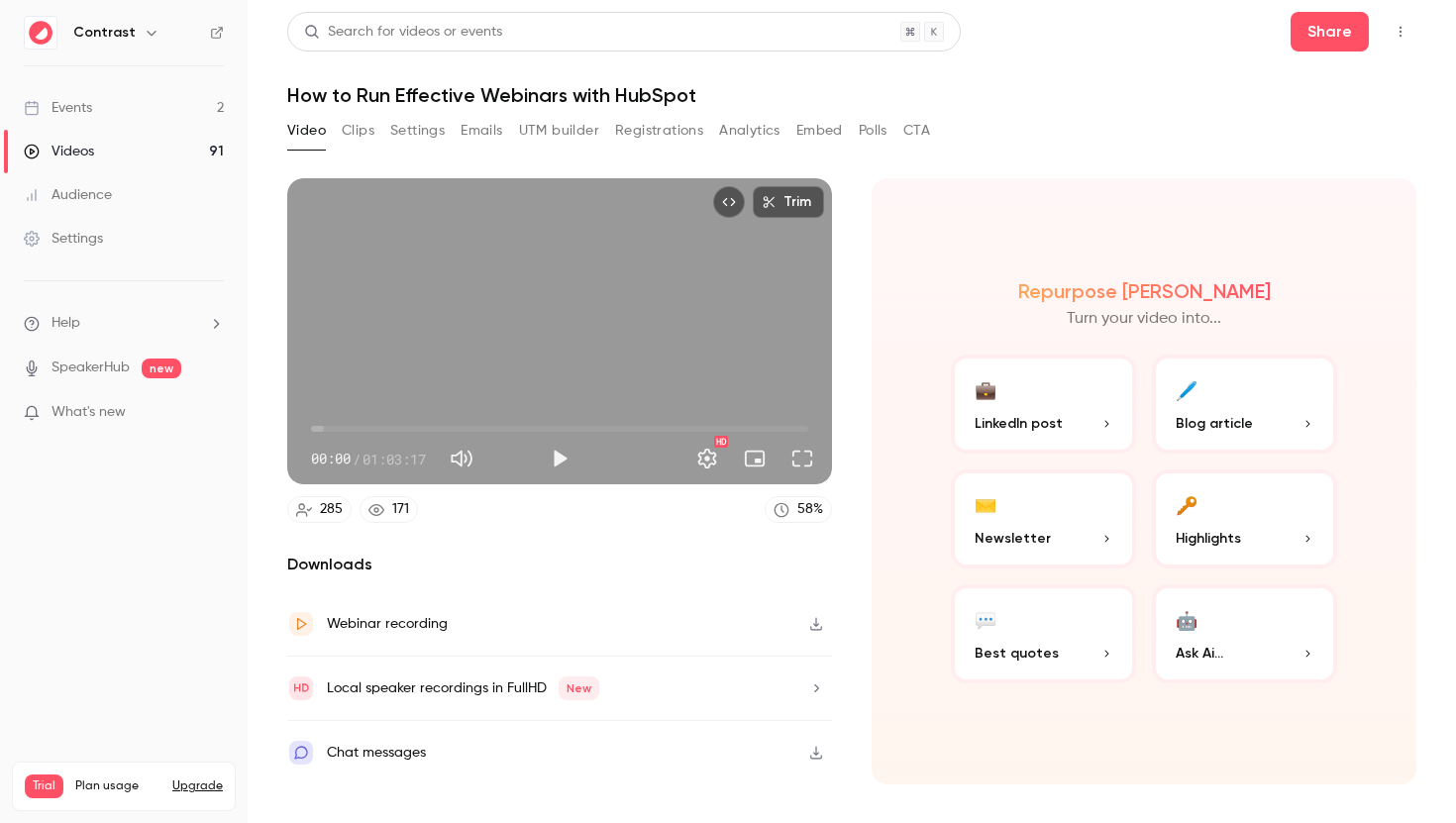 click on "00:00" at bounding box center (560, 429) 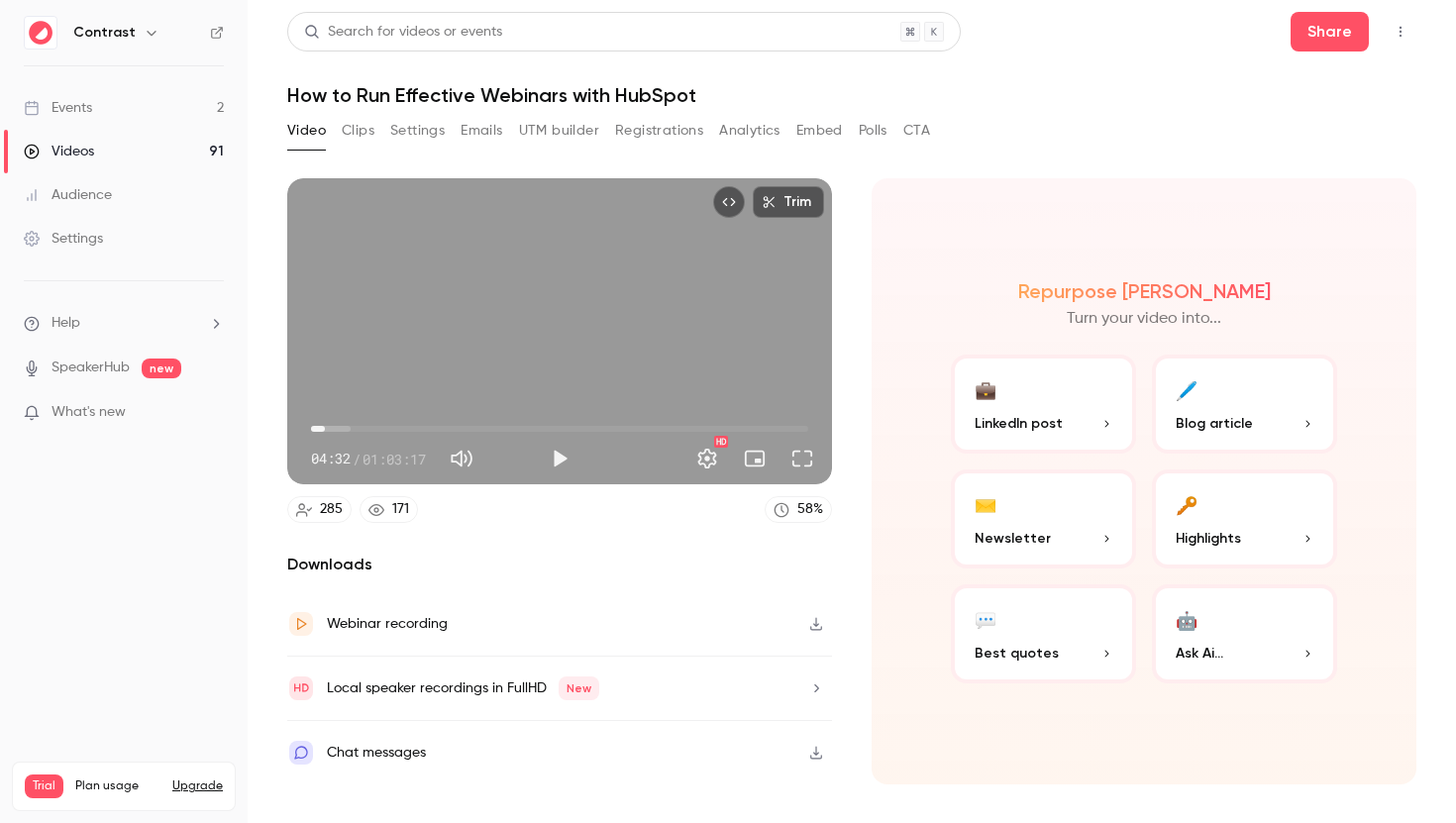 click on "01:45" at bounding box center [560, 429] 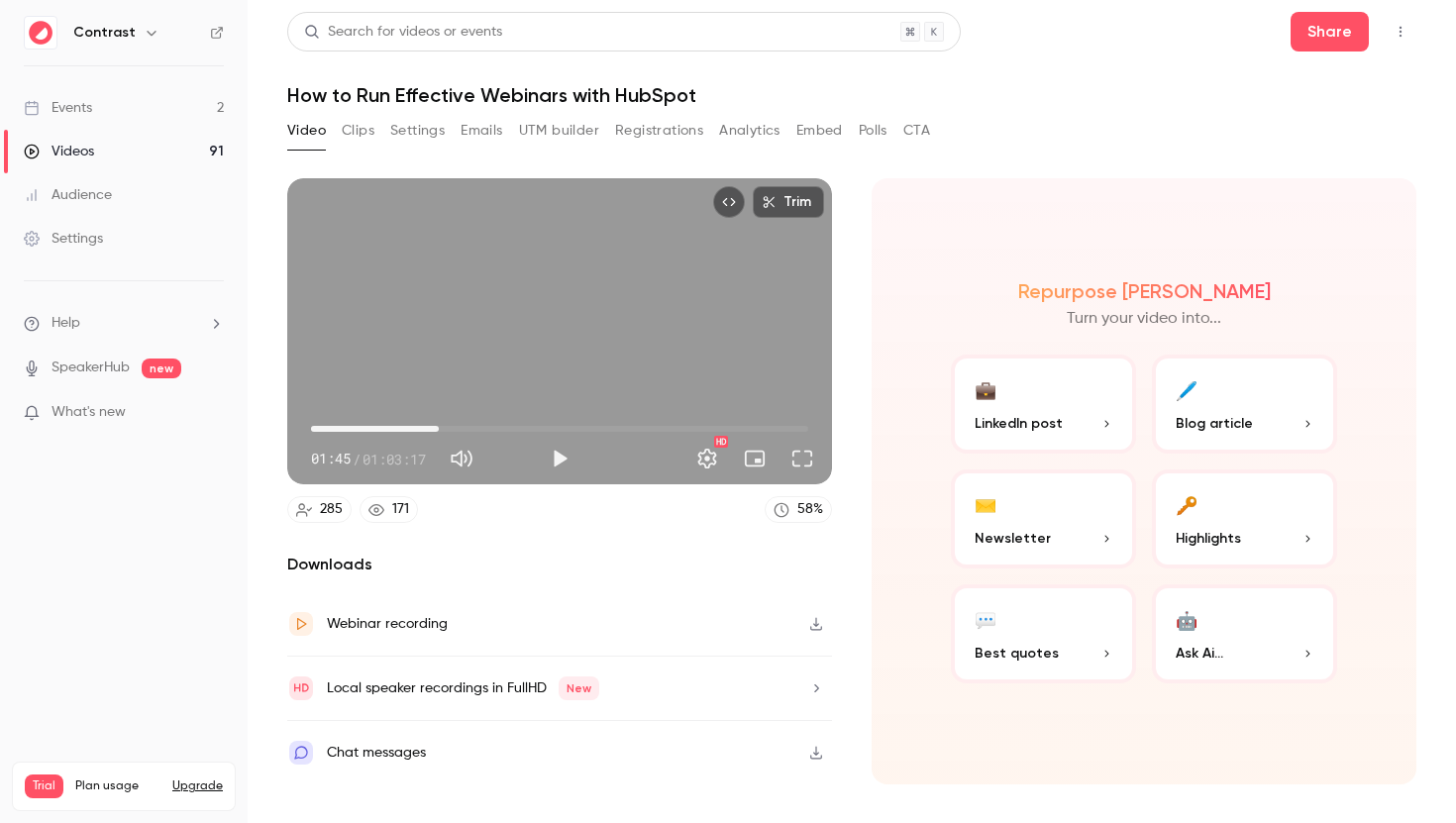 click on "16:15" at bounding box center (560, 429) 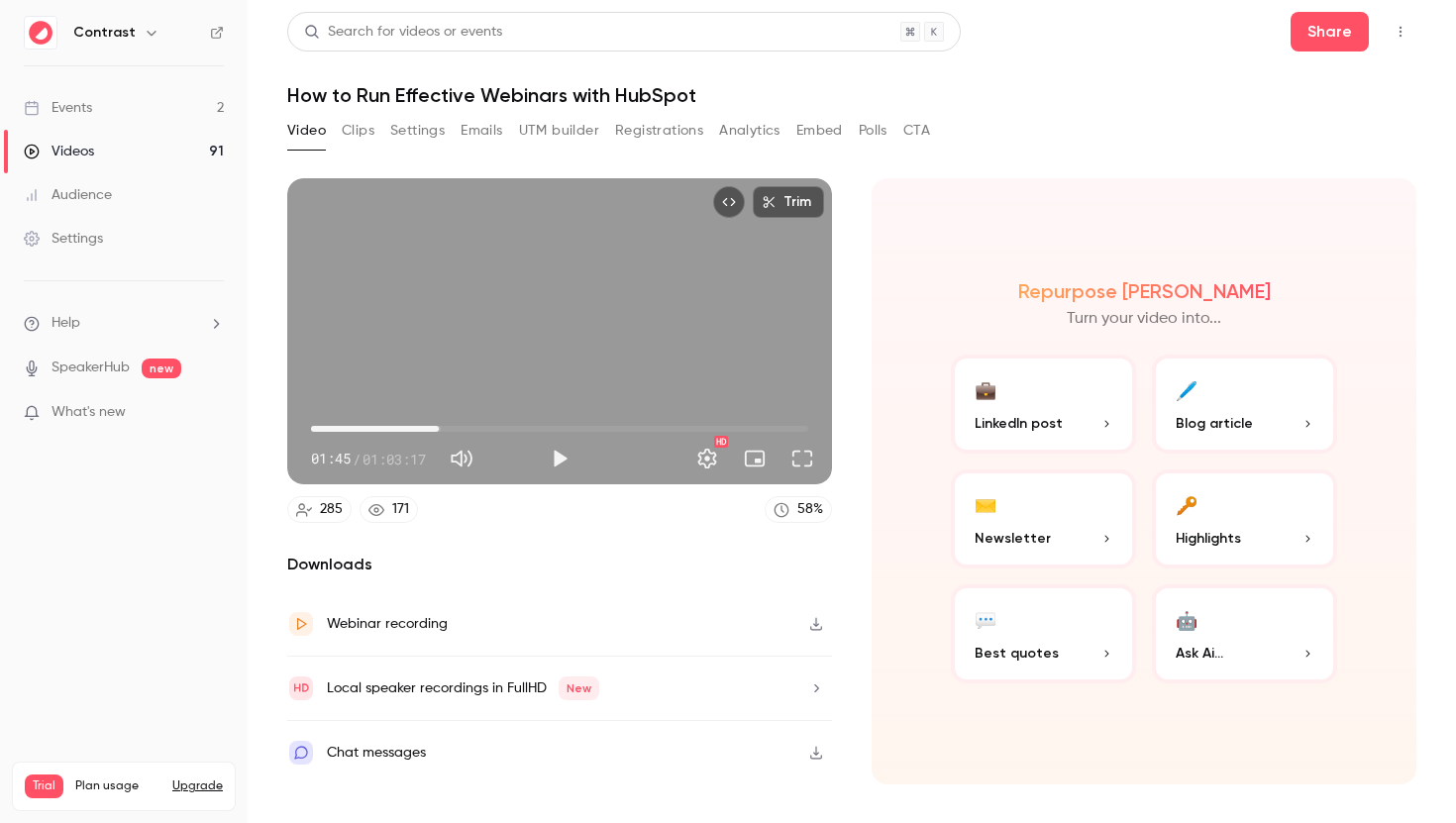 click on "16:15" at bounding box center [560, 429] 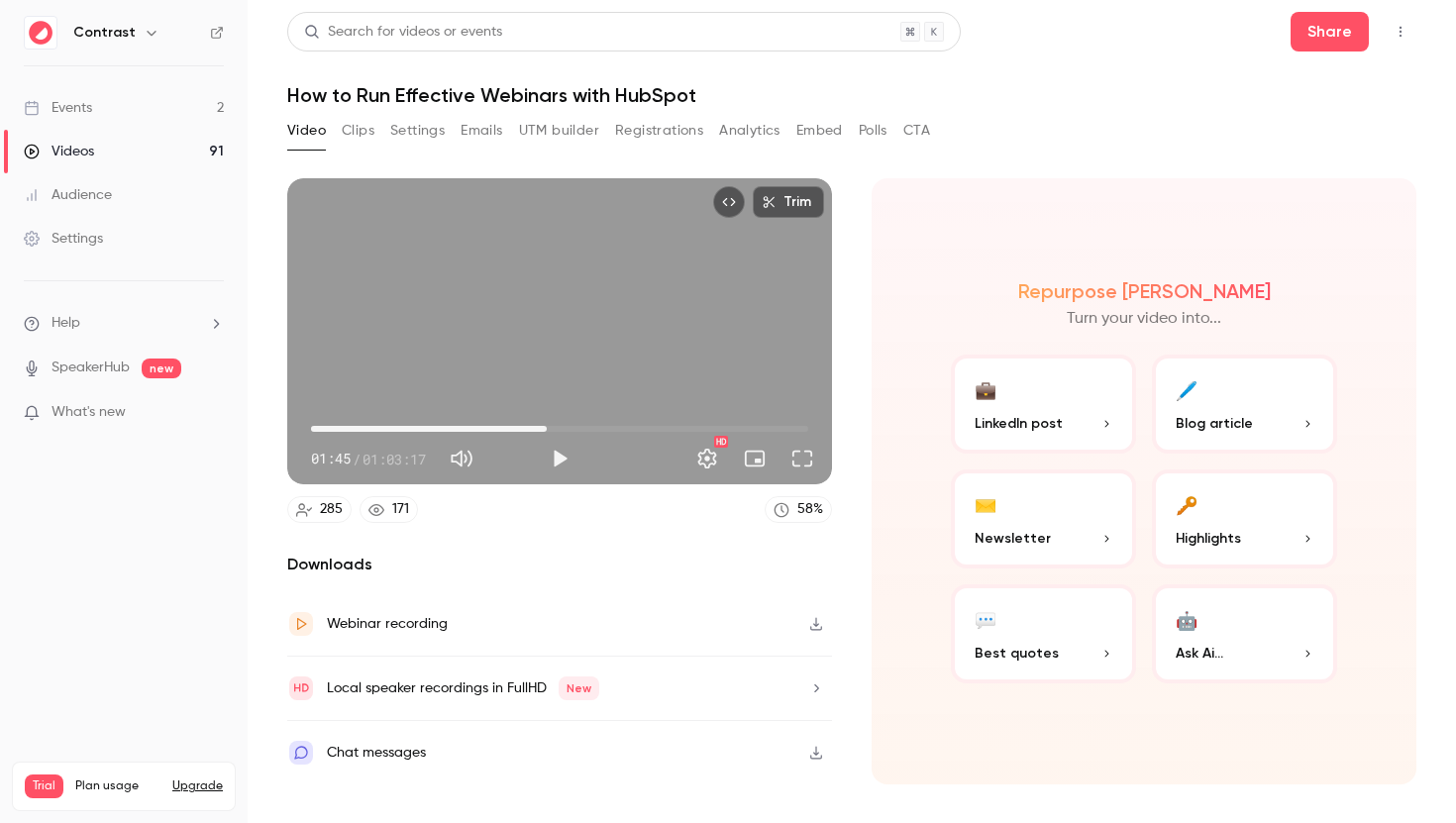 type on "******" 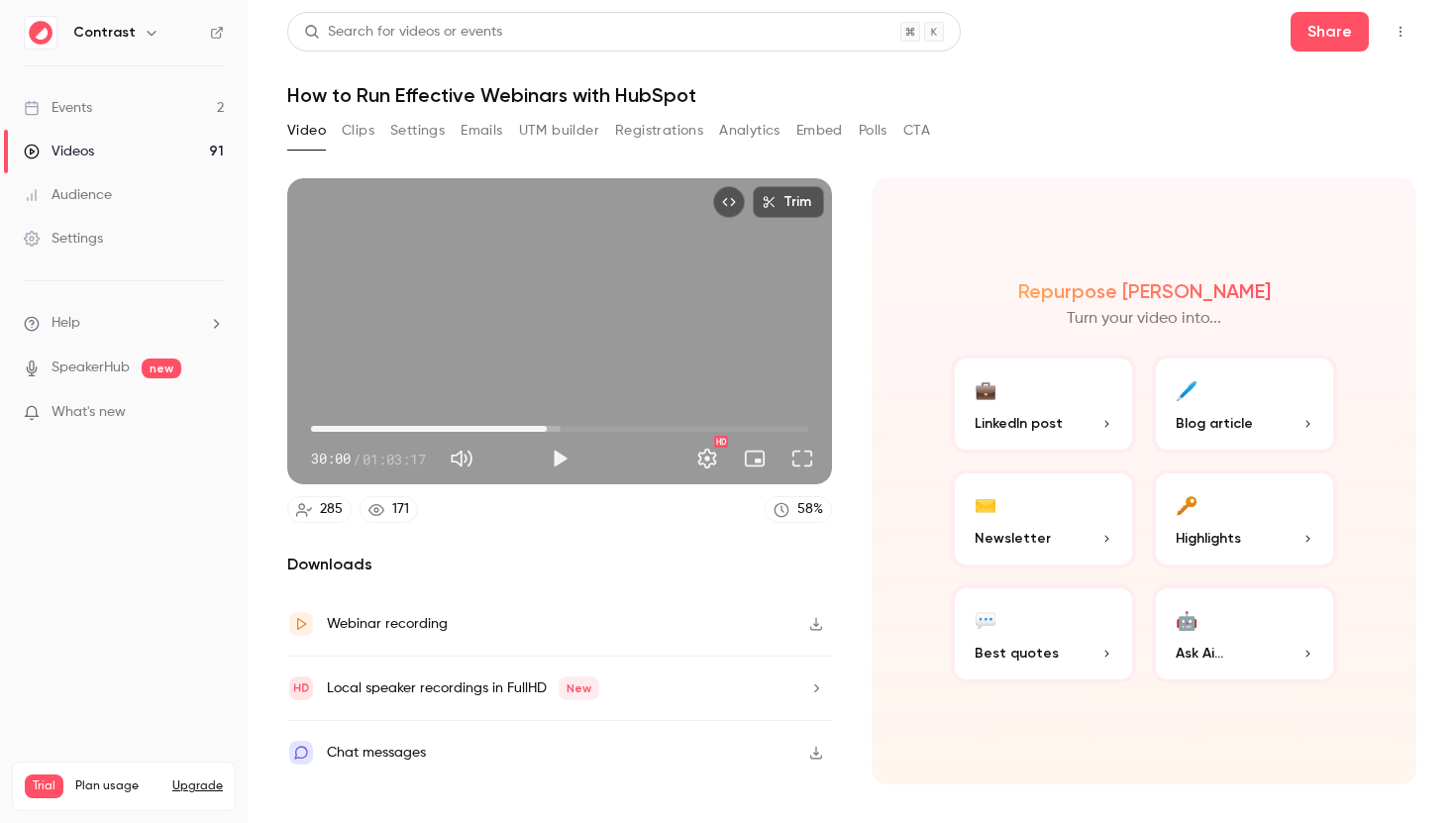 click on "🖊️ Blog article" at bounding box center (1244, 404) 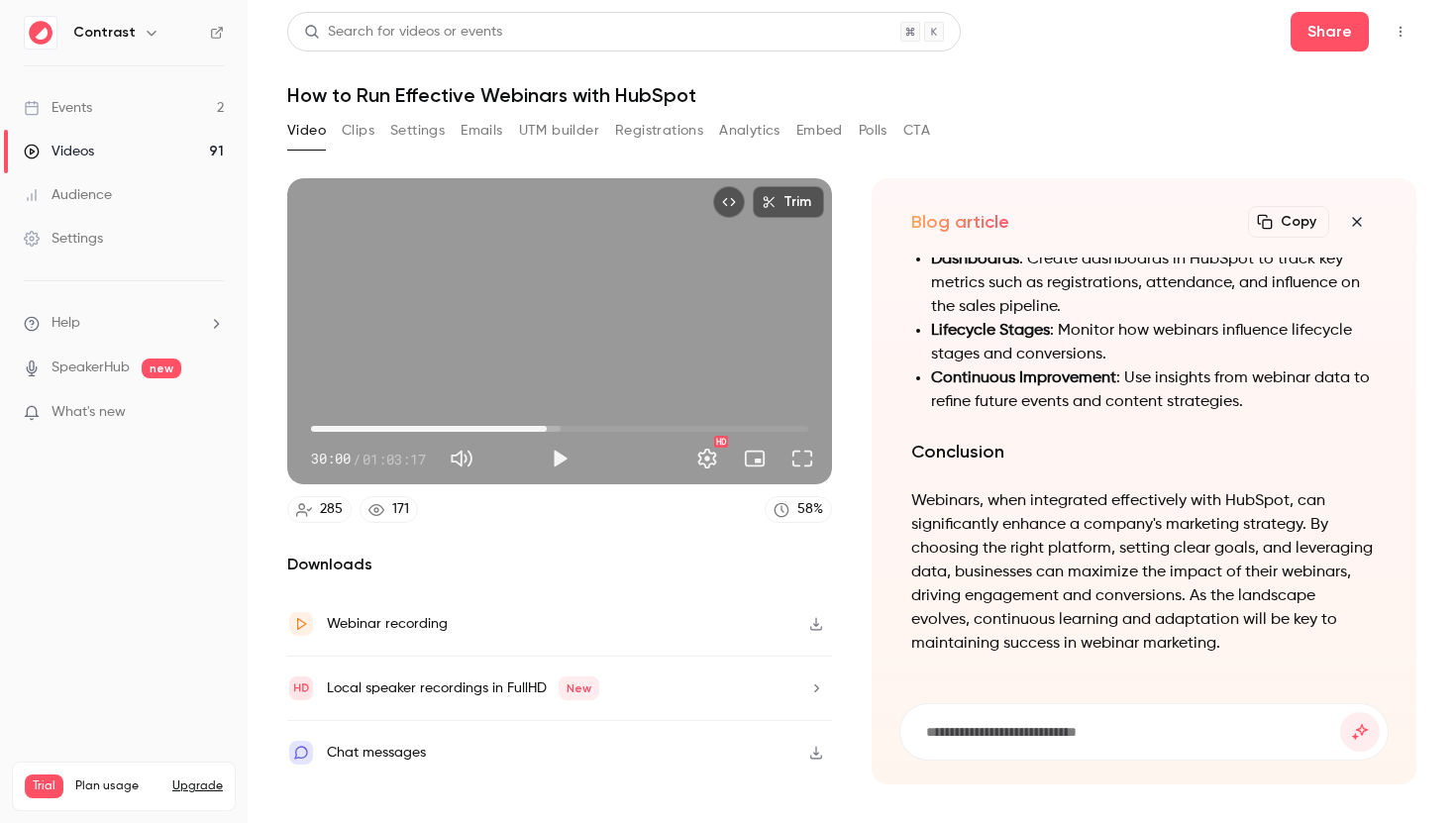 click on "Clips" at bounding box center [358, 131] 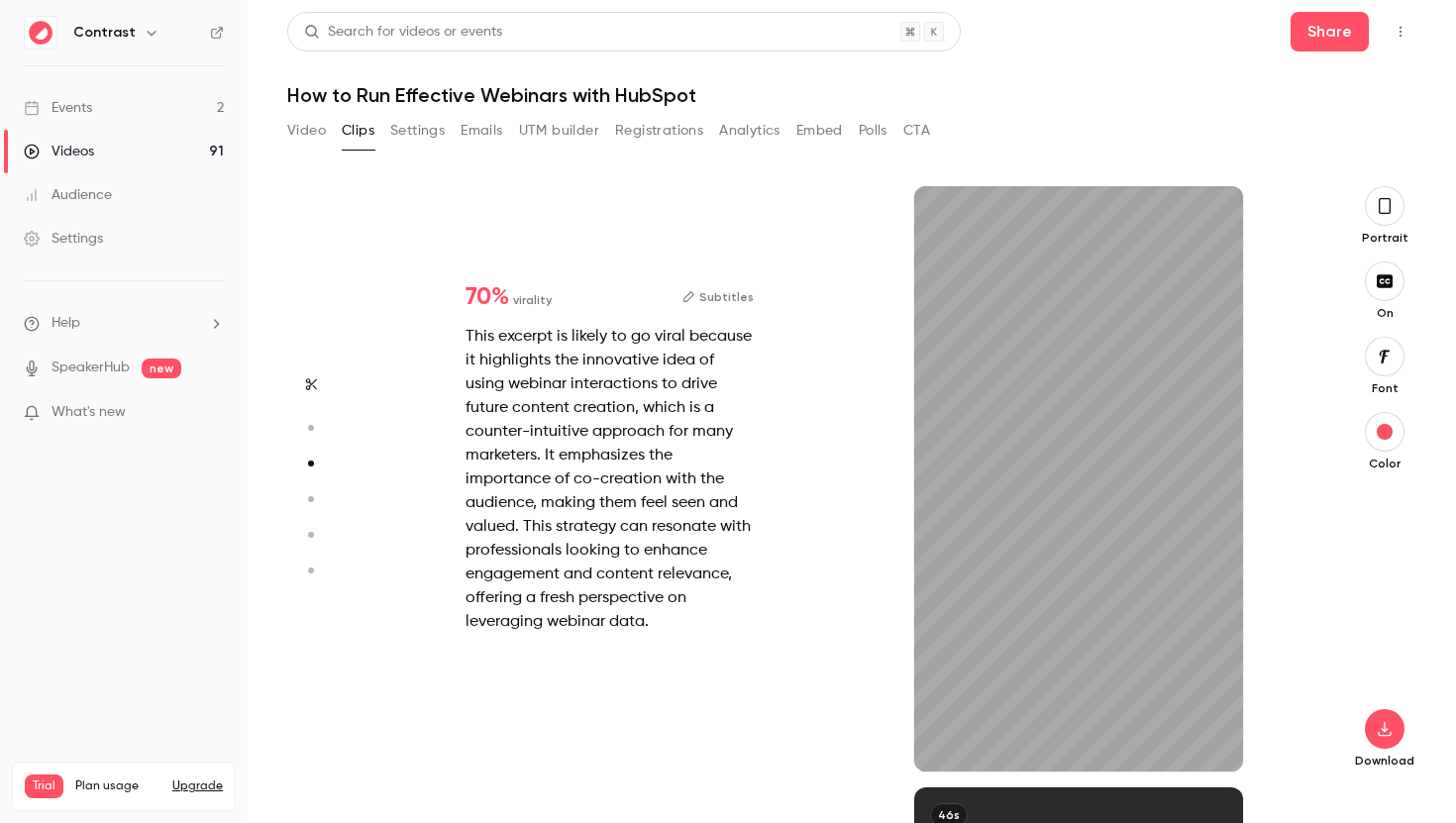 scroll, scrollTop: 1202, scrollLeft: 0, axis: vertical 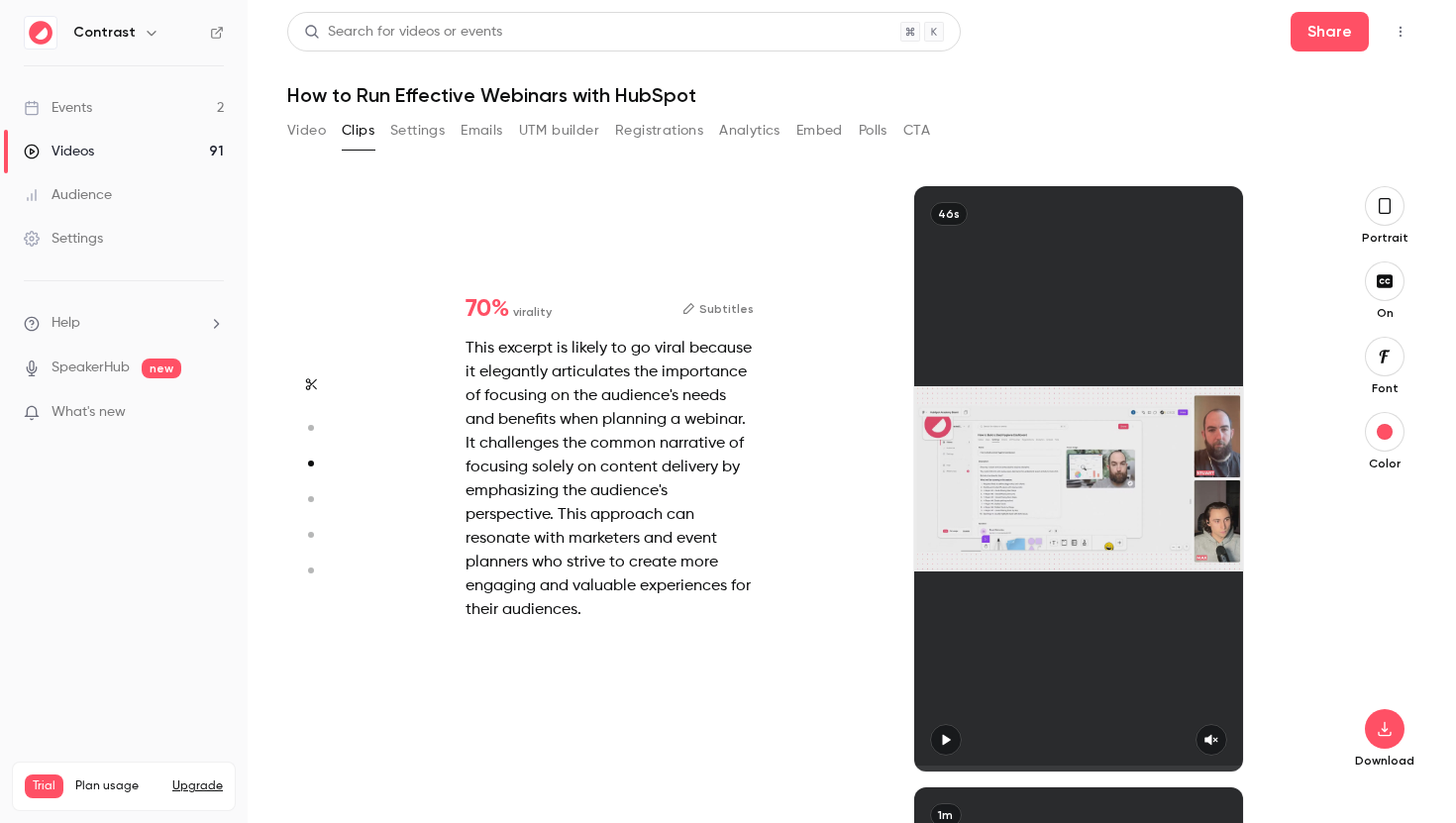 type on "*" 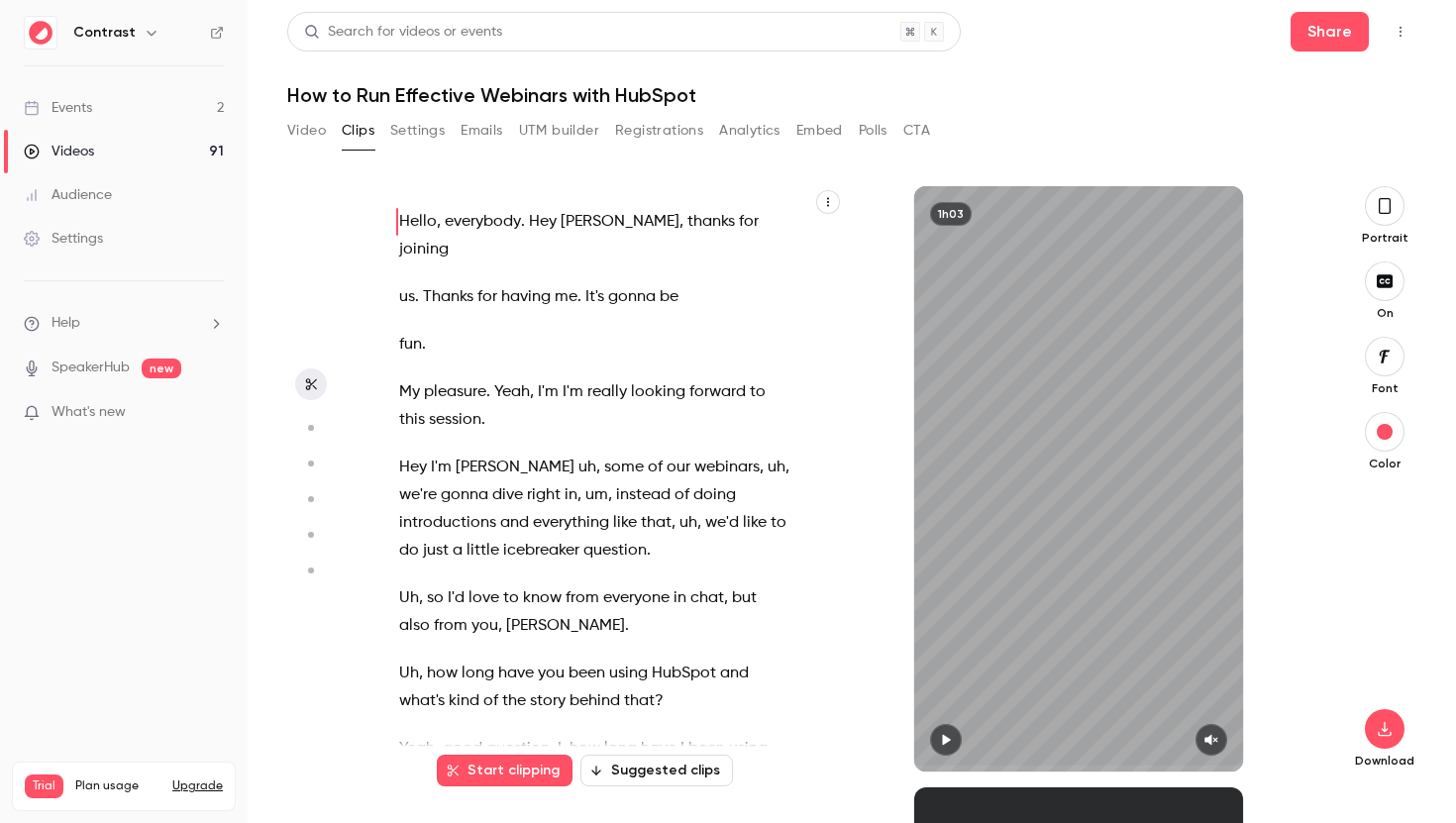 scroll, scrollTop: 0, scrollLeft: 0, axis: both 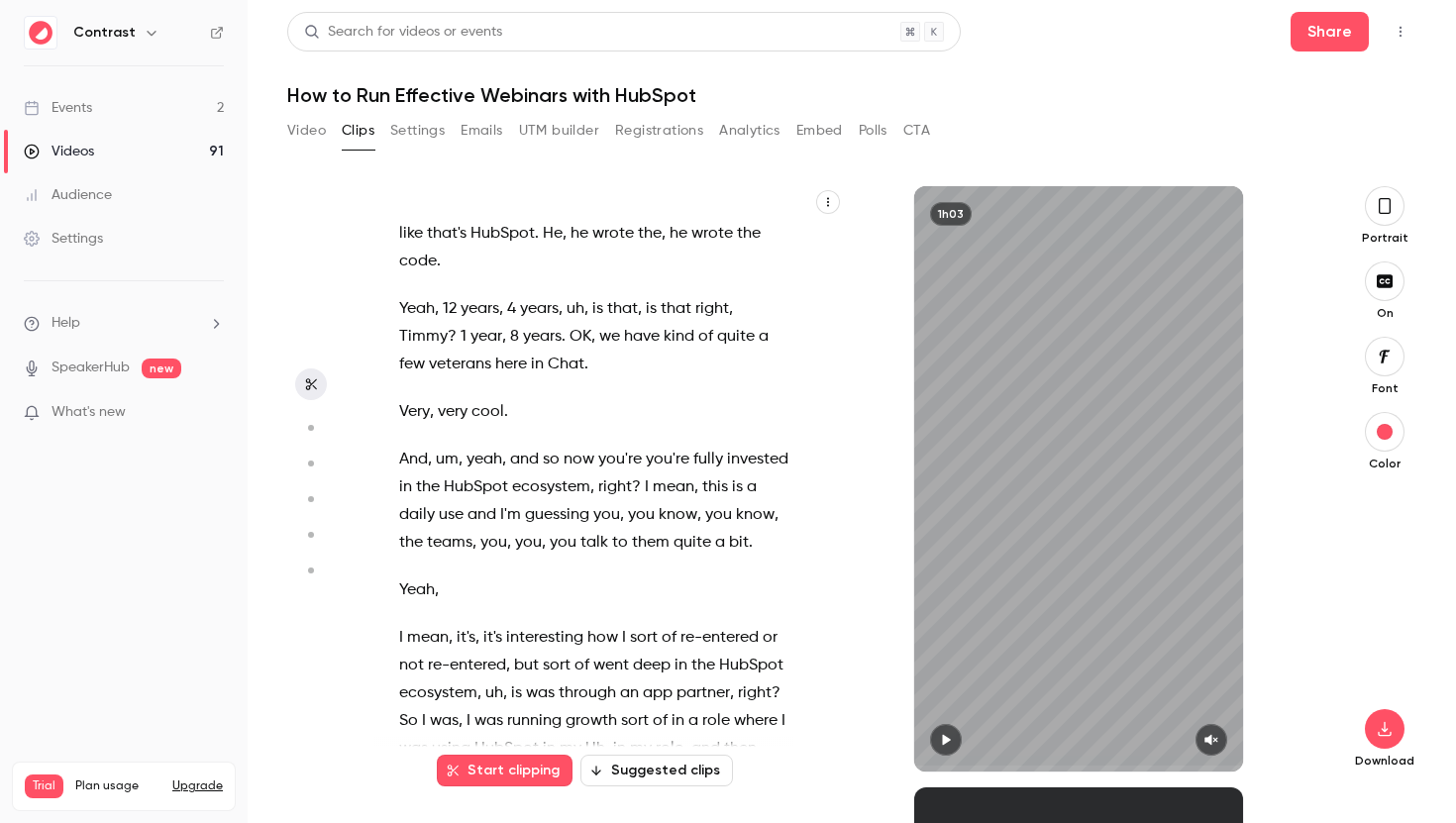 click on "?" at bounding box center (452, 337) 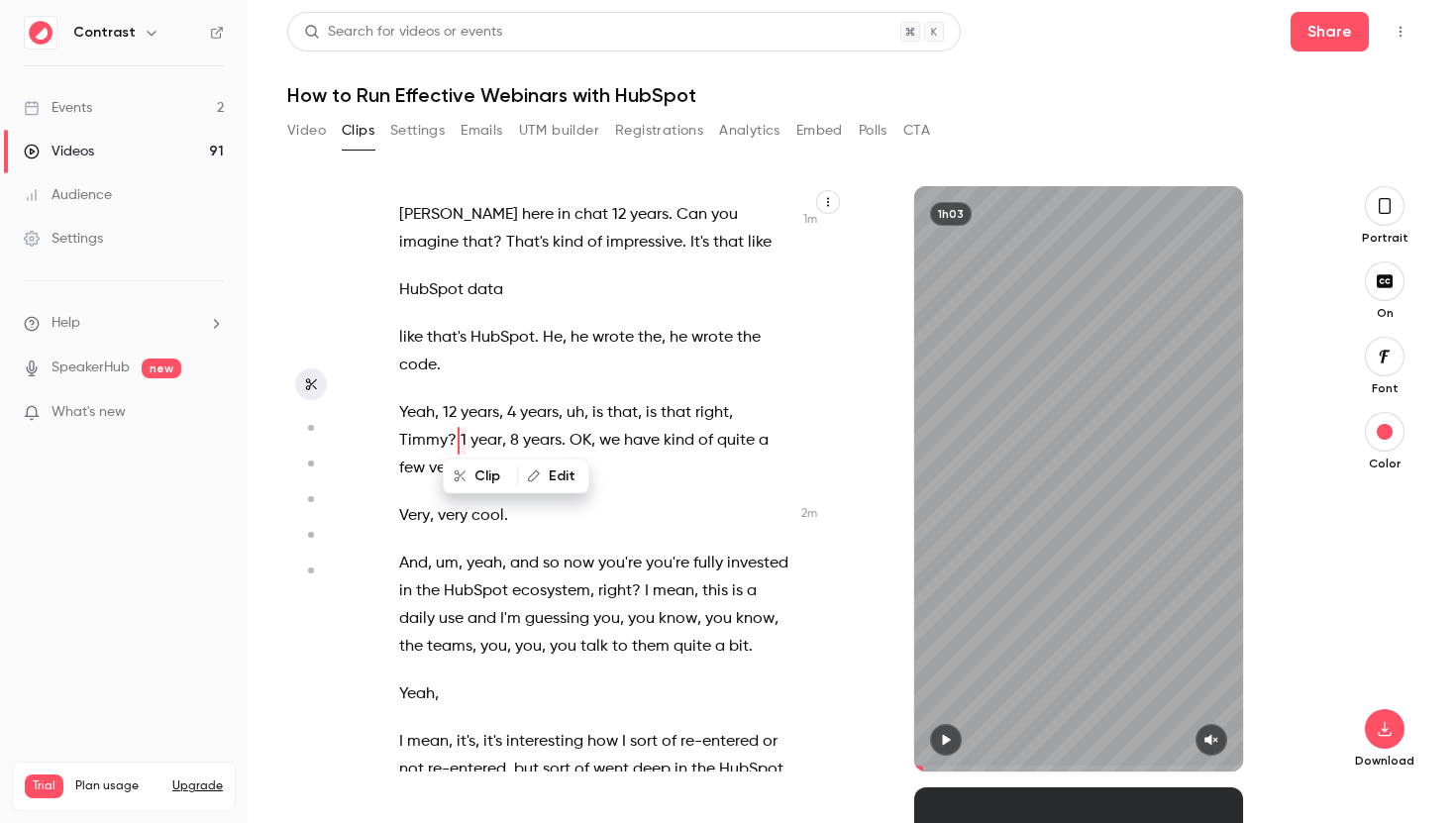 scroll, scrollTop: 1285, scrollLeft: 0, axis: vertical 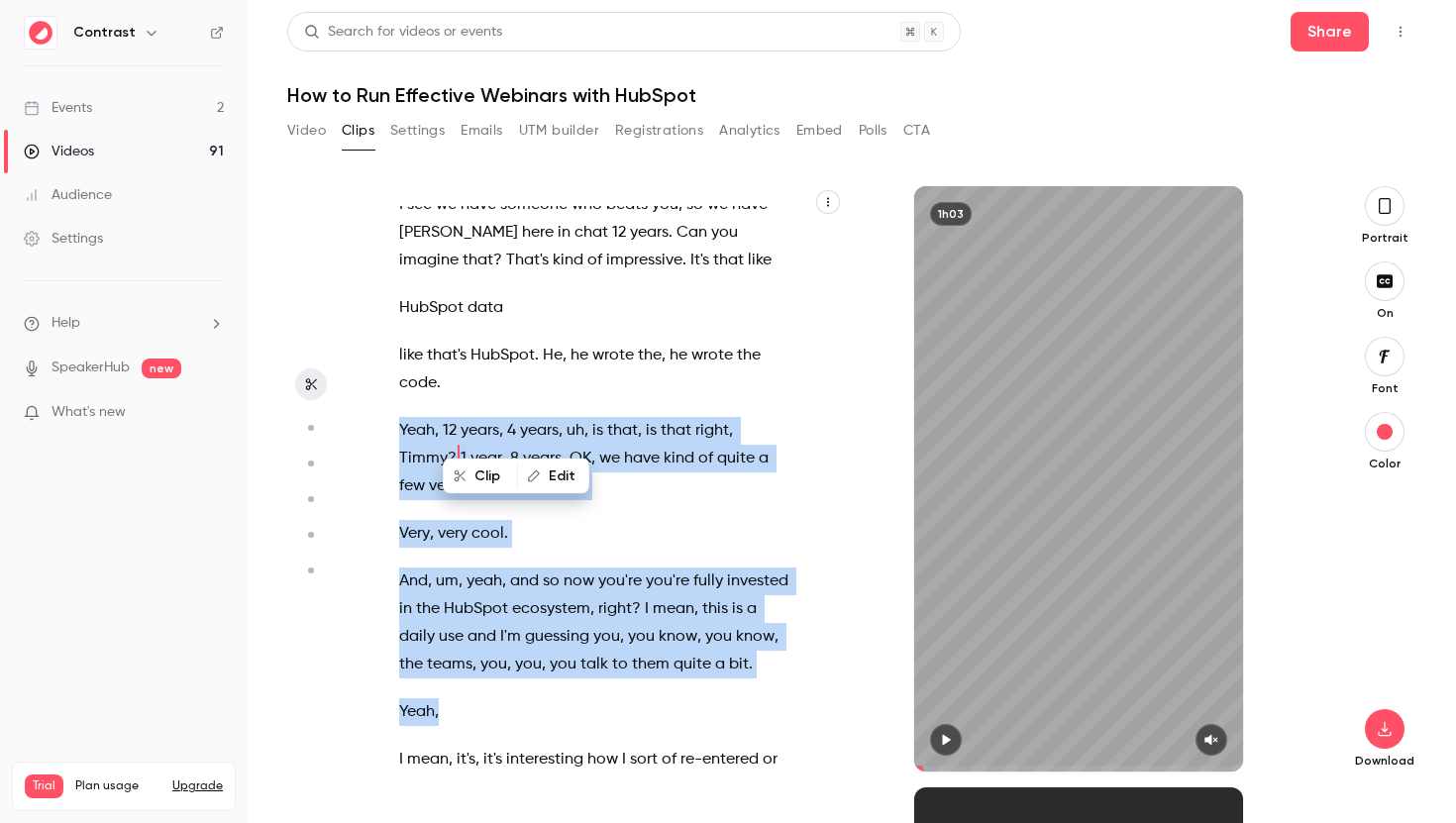 drag, startPoint x: 400, startPoint y: 399, endPoint x: 496, endPoint y: 683, distance: 299.78659 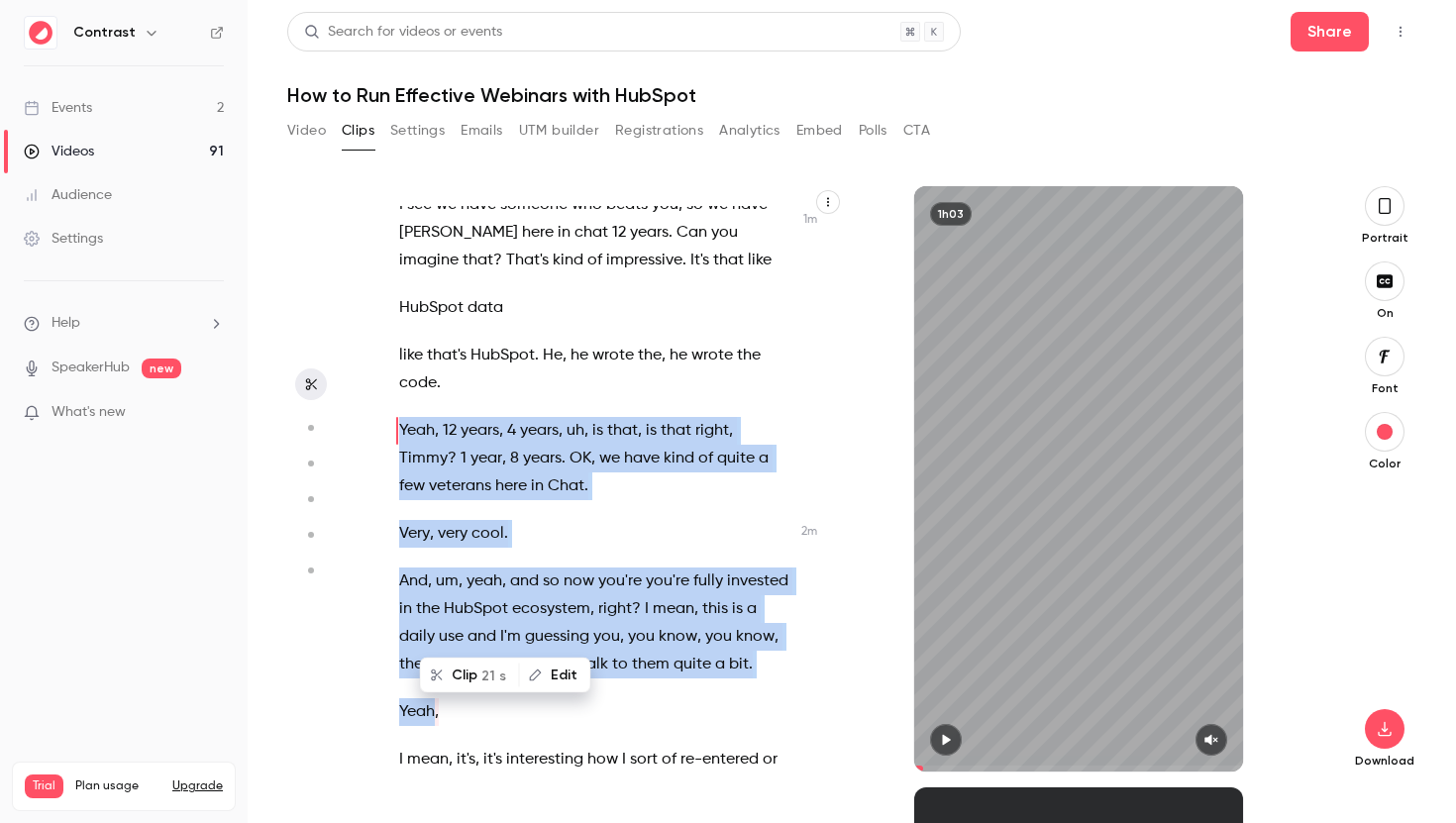 scroll, scrollTop: 1198, scrollLeft: 0, axis: vertical 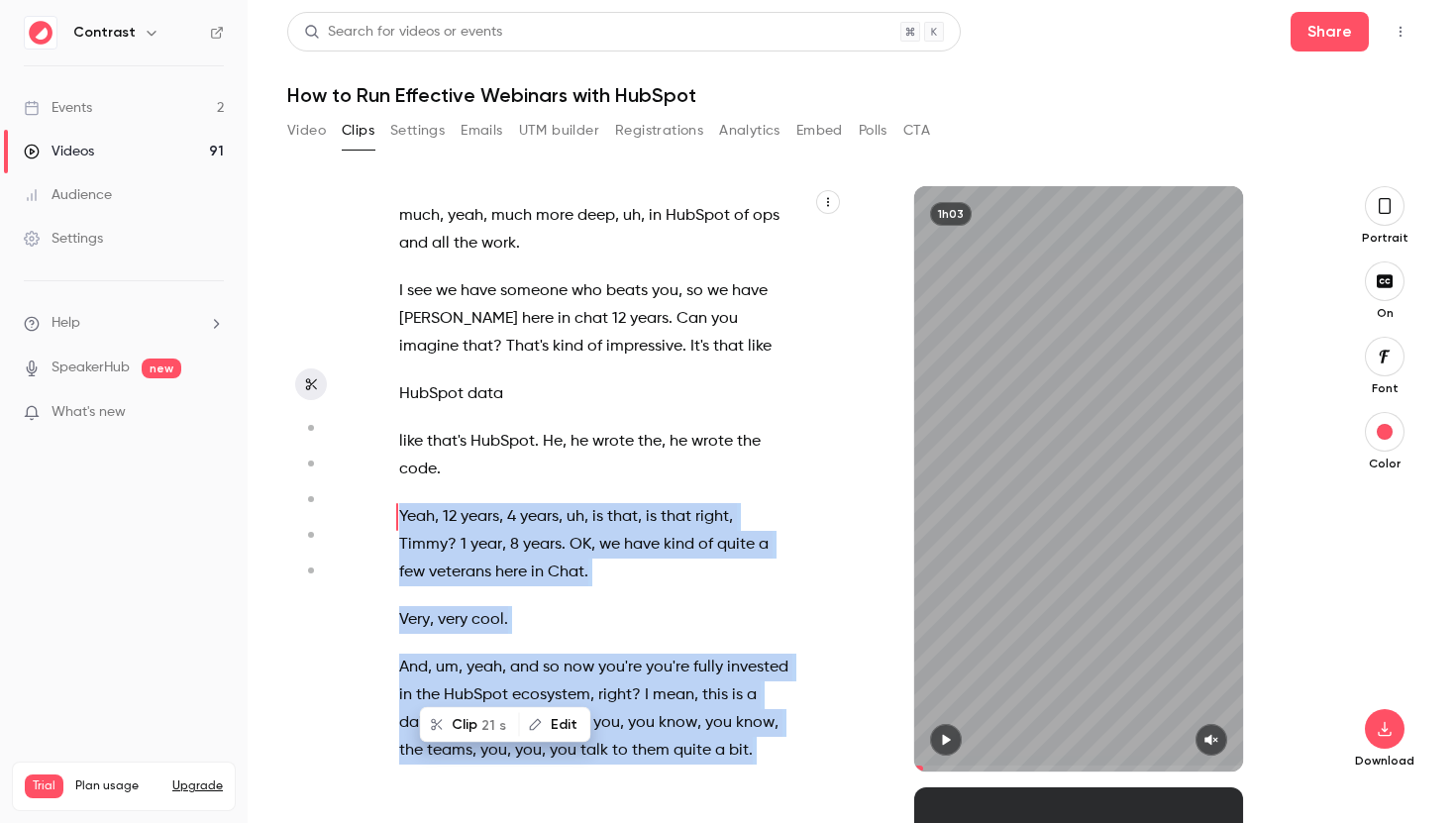click on "Clip 21 s" at bounding box center [469, 725] 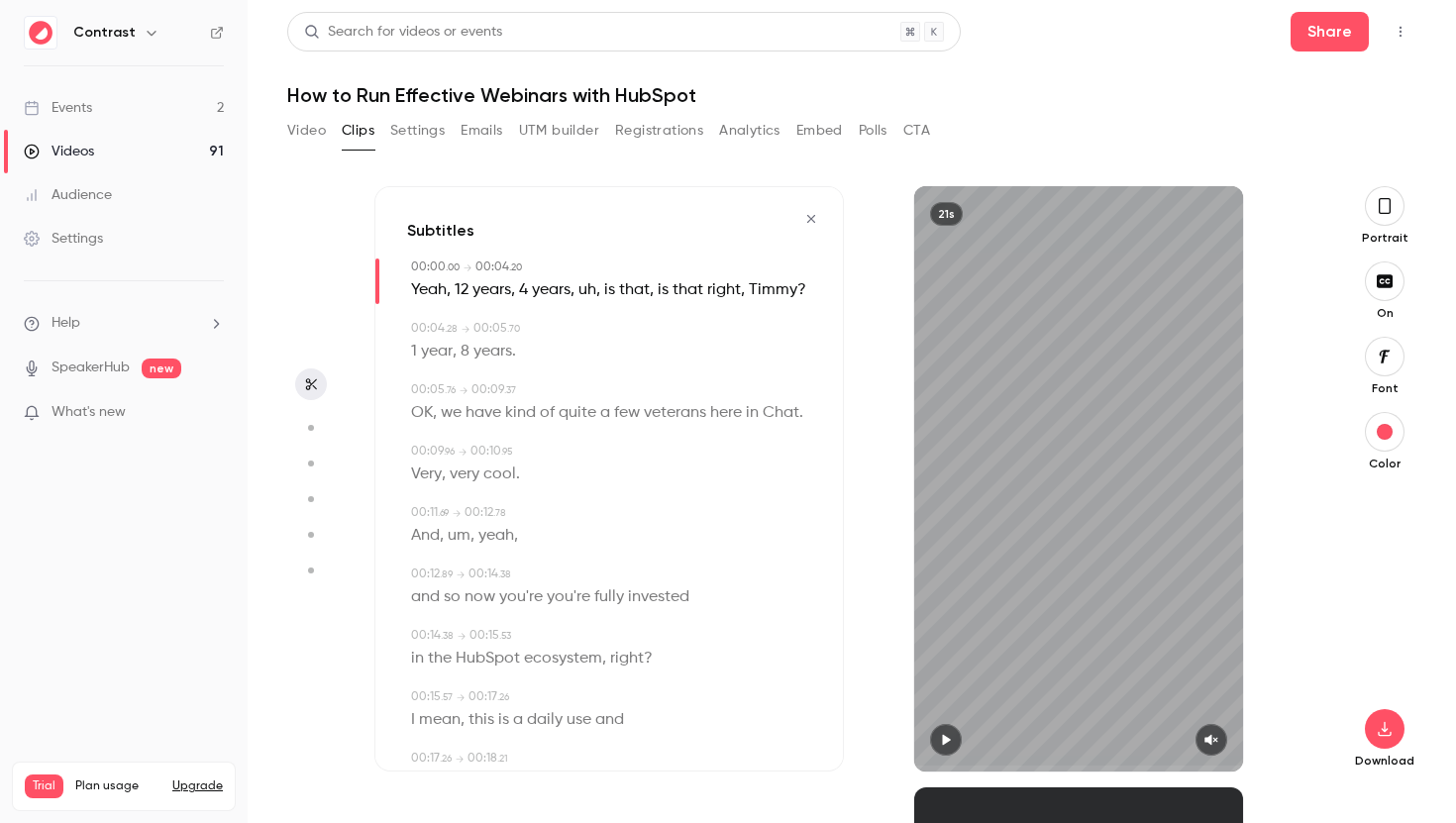 click on "um" at bounding box center (459, 536) 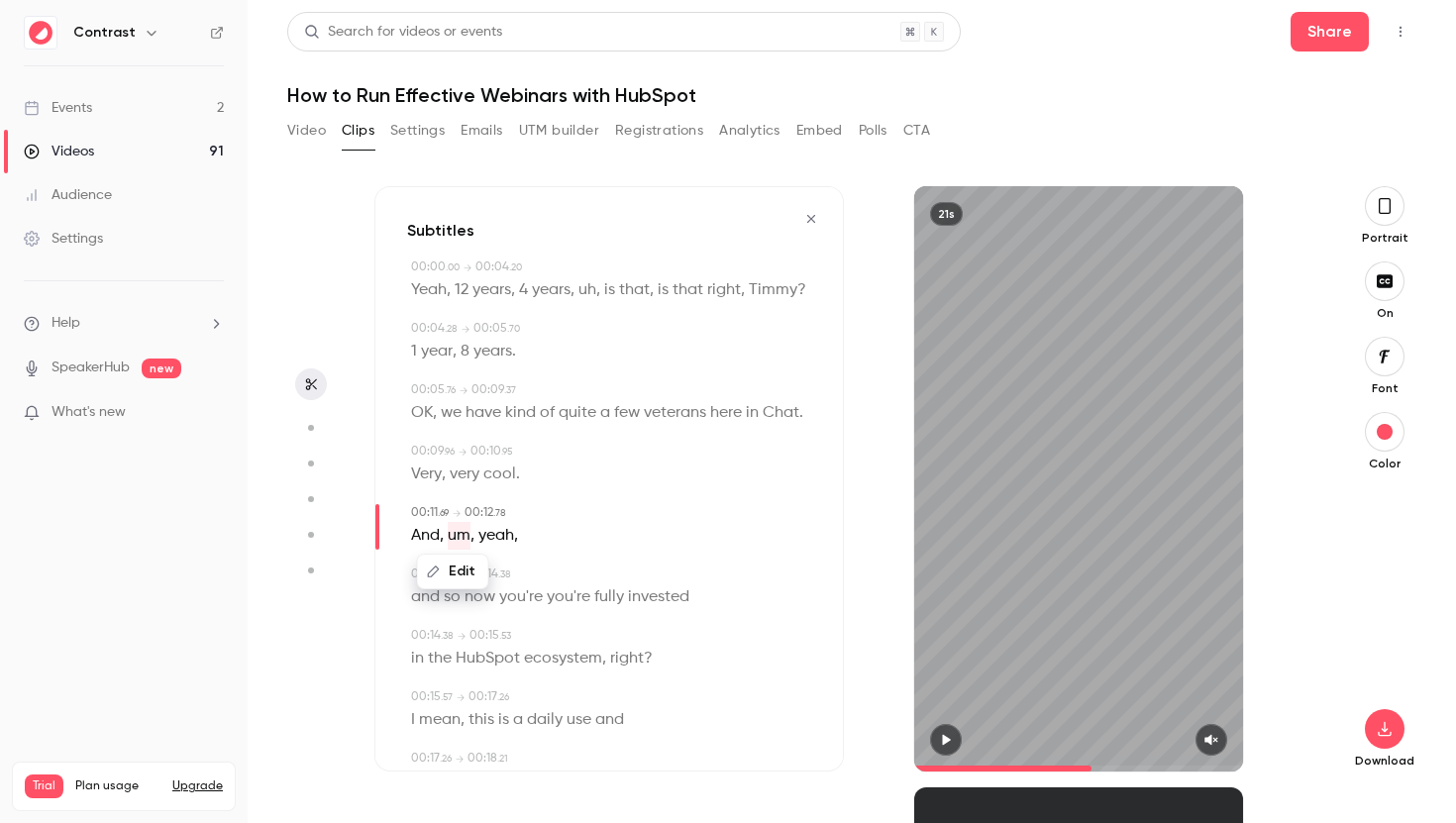 click on "Edit" at bounding box center [453, 571] 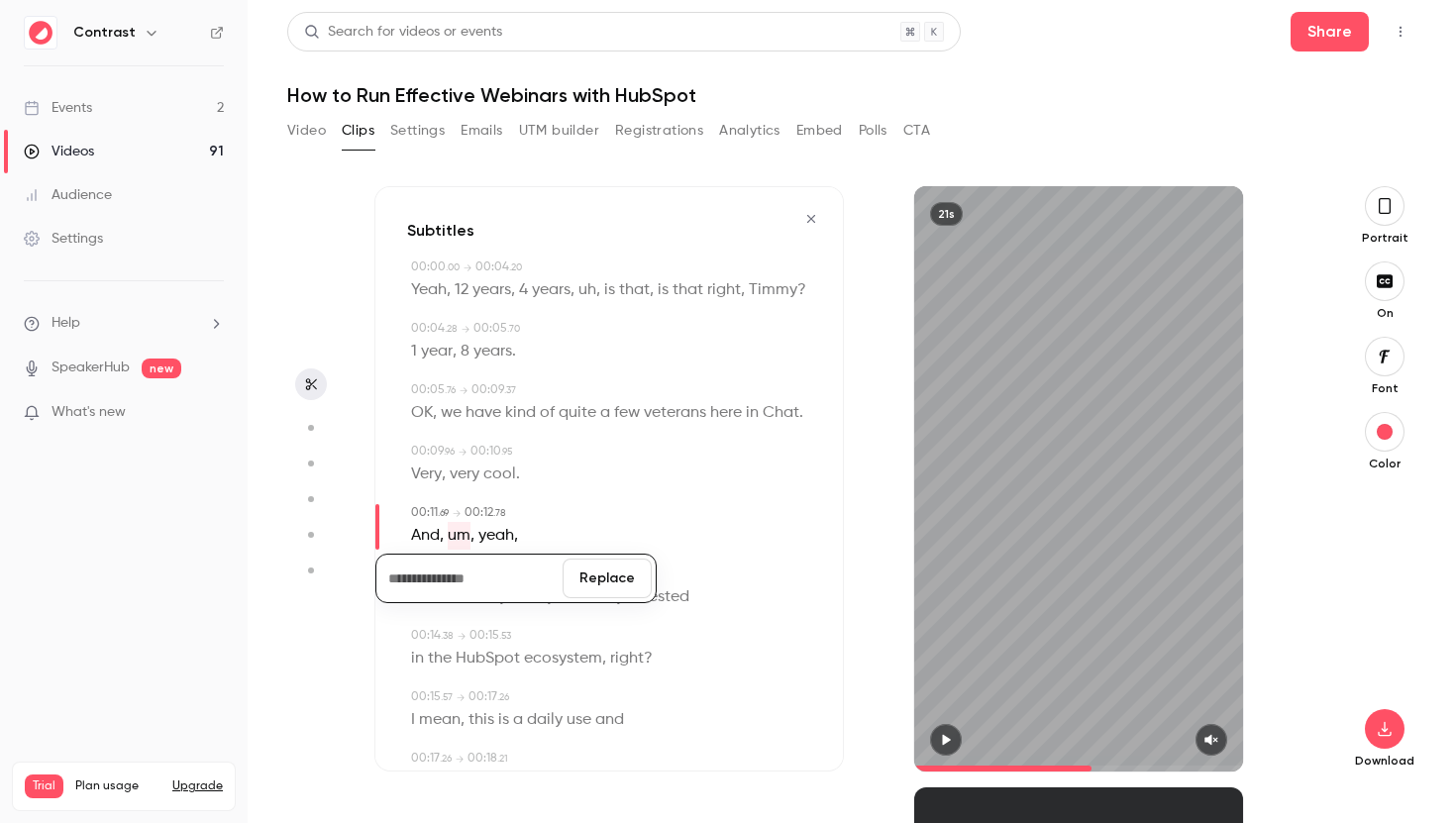 type 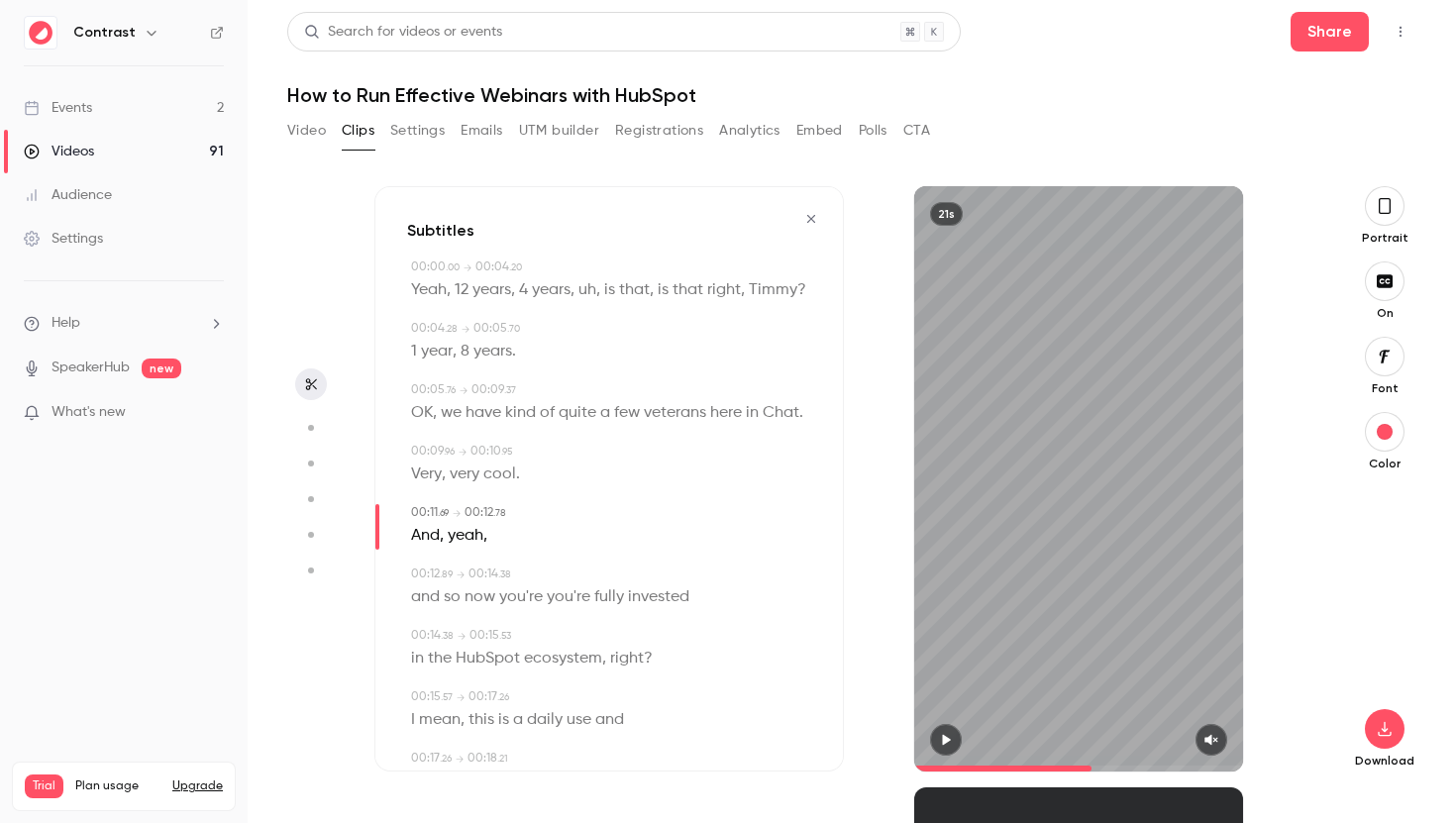 click 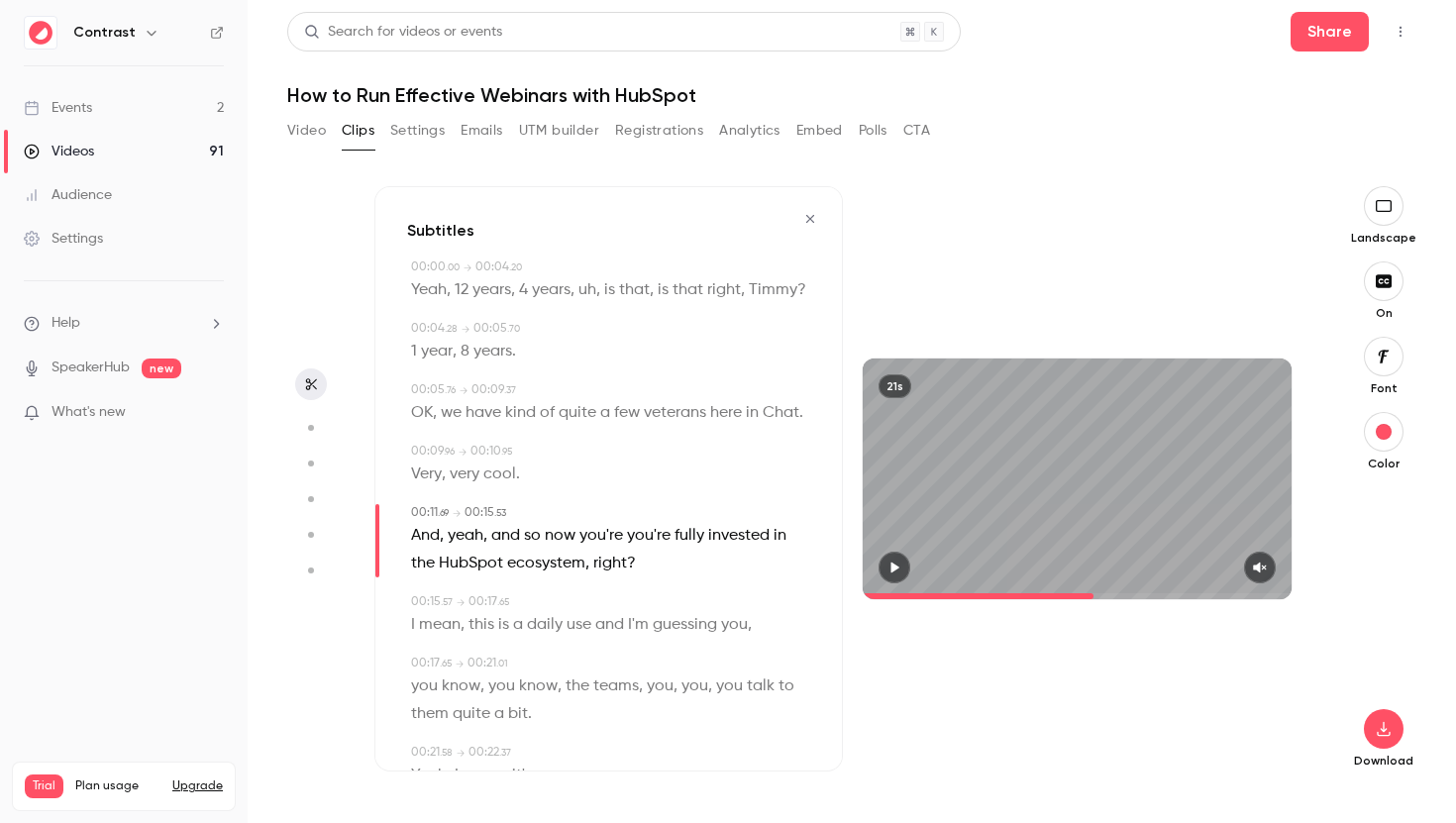 click 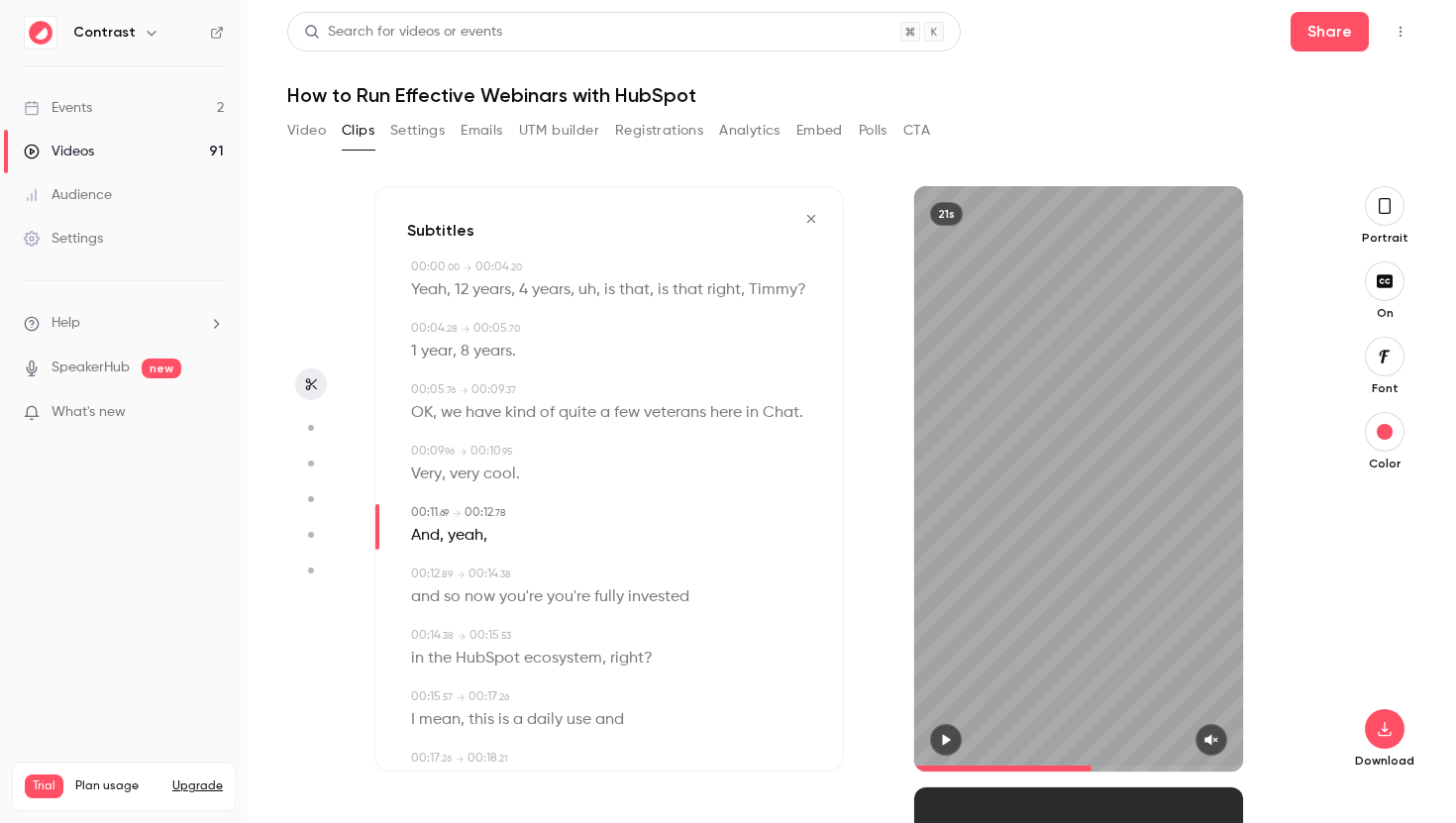 click 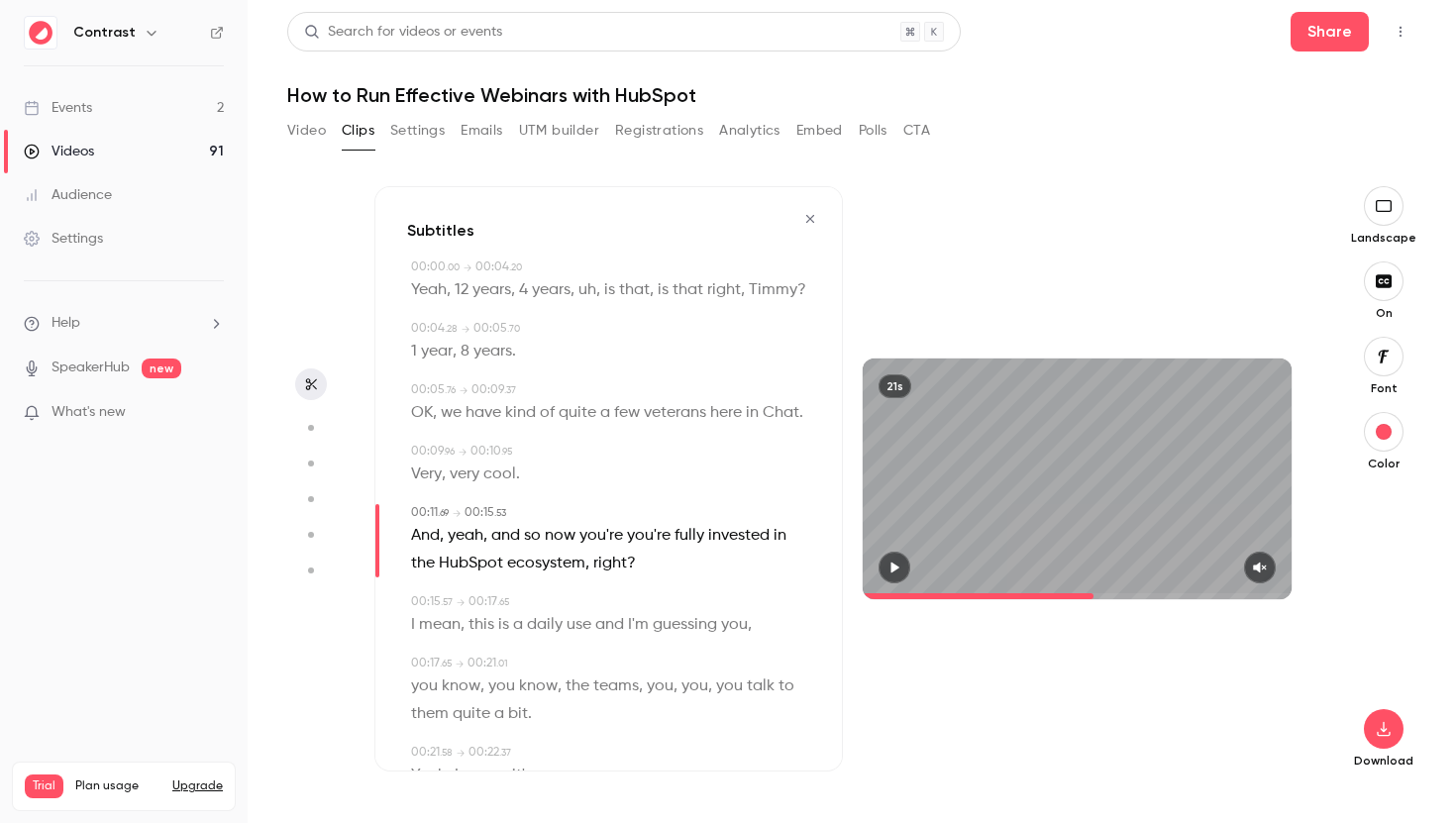 click 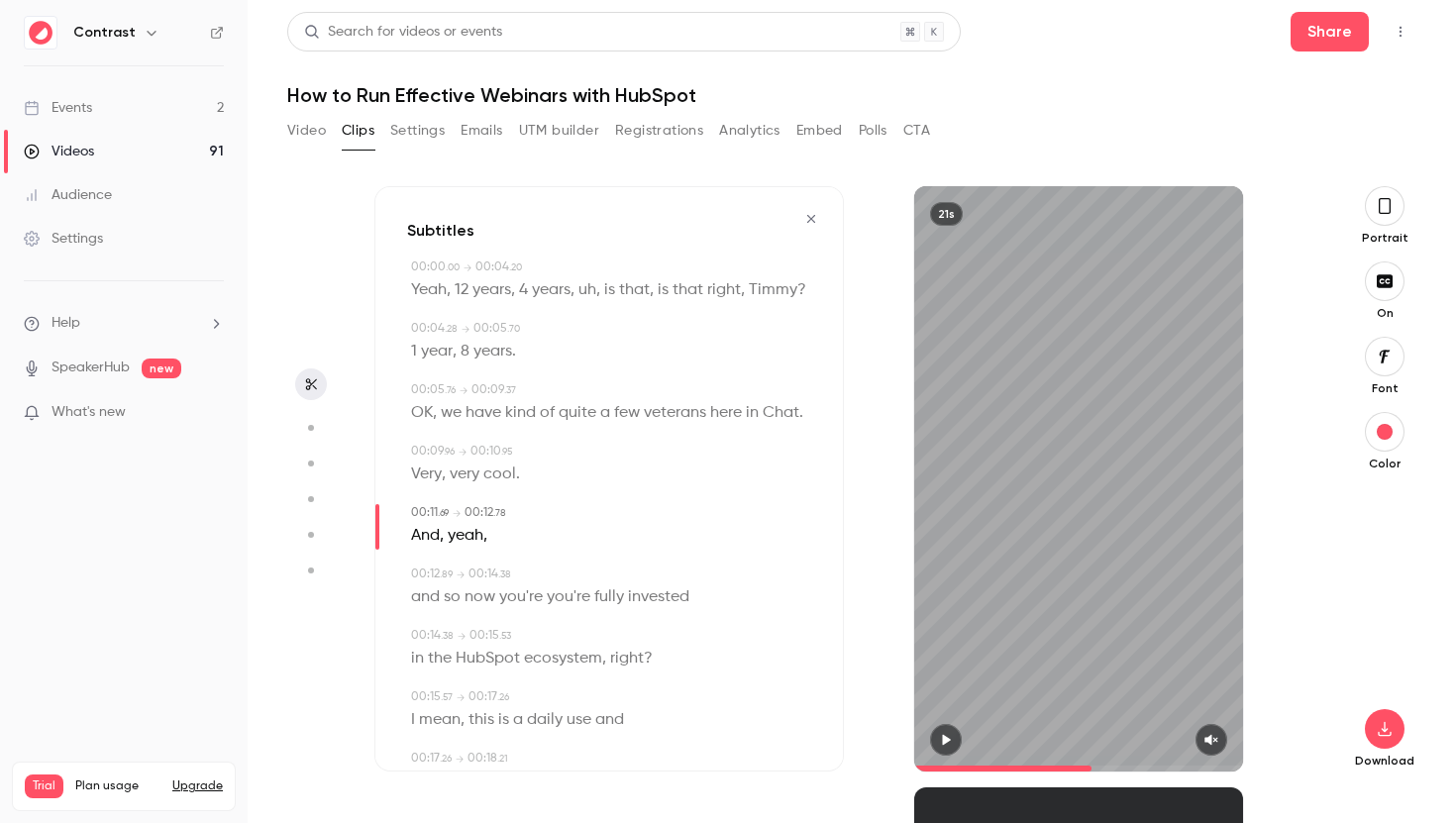 click on "Video" at bounding box center (306, 131) 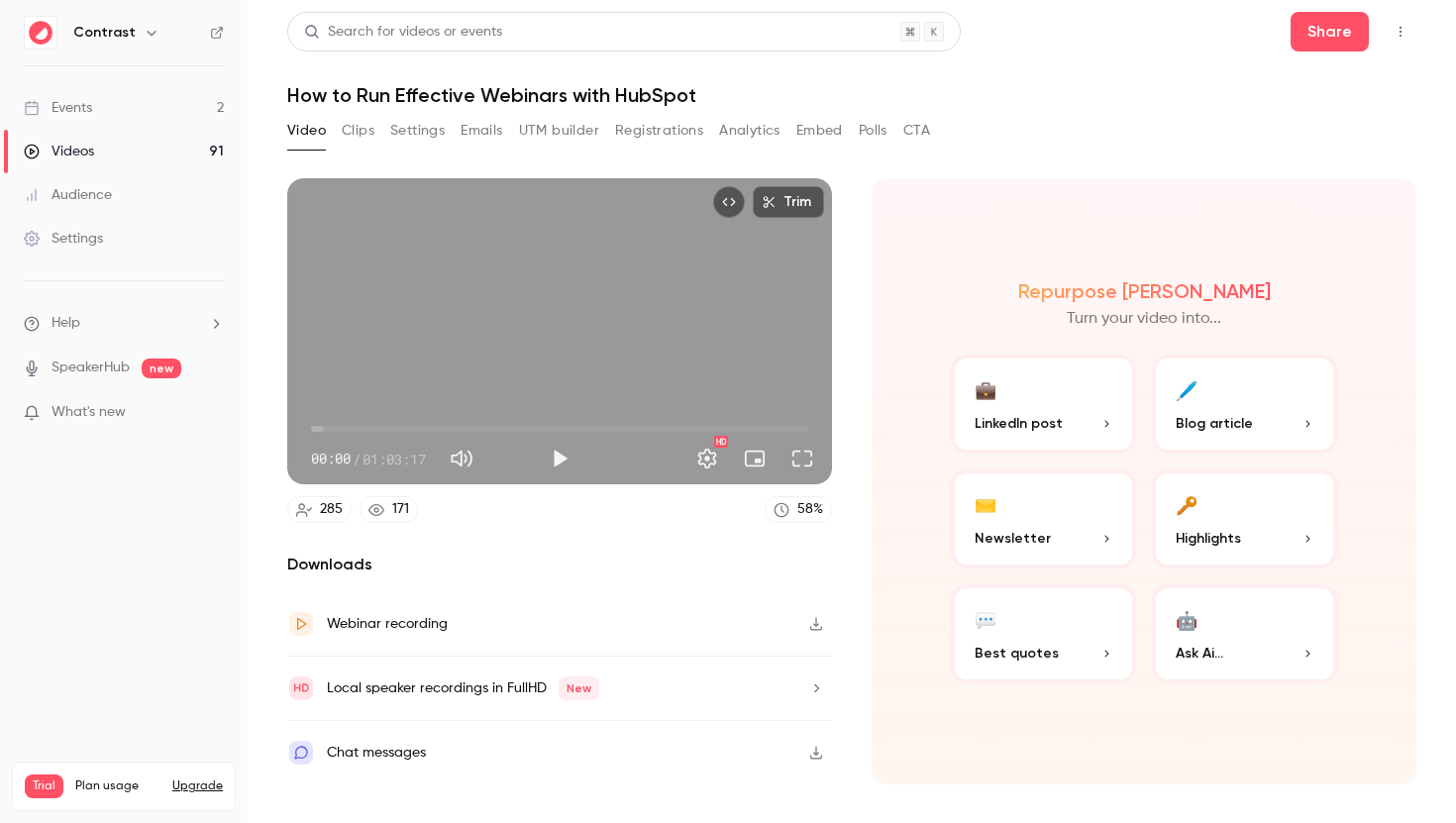 click on "Clips" at bounding box center (358, 131) 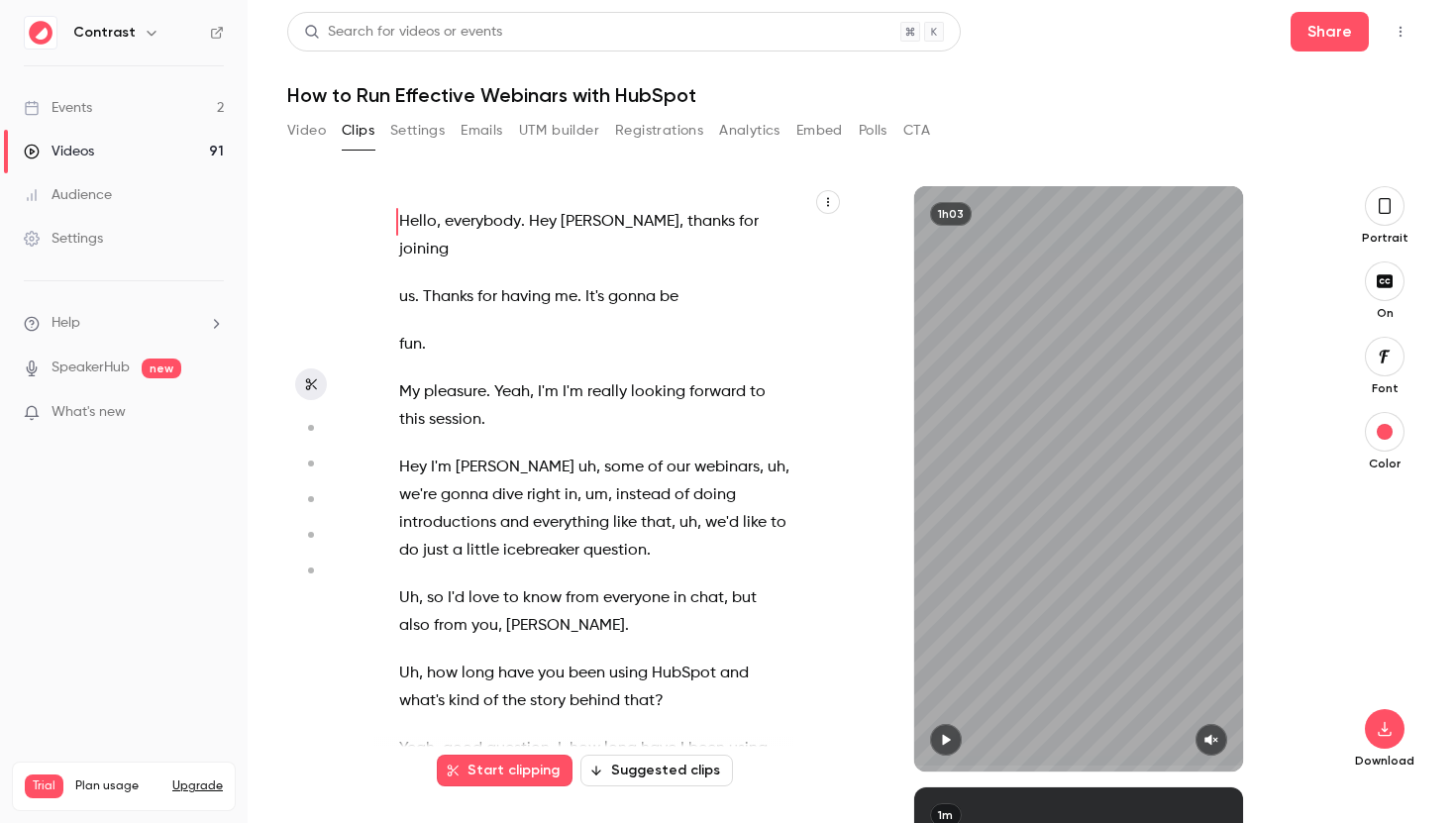click on "Analytics" at bounding box center (750, 131) 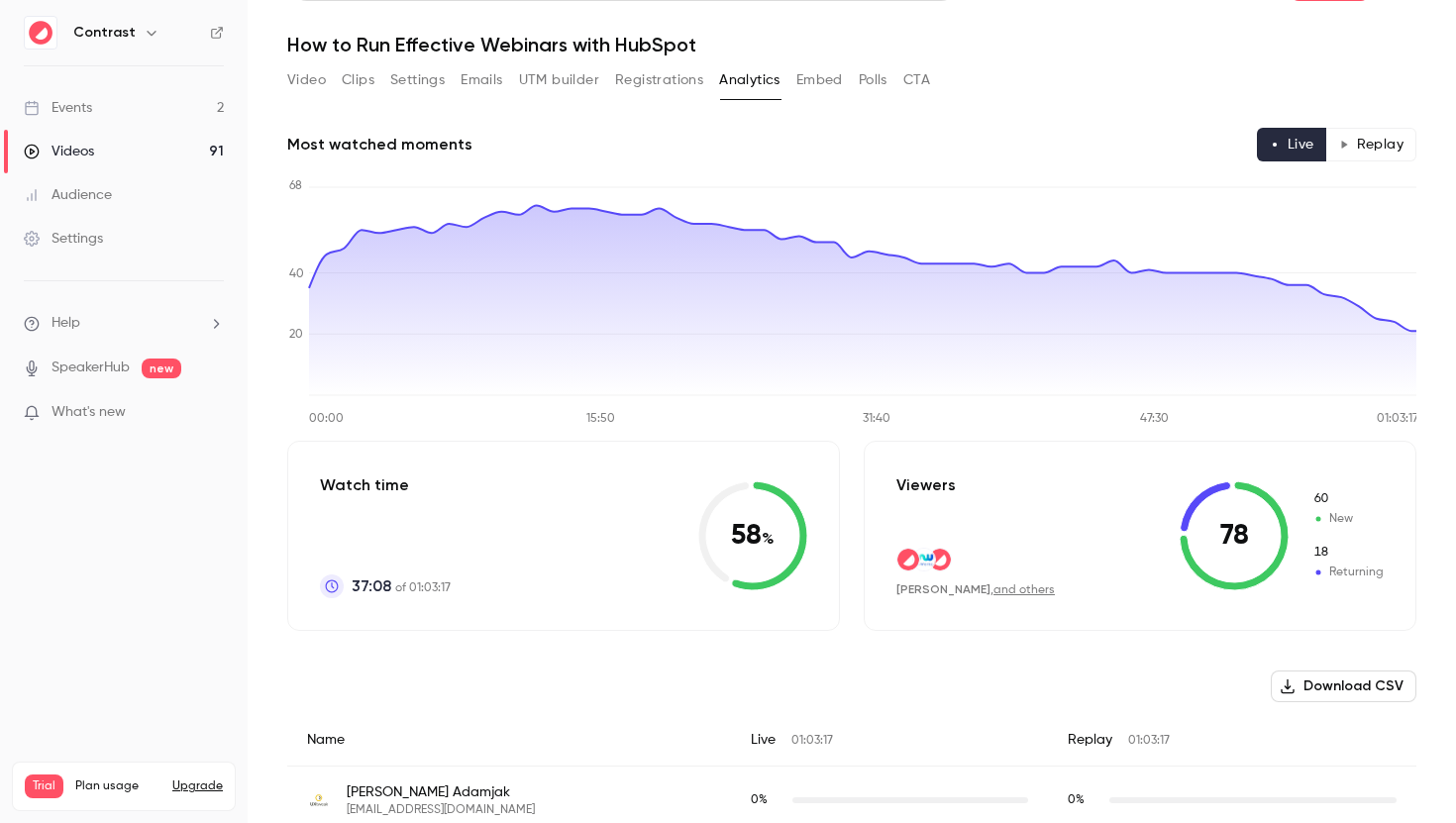 scroll, scrollTop: 0, scrollLeft: 0, axis: both 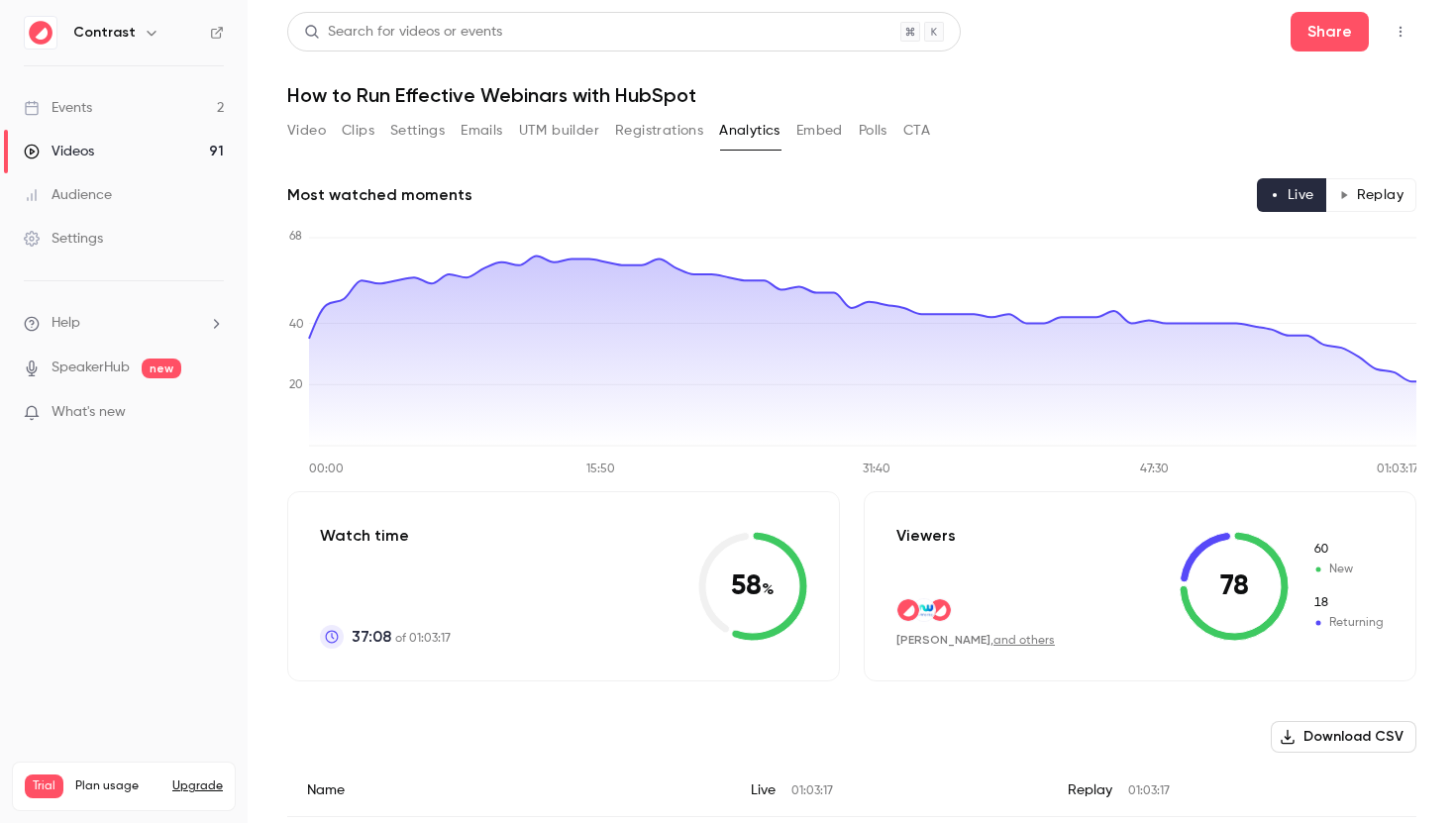 click on "Video" at bounding box center (306, 131) 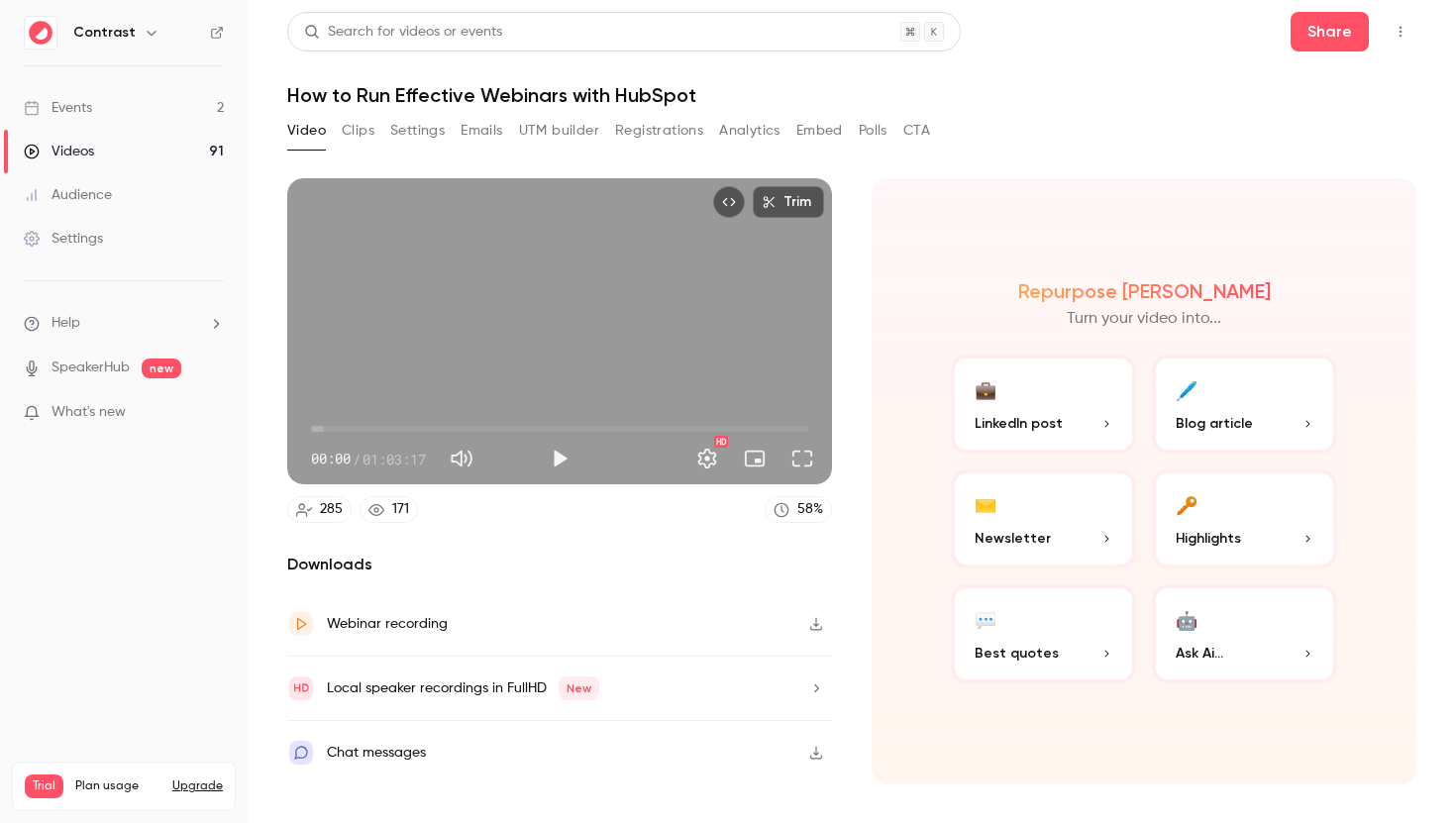 click on "Clips" at bounding box center (358, 131) 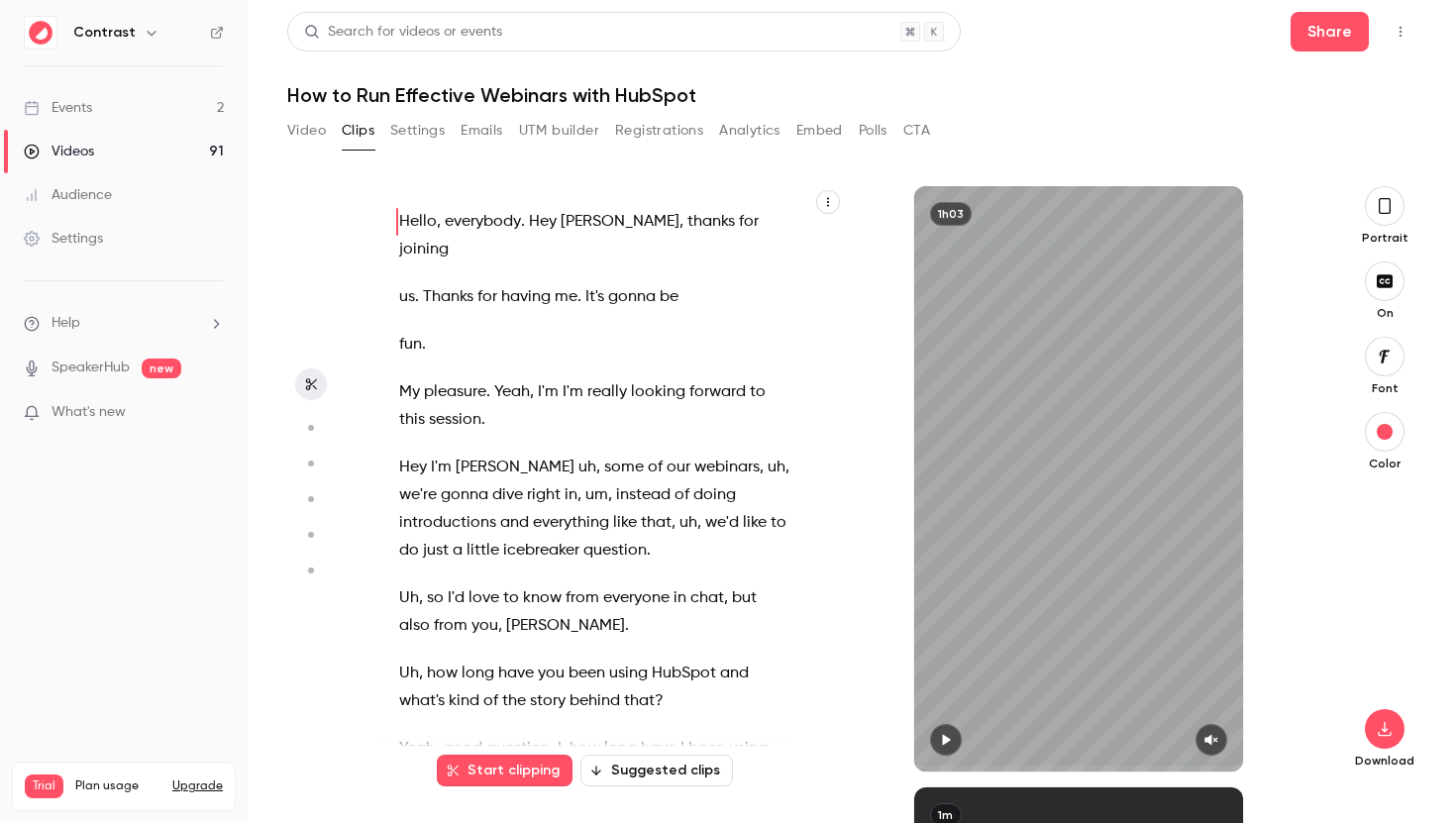 click 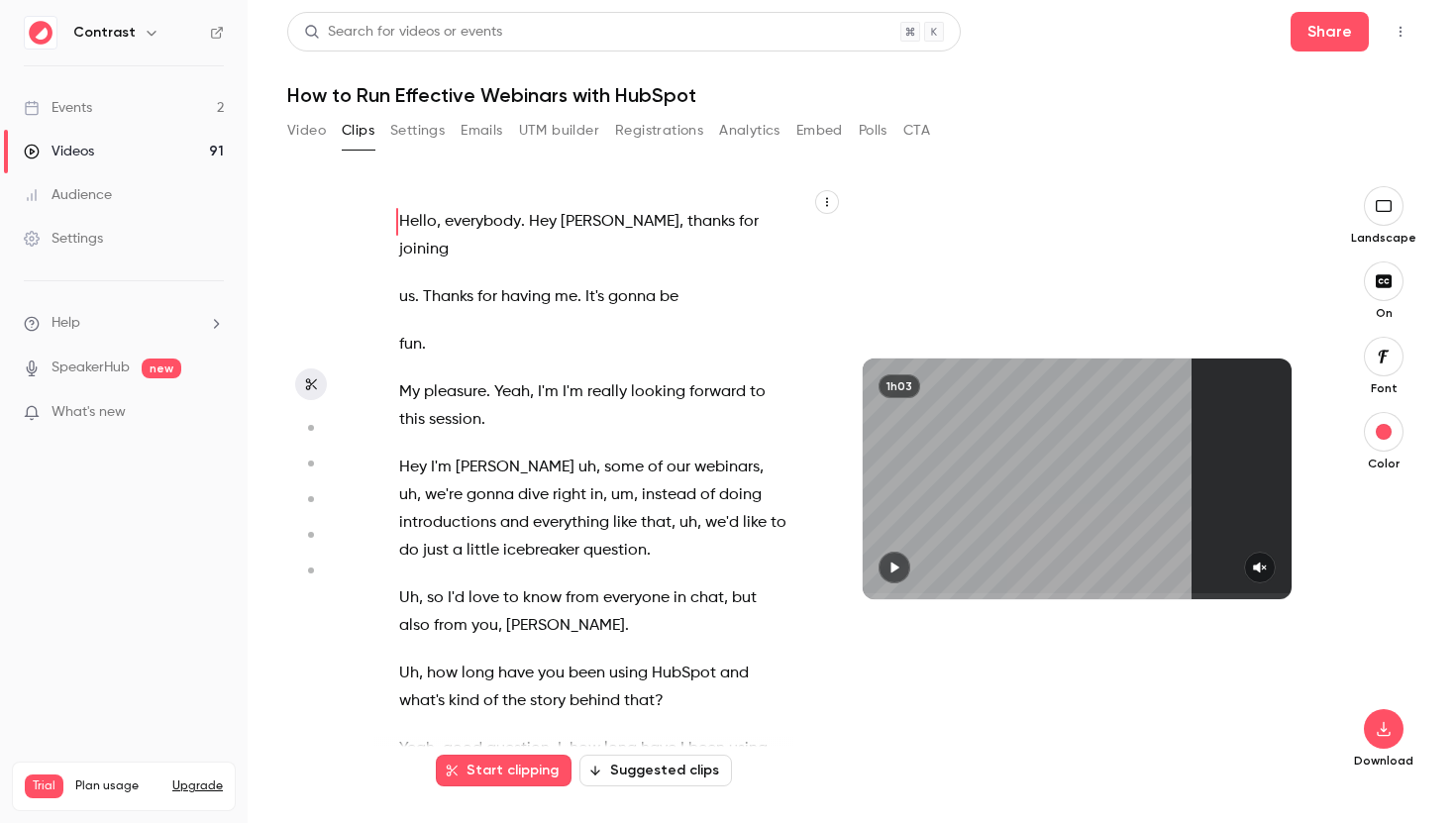 click 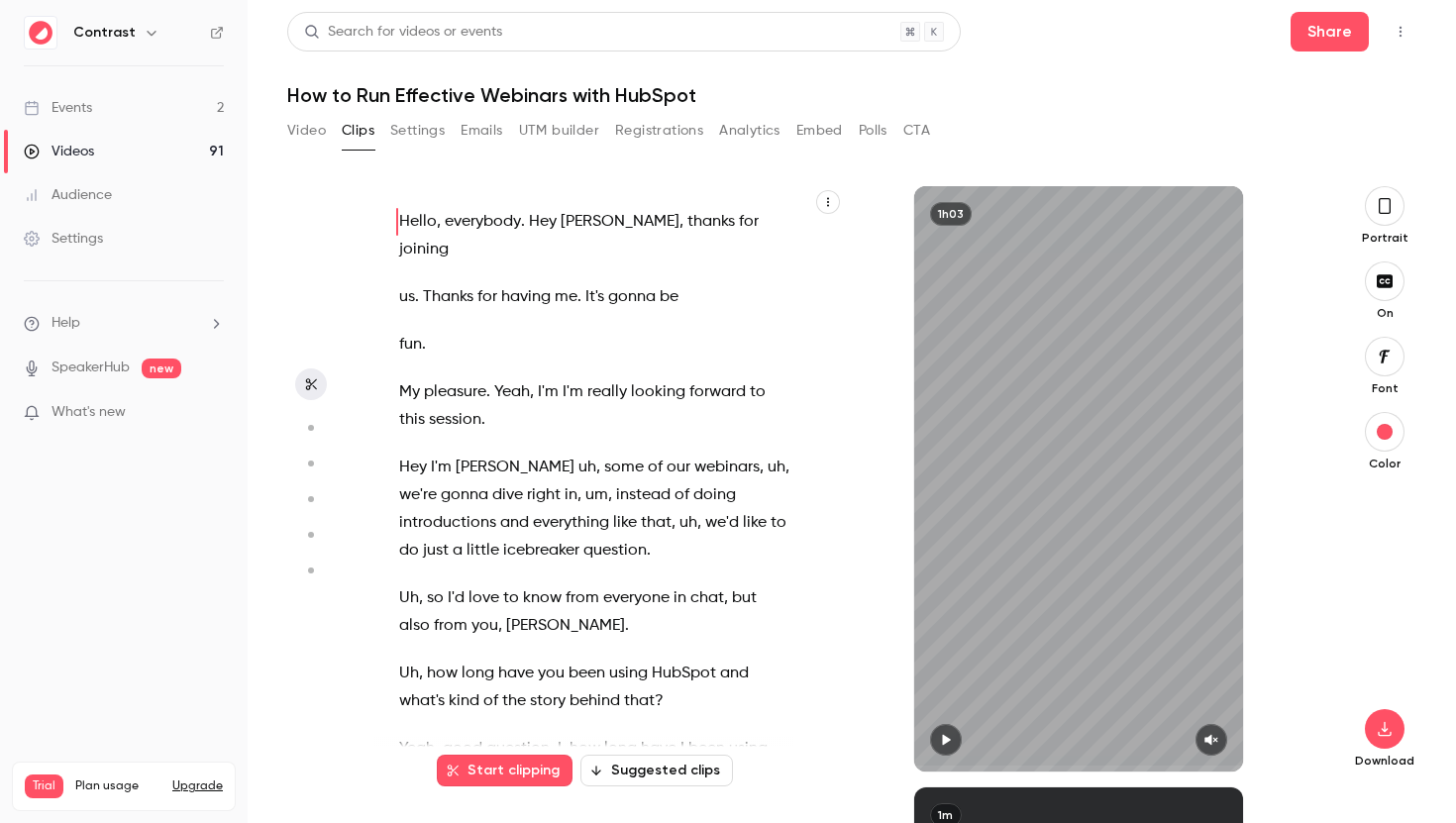 click at bounding box center (1385, 432) 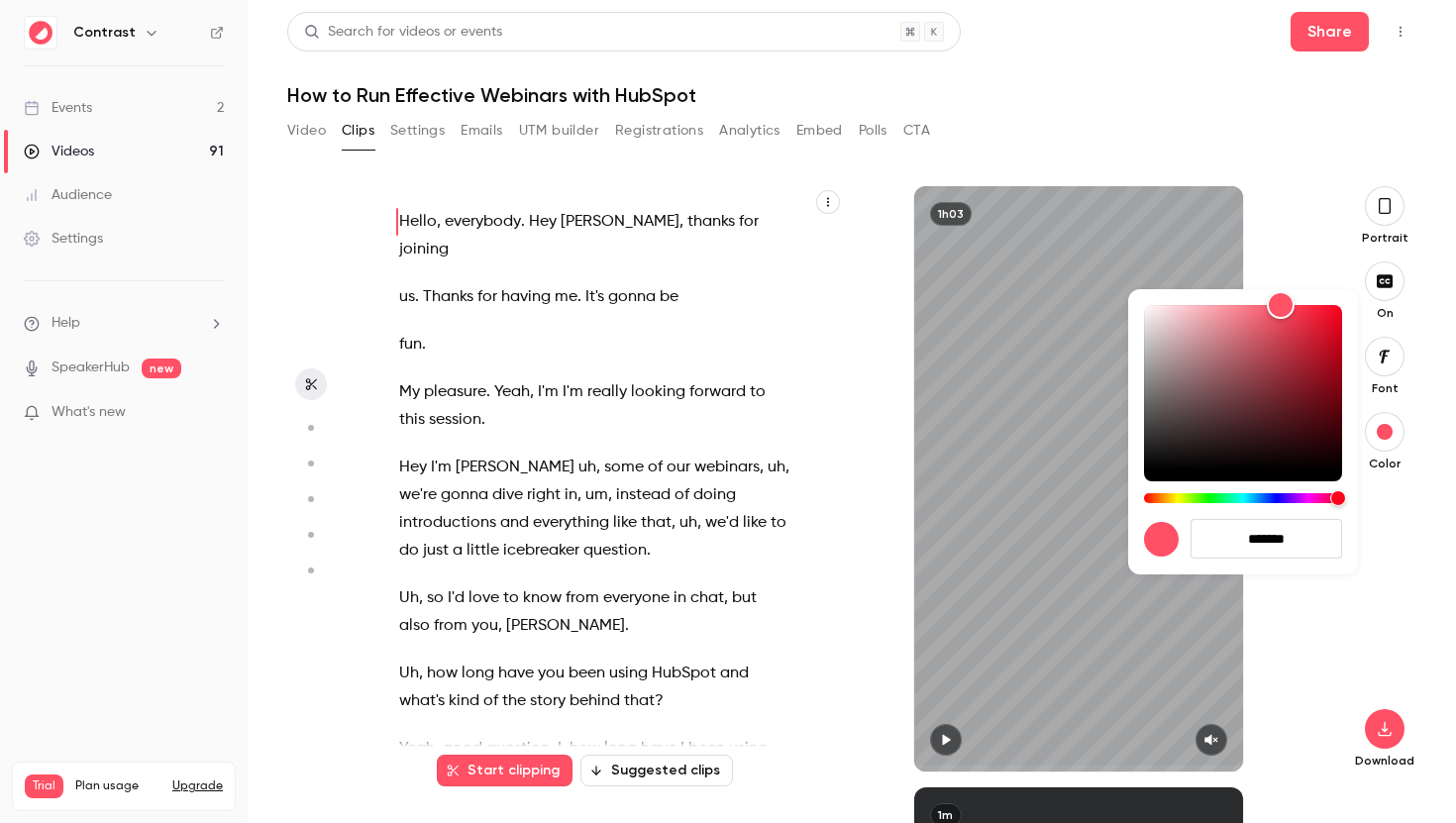 click at bounding box center (728, 411) 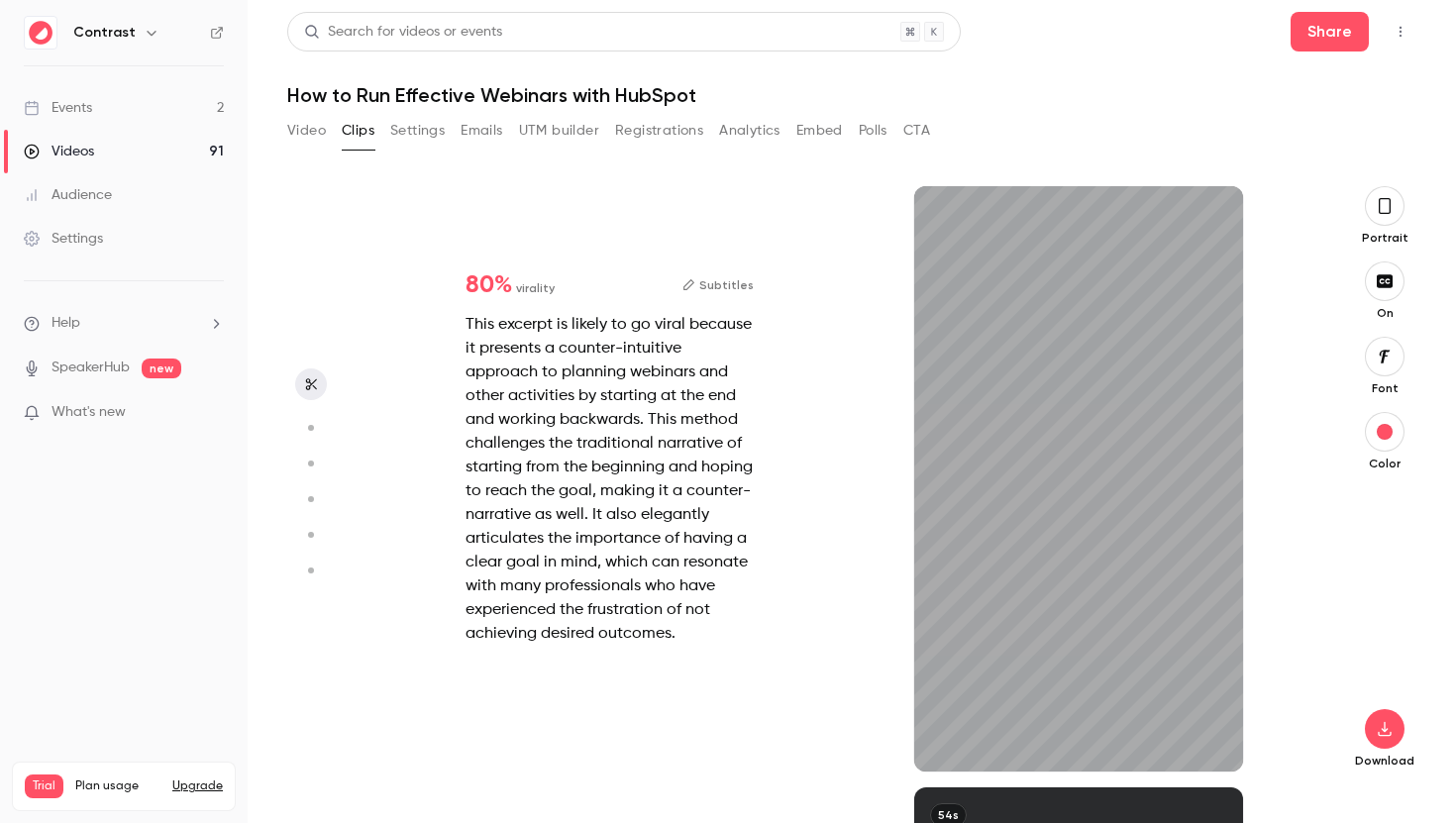 scroll, scrollTop: 257, scrollLeft: 0, axis: vertical 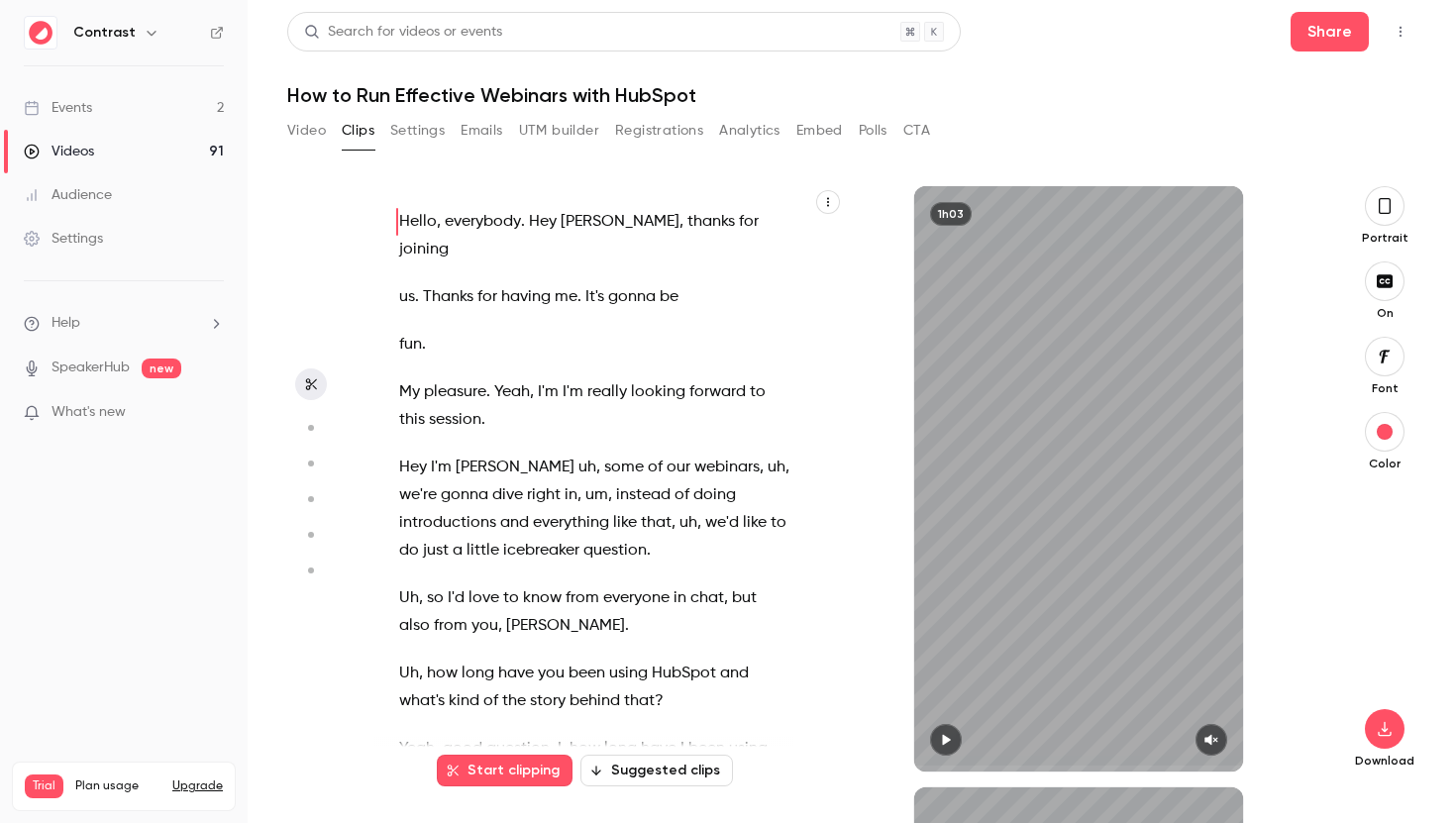 type on "*" 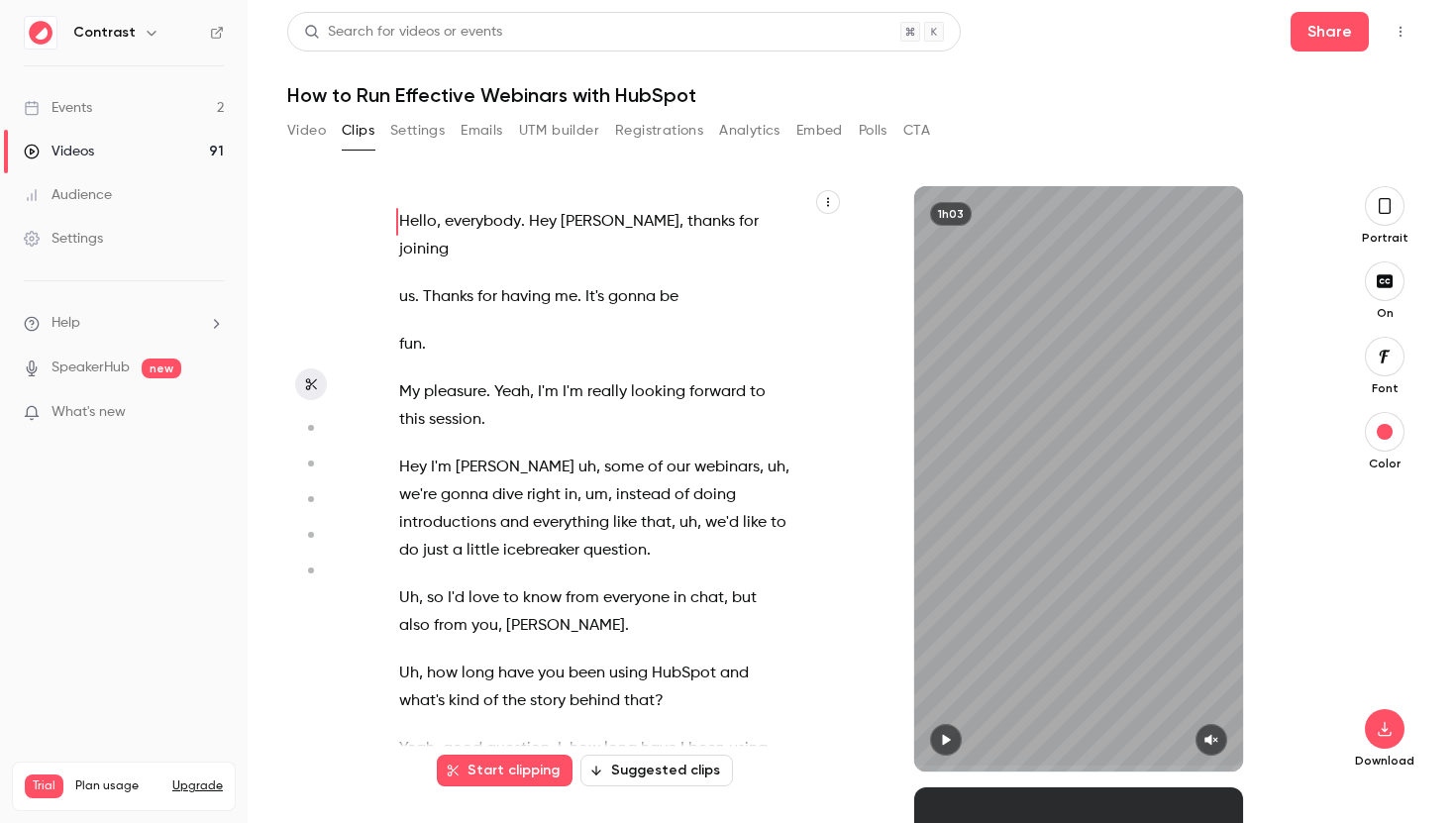 scroll, scrollTop: 0, scrollLeft: 0, axis: both 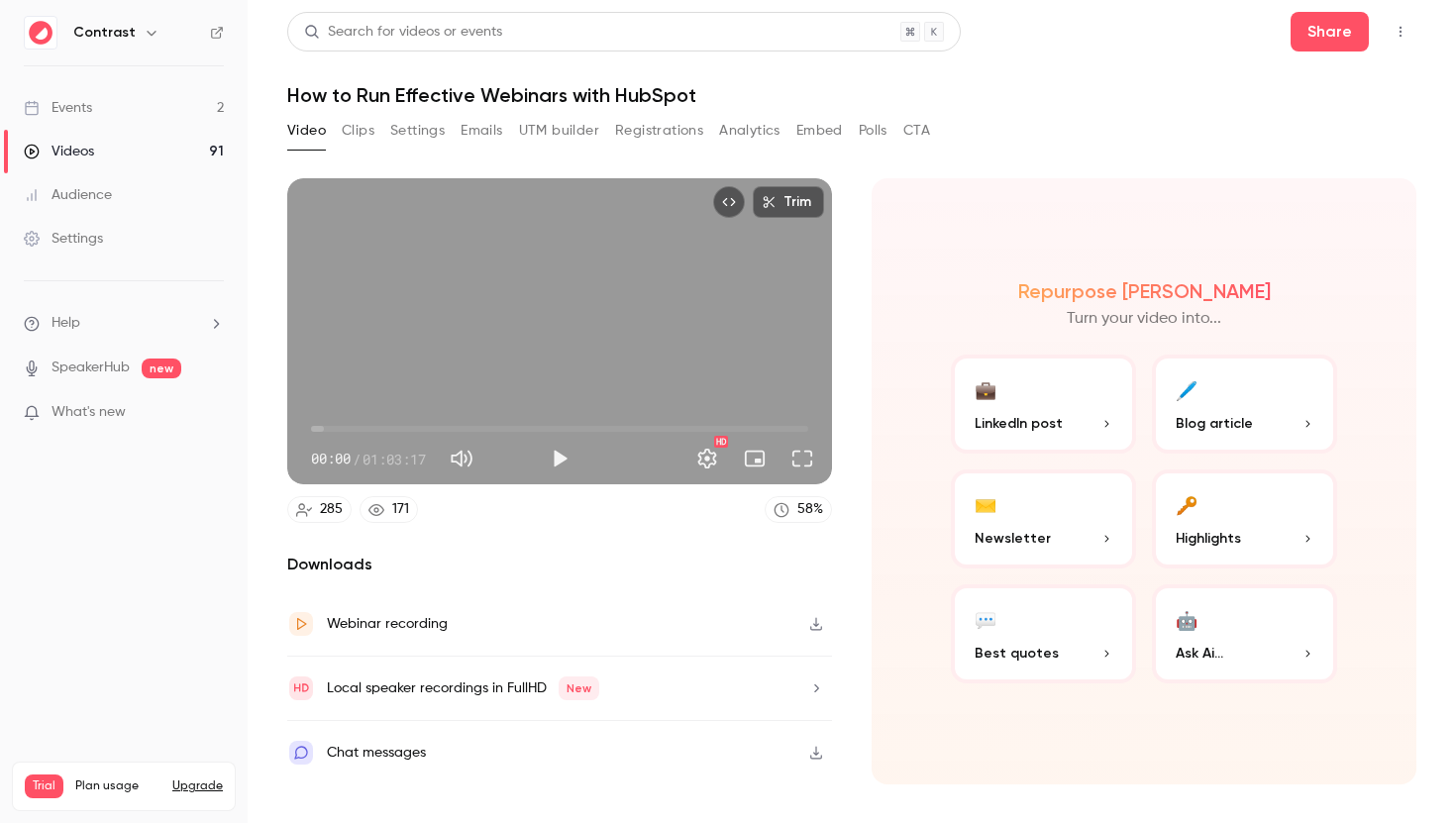 click on "Trim 00:00 00:00 / 01:03:17 HD 285 171 58 % Downloads Webinar recording Local speaker recordings in FullHD New Chat messages Repurpose Ai Turn your video into... 💼 LinkedIn post 🖊️ Blog article ✉️ Newsletter 🔑 Highlights 💬 Best quotes 🤖 Ask Ai..." at bounding box center (852, 475) 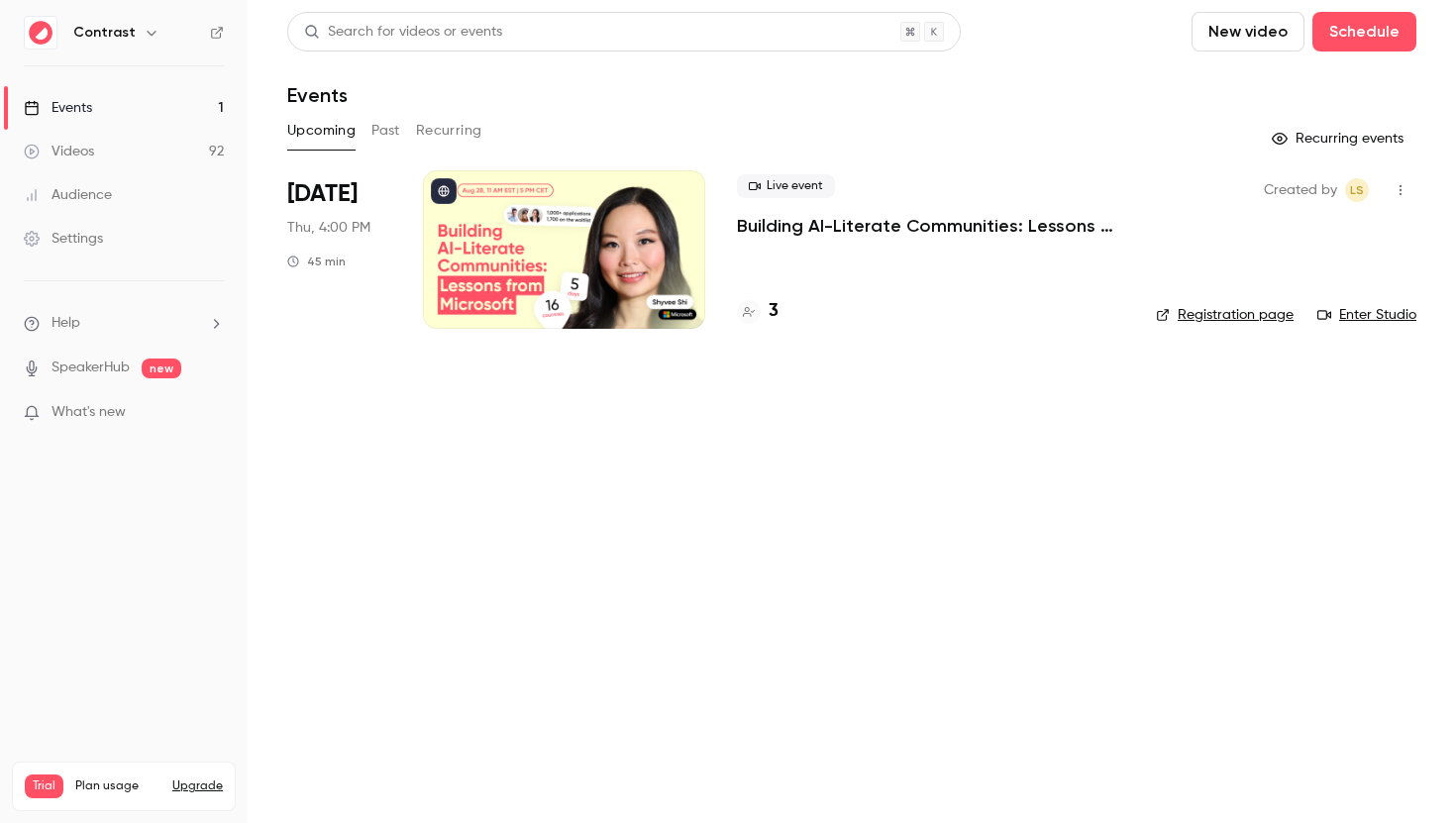 scroll, scrollTop: 0, scrollLeft: 0, axis: both 